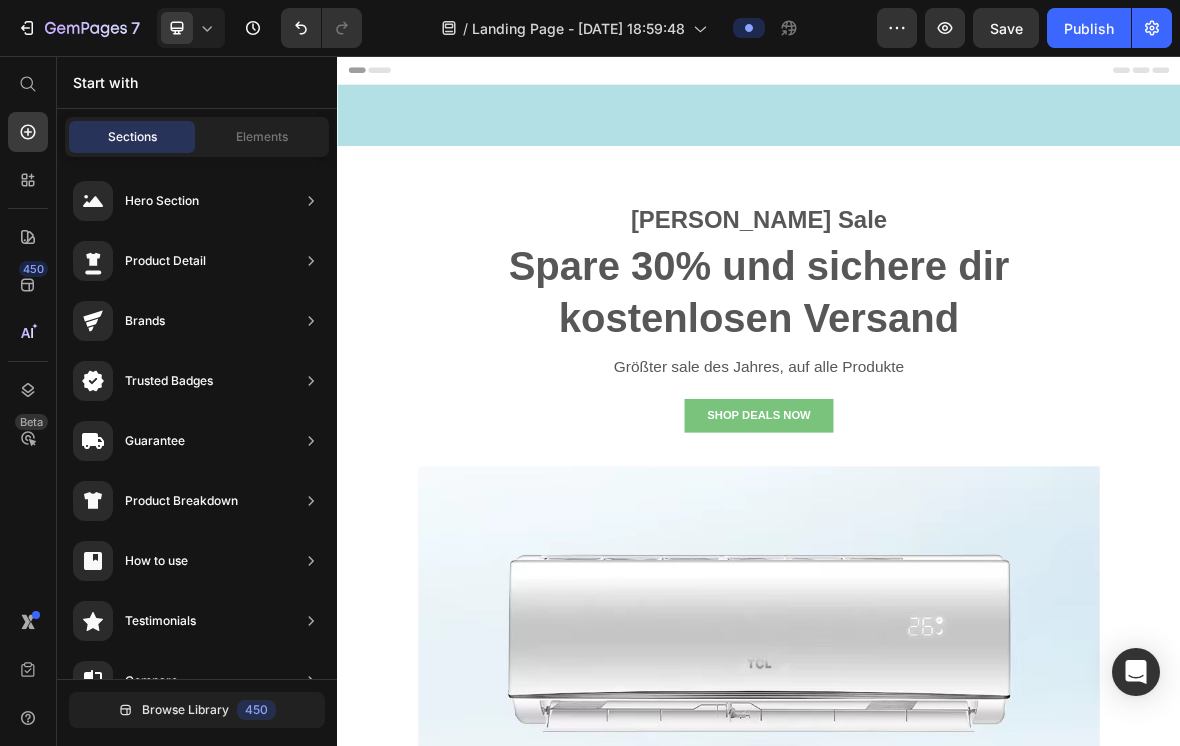 scroll, scrollTop: 1341, scrollLeft: 0, axis: vertical 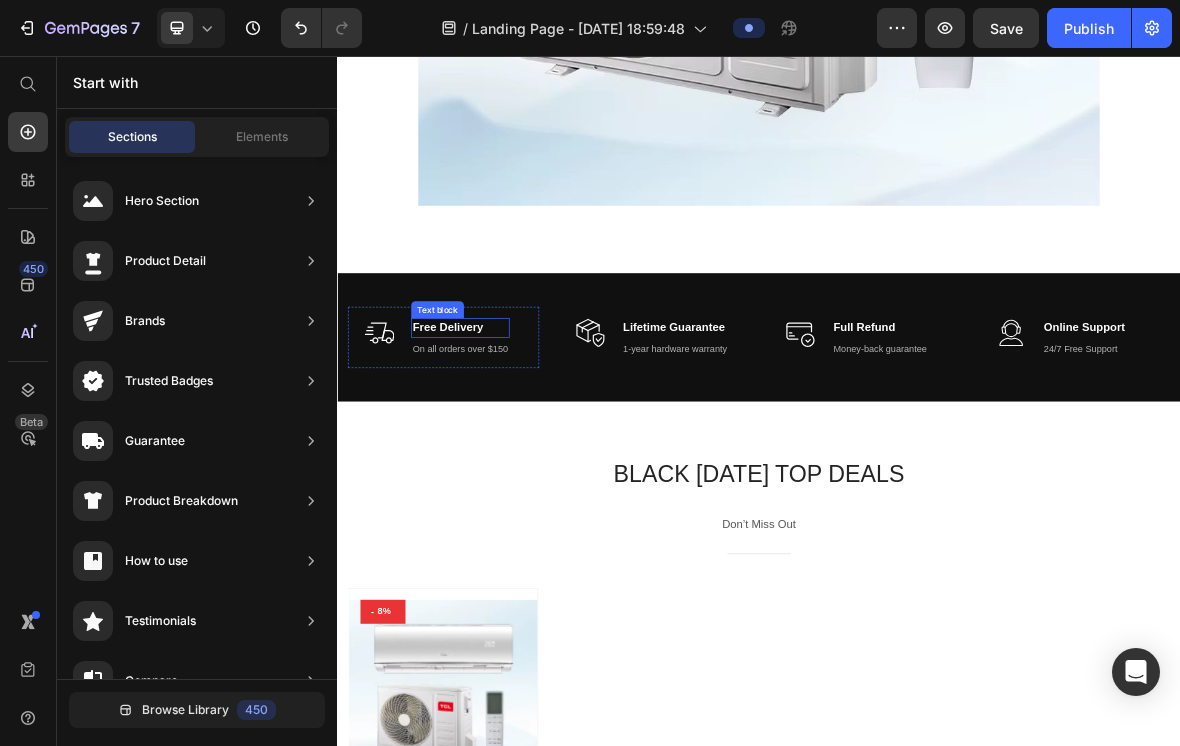 click on "Free Delivery" at bounding box center [512, 443] 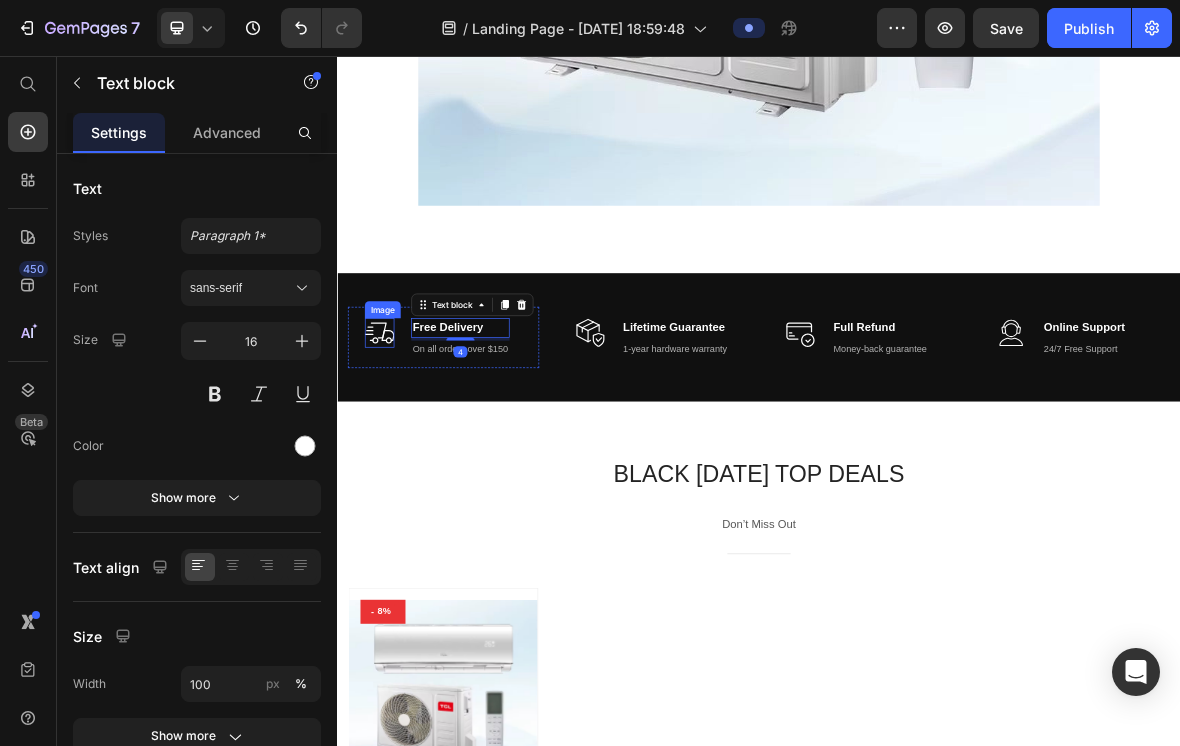 click at bounding box center (397, 450) 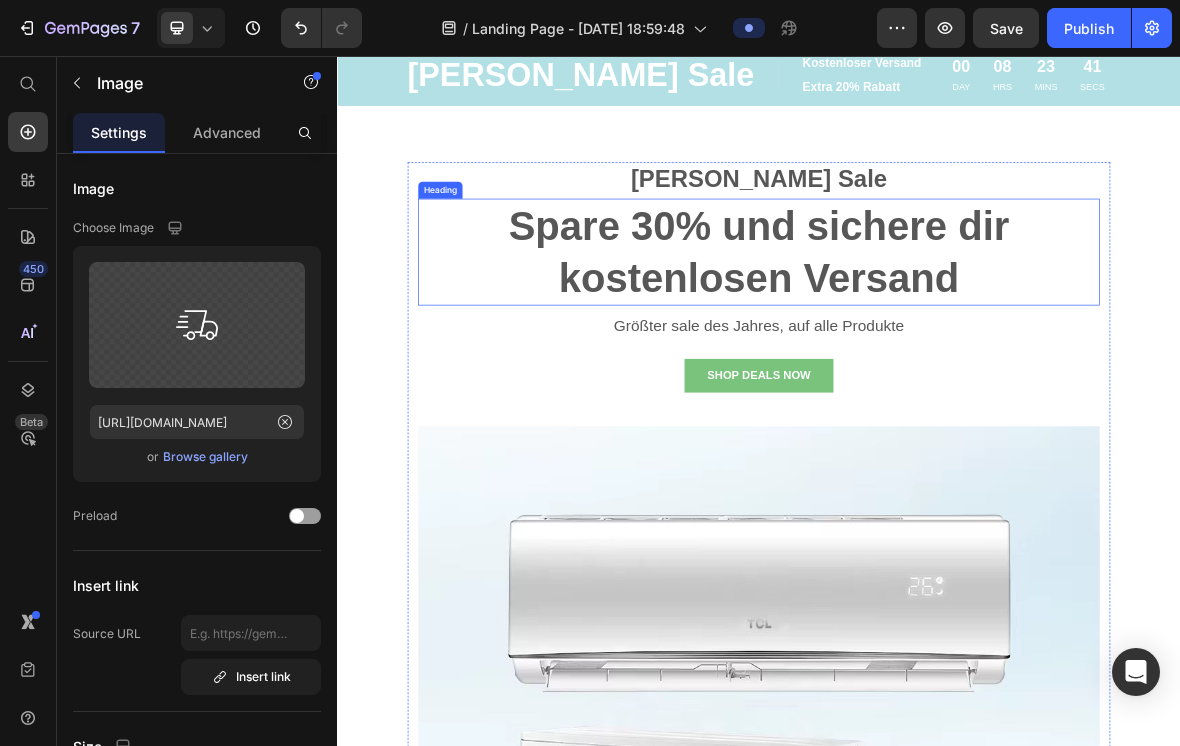 scroll, scrollTop: 60, scrollLeft: 0, axis: vertical 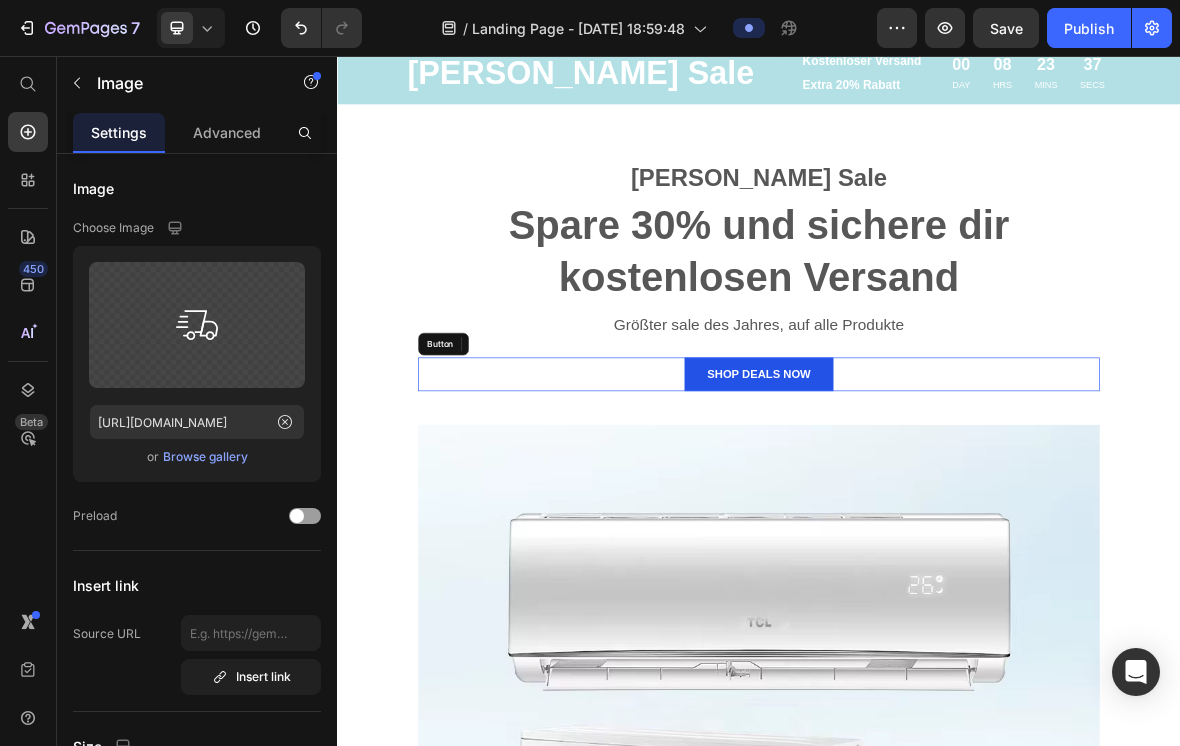 click on "SHOP DEALS NOW" at bounding box center (936, 509) 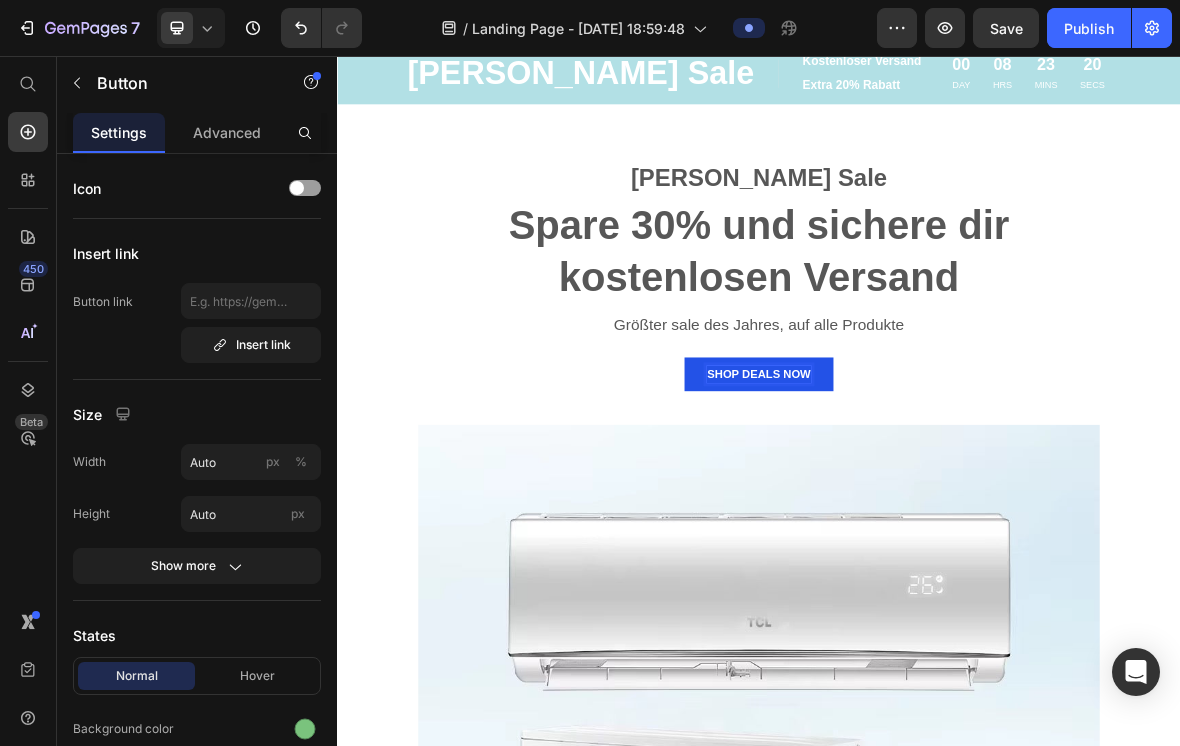 click on "SHOP DEALS NOW" at bounding box center (936, 509) 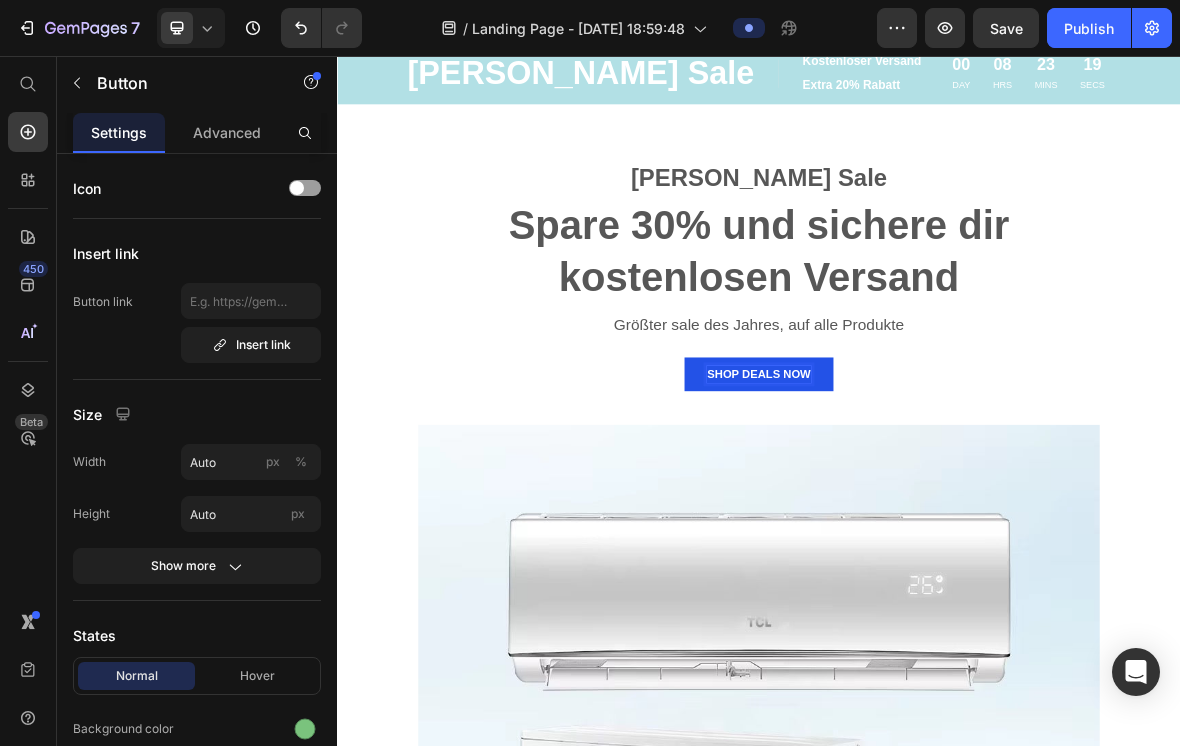 click on "SHOP DEALS NOW" at bounding box center (936, 509) 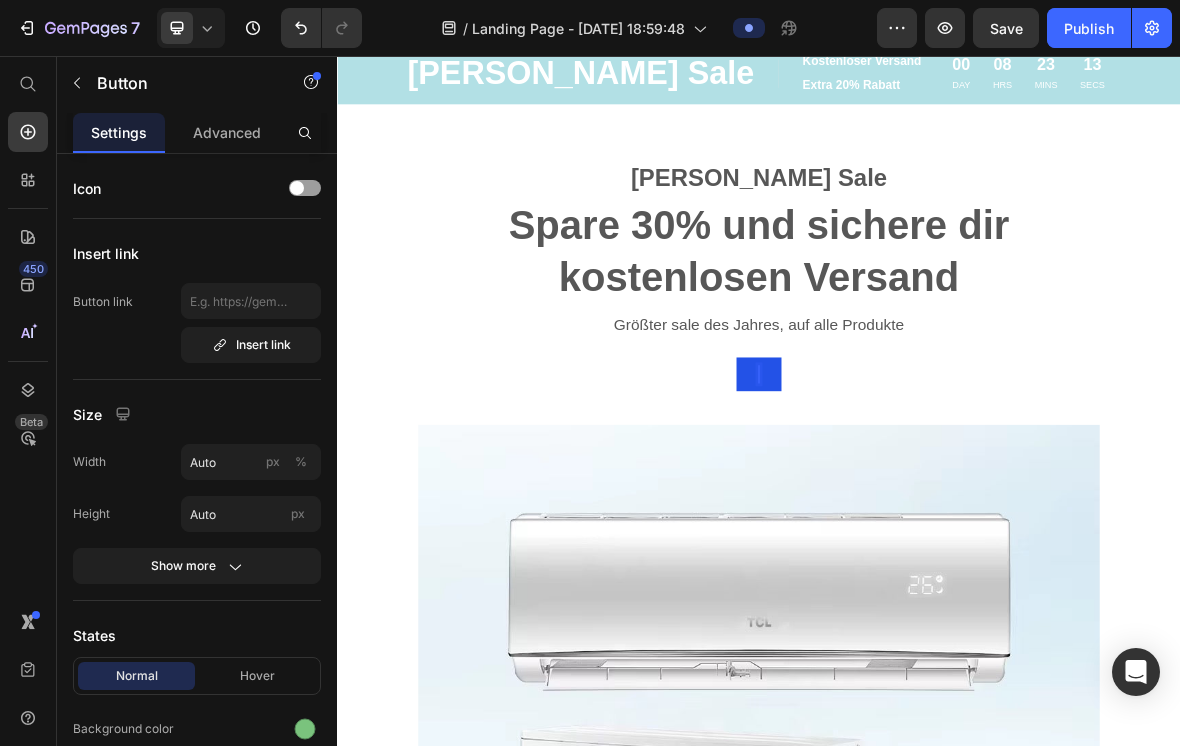 scroll, scrollTop: 0, scrollLeft: 0, axis: both 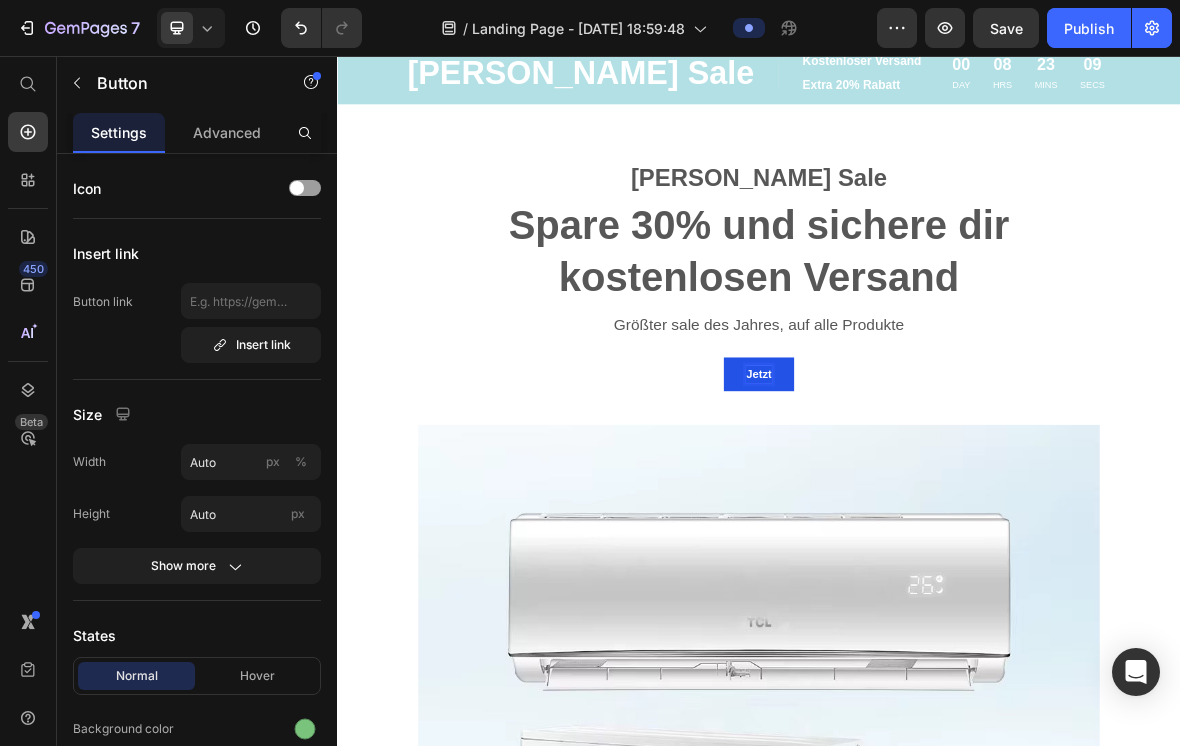 click on "Jetzt" at bounding box center (937, 509) 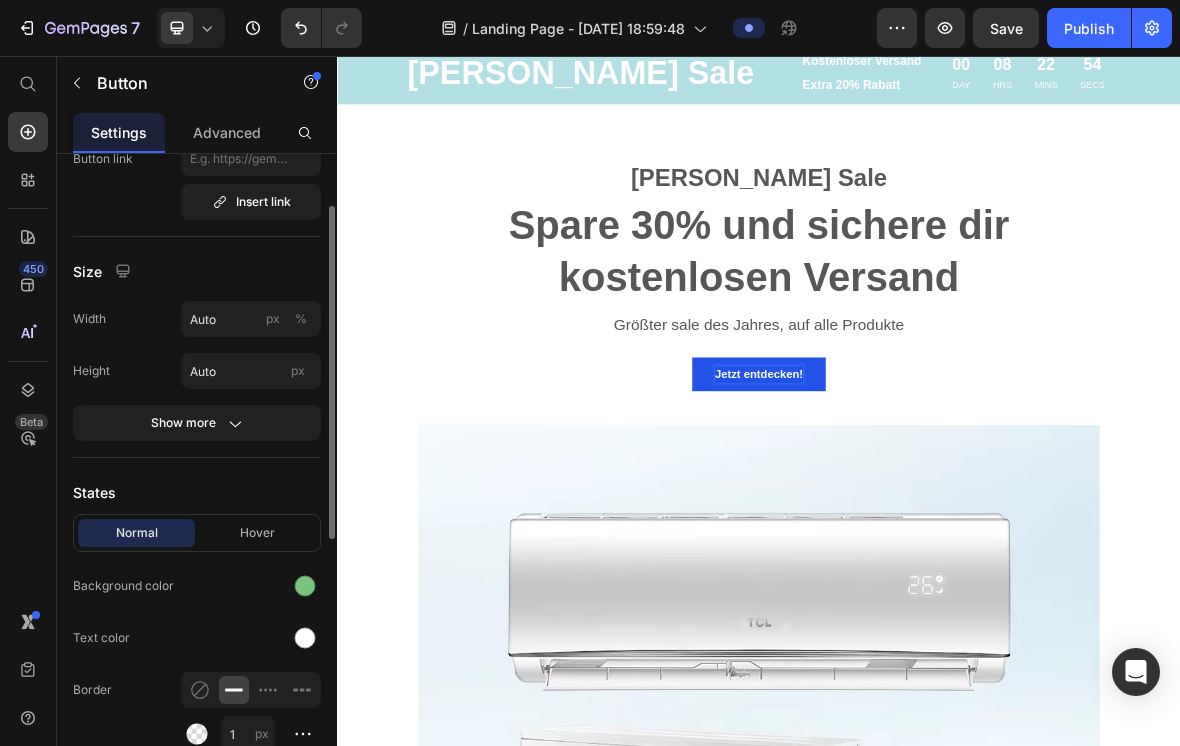 scroll, scrollTop: 125, scrollLeft: 0, axis: vertical 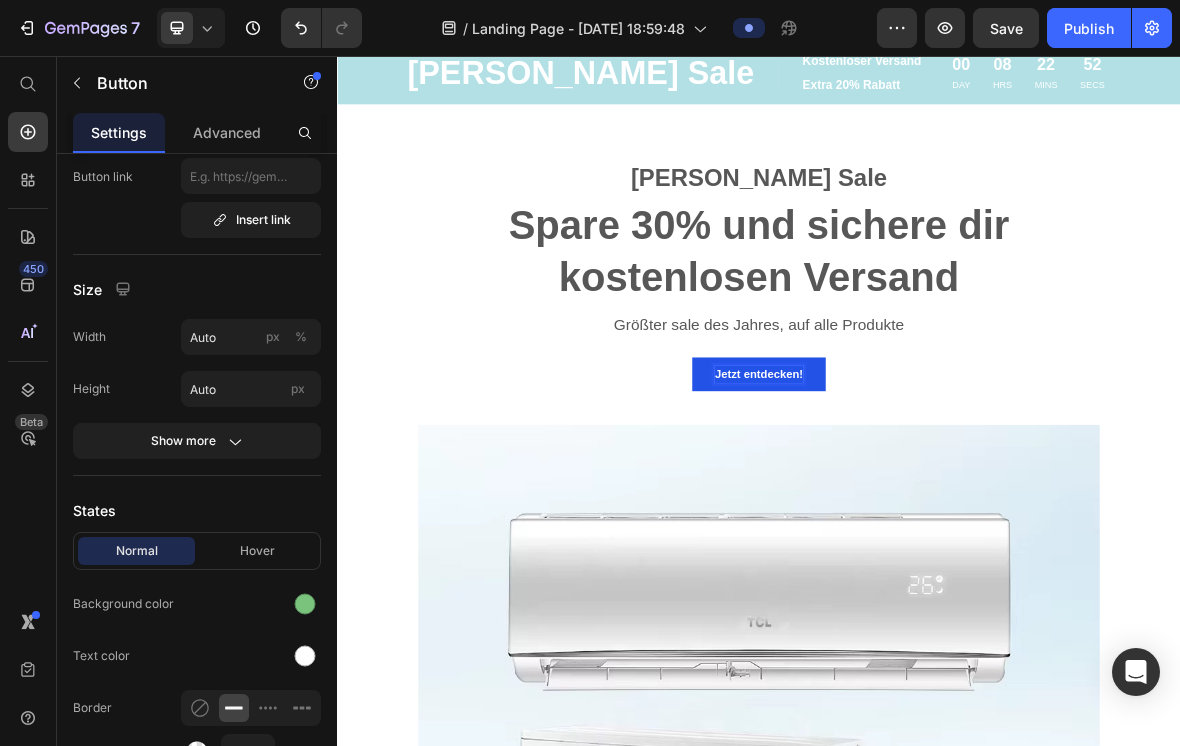 click on "Jetzt entdecken!" at bounding box center (936, 509) 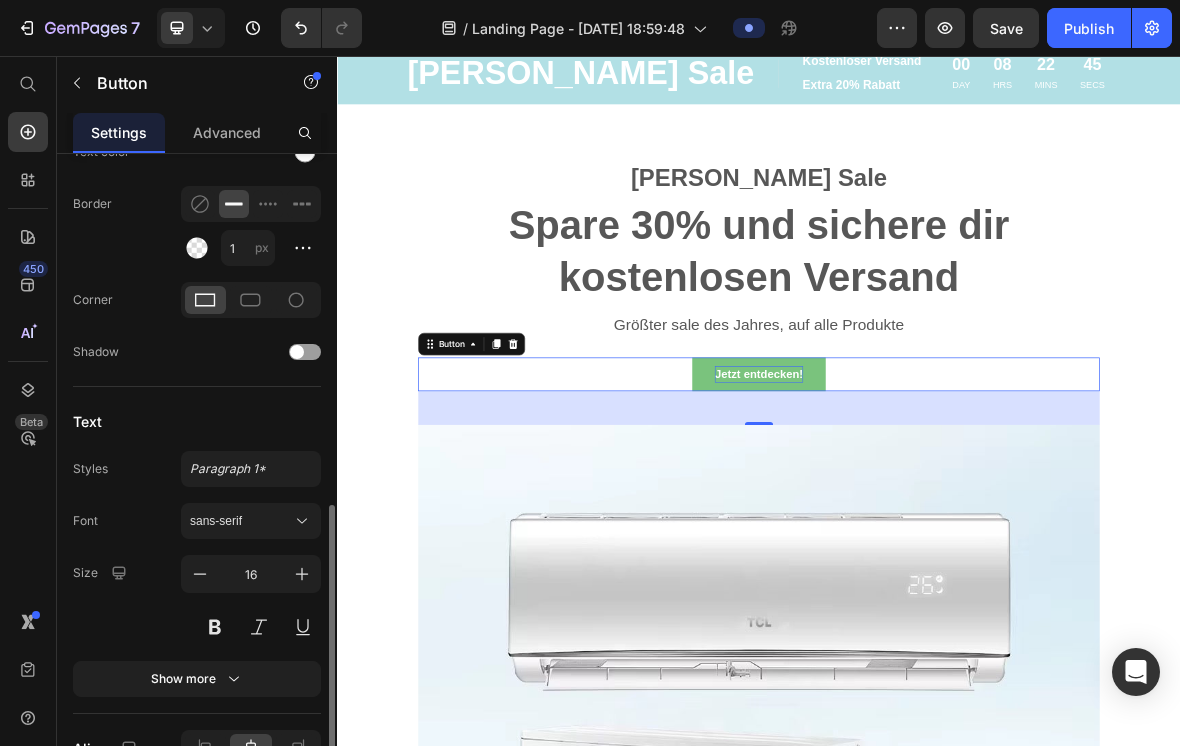scroll, scrollTop: 705, scrollLeft: 0, axis: vertical 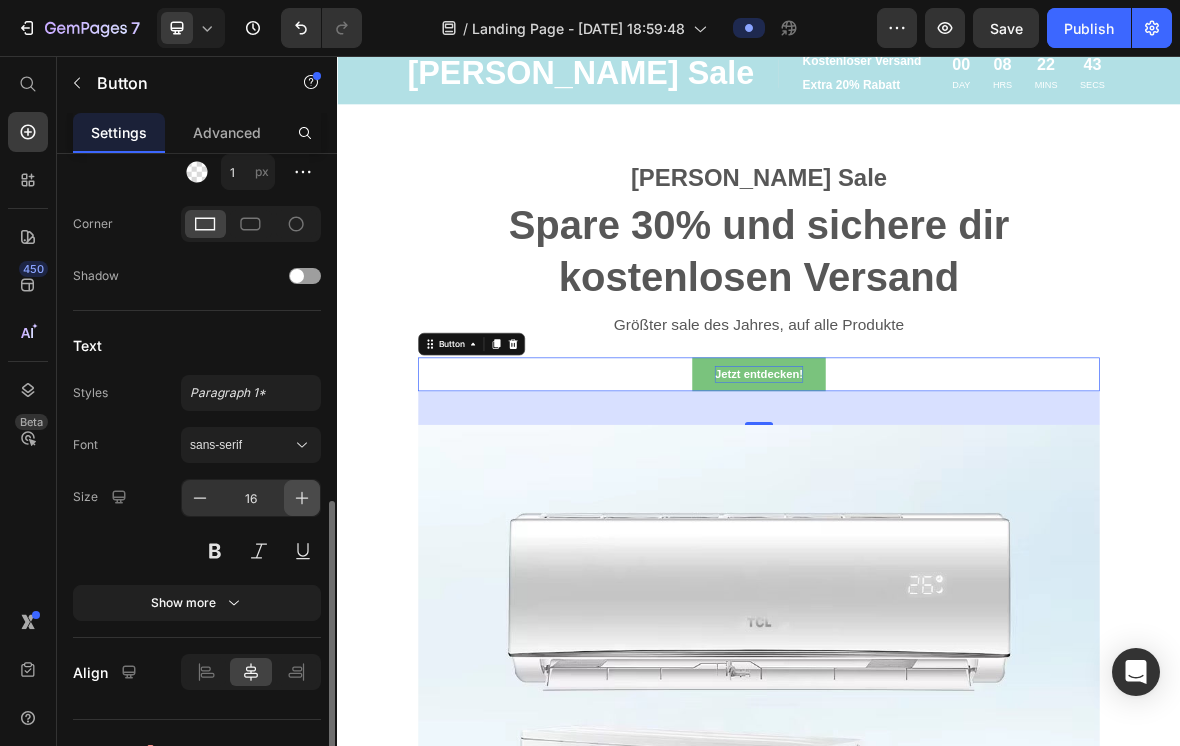 click 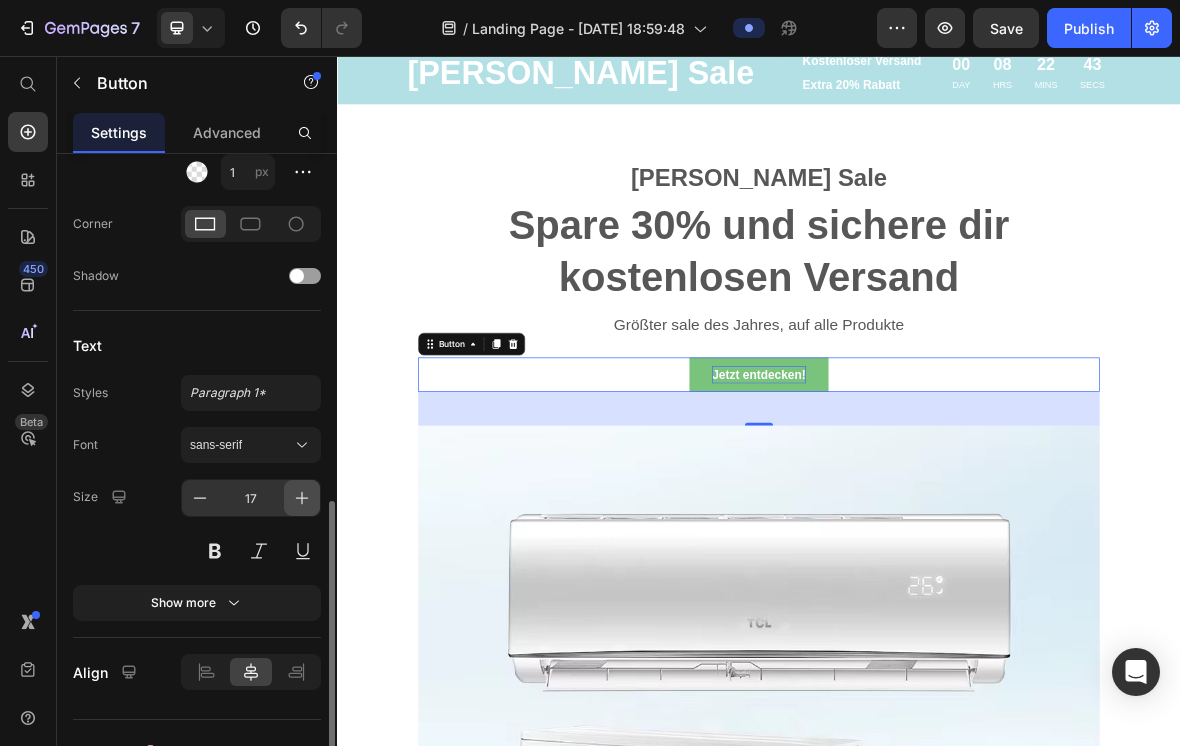 click 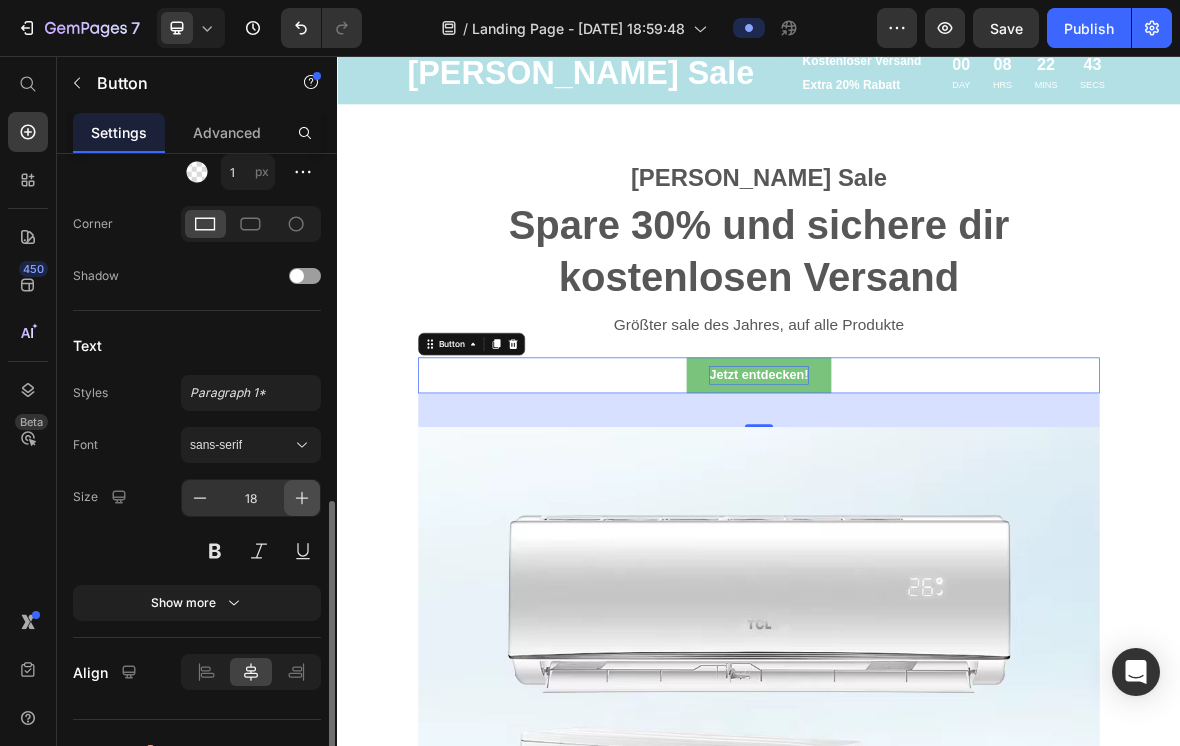 click 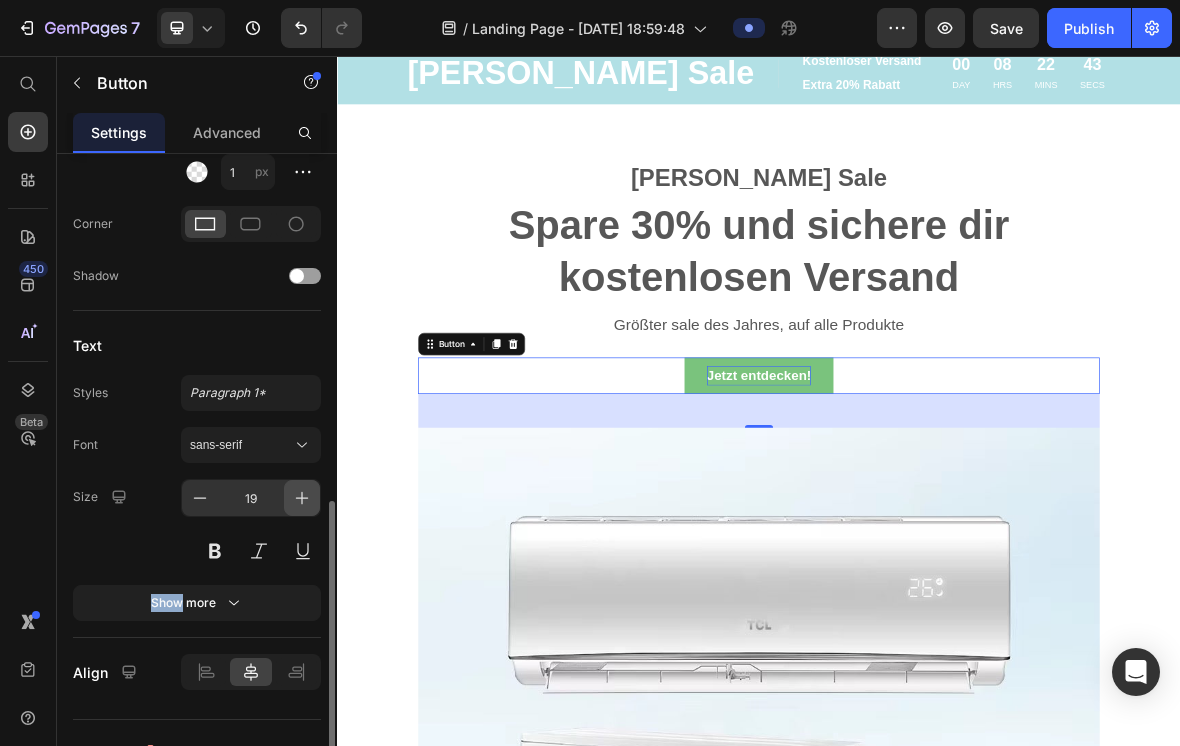 click 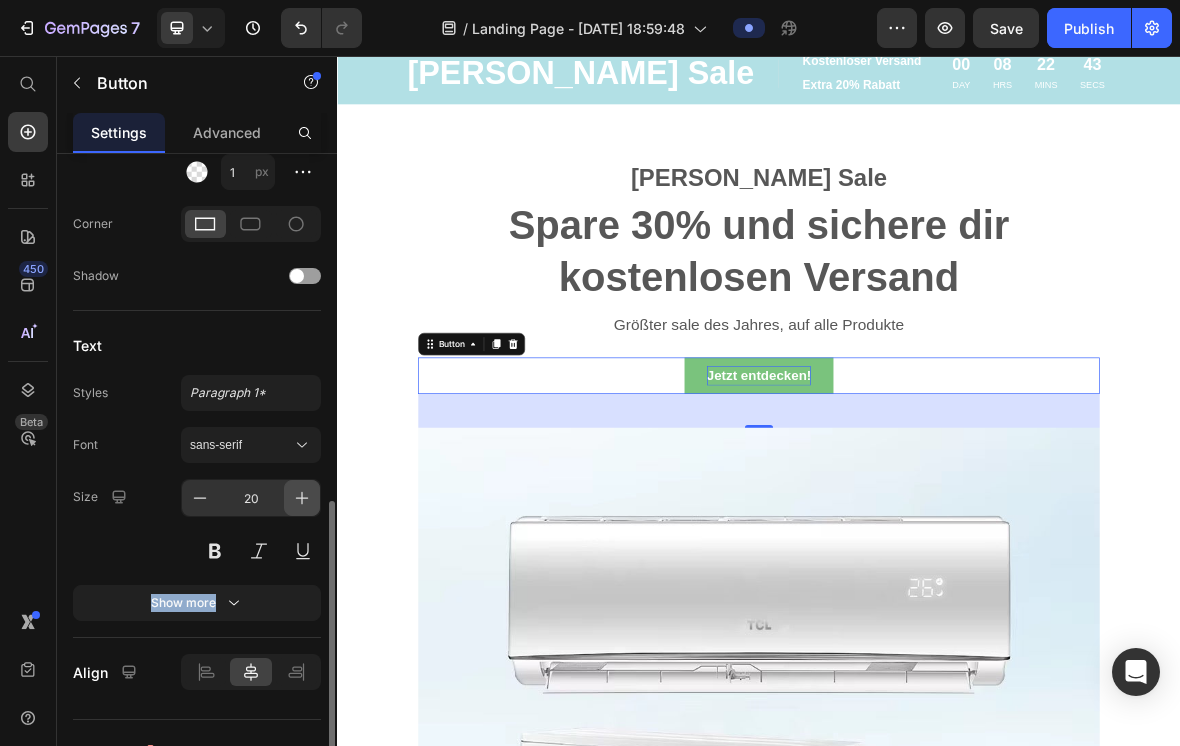 click 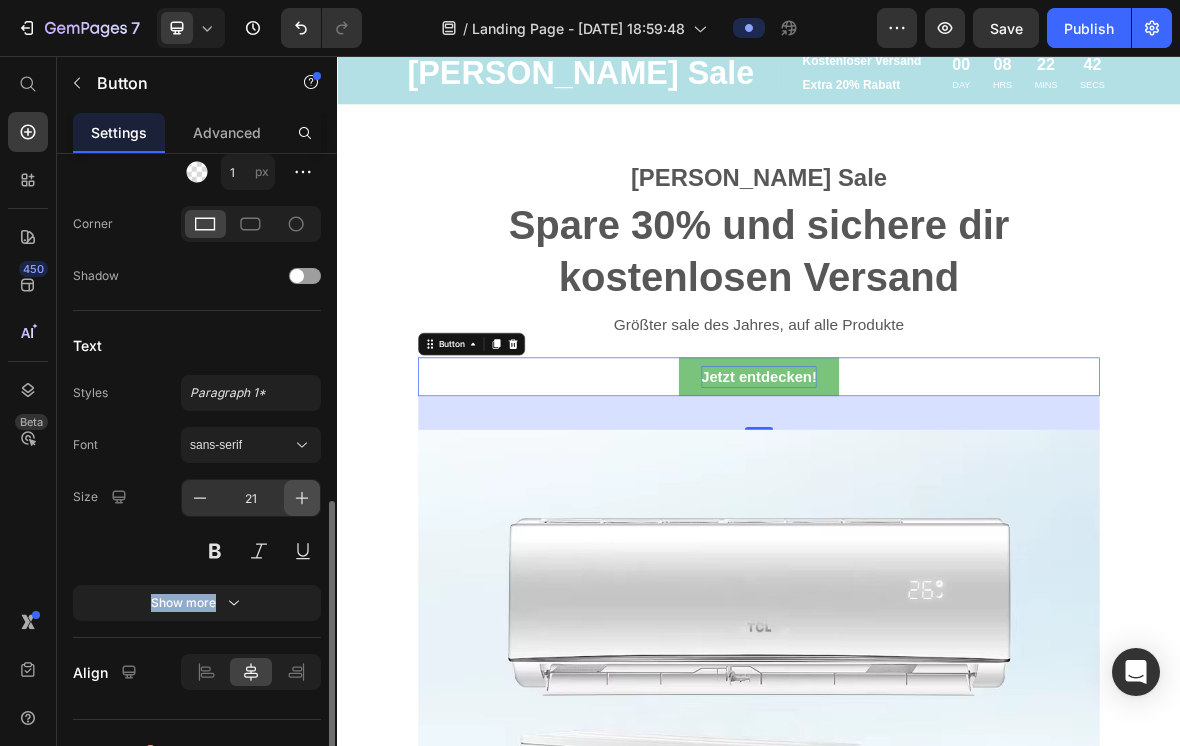 click 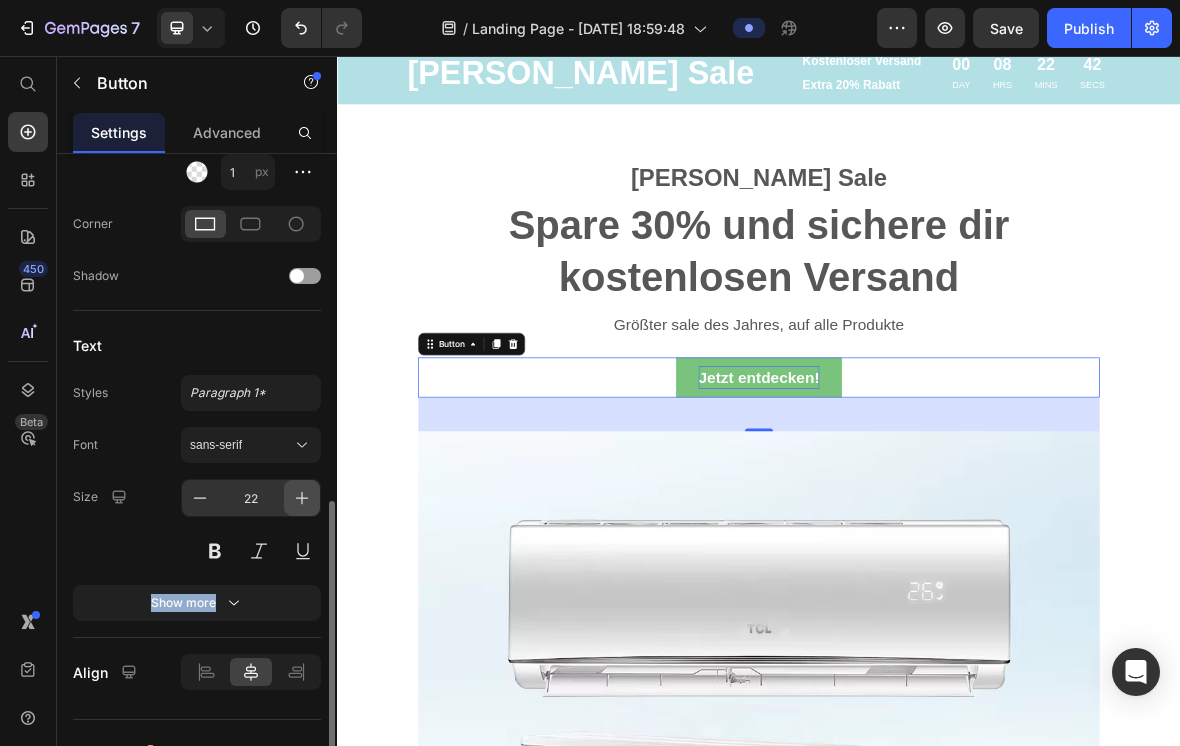 click 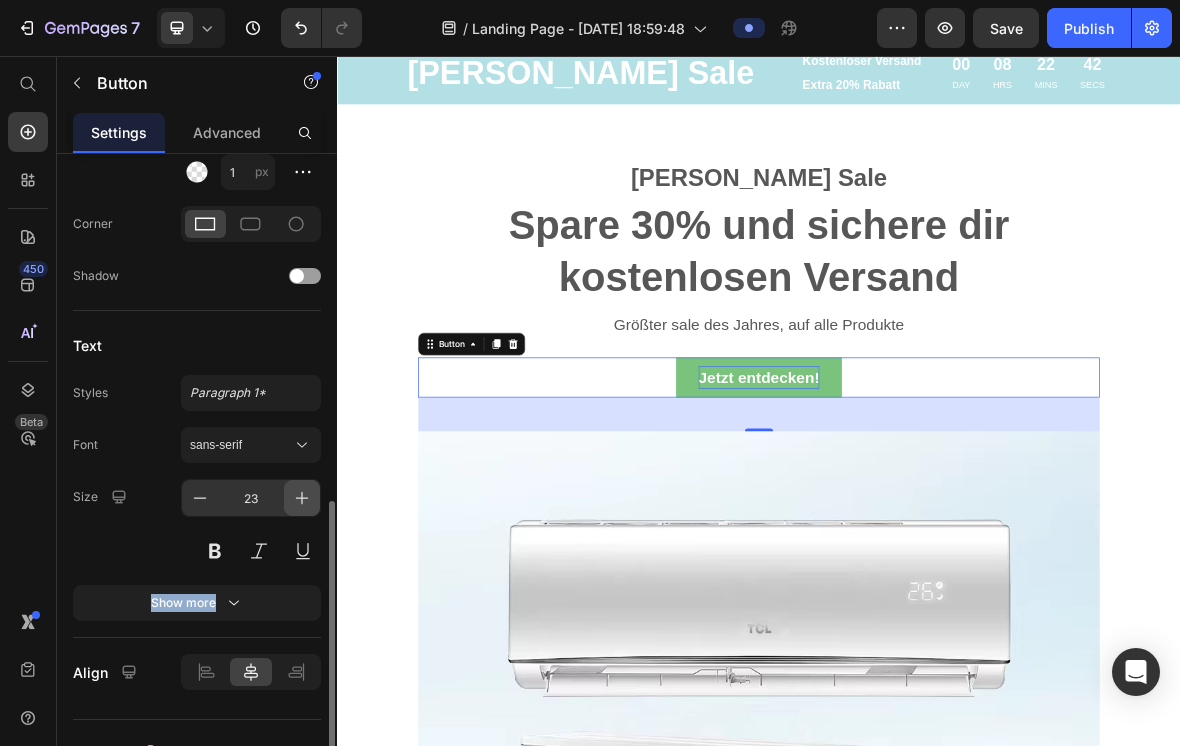 click 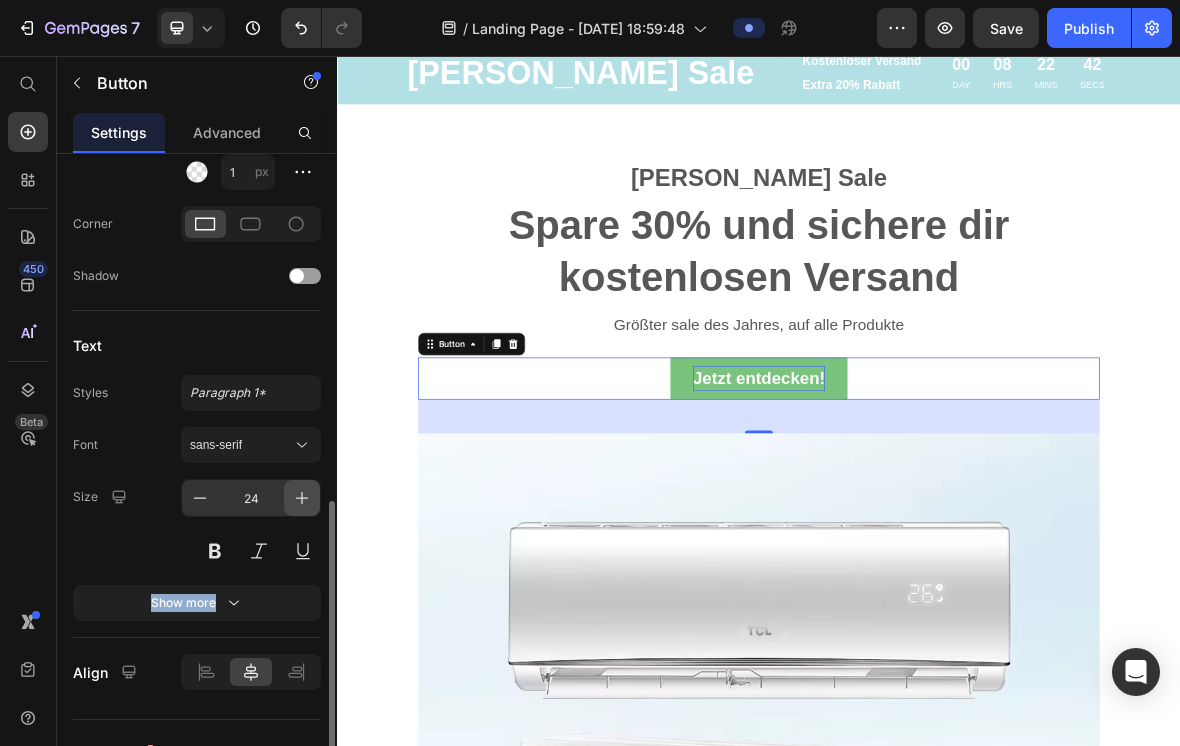 click 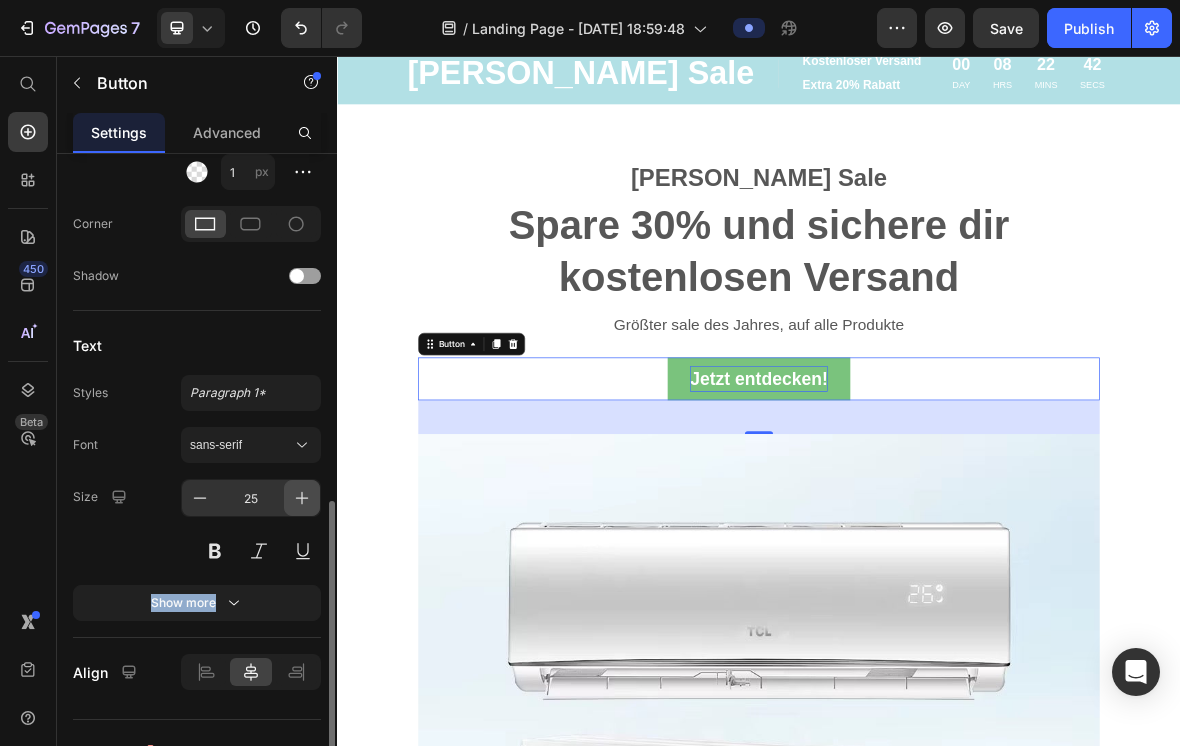 click 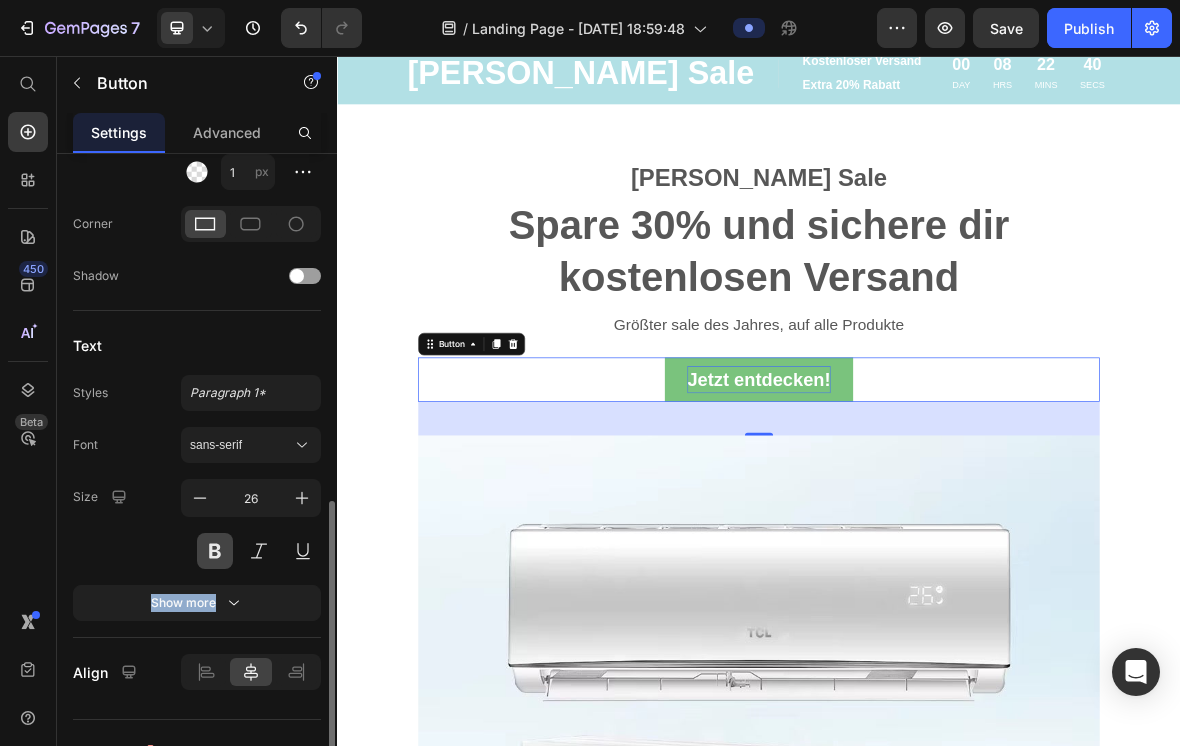 click at bounding box center (215, 551) 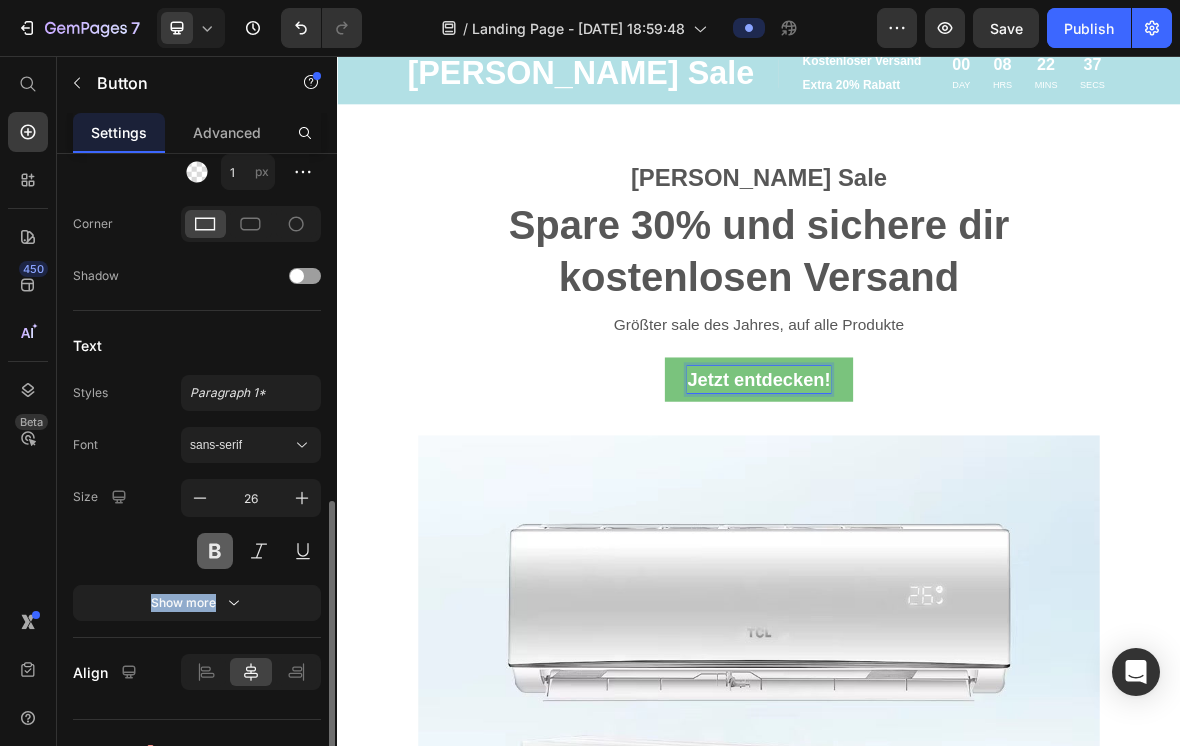 click at bounding box center (215, 551) 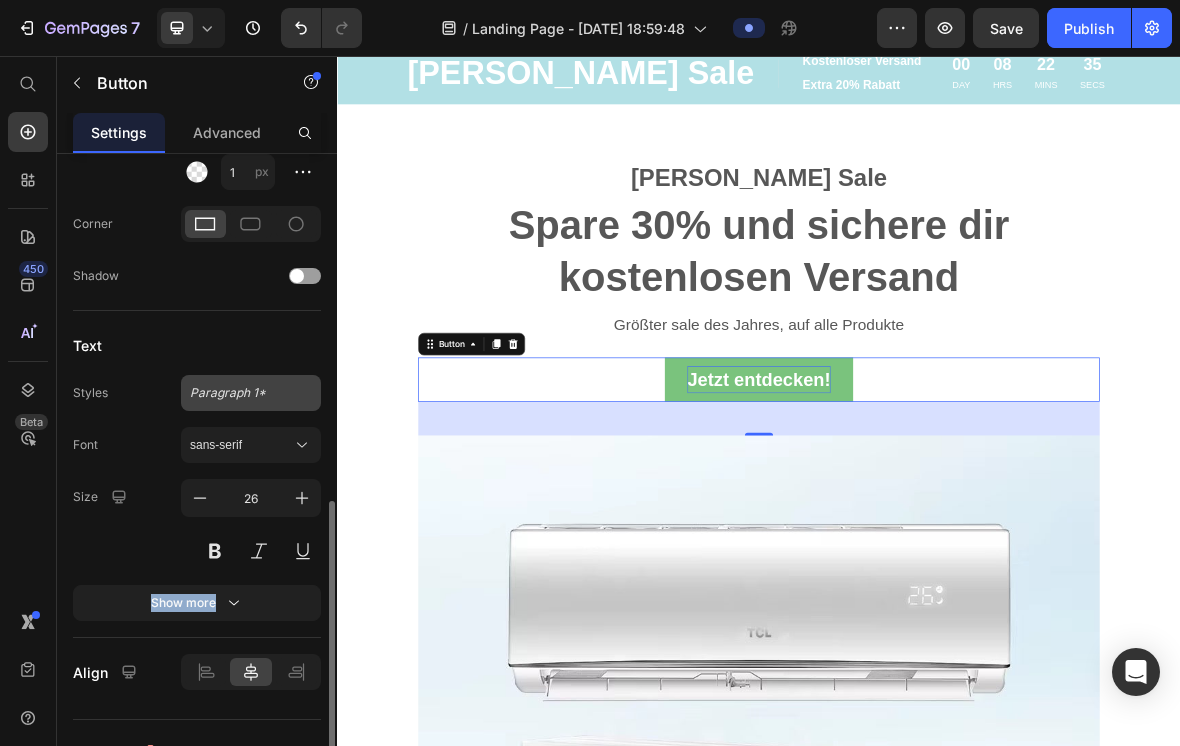 click on "Paragraph 1*" at bounding box center (239, 393) 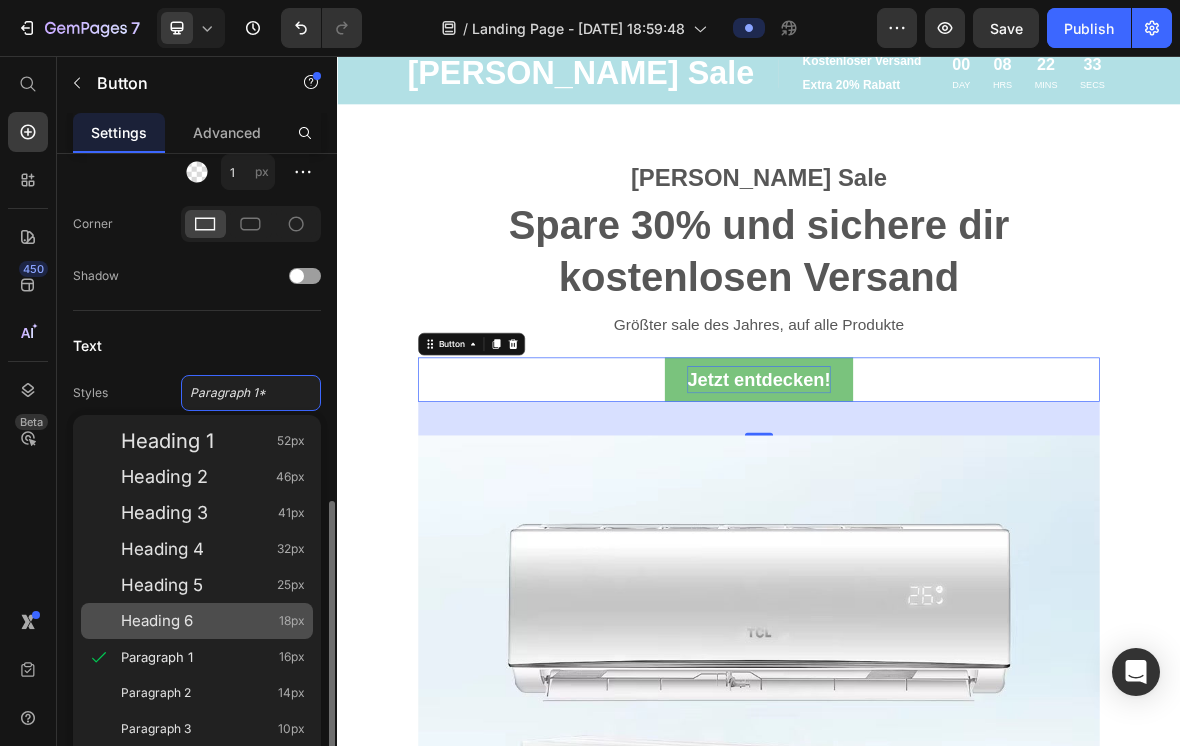 click on "Heading 6 18px" at bounding box center [213, 621] 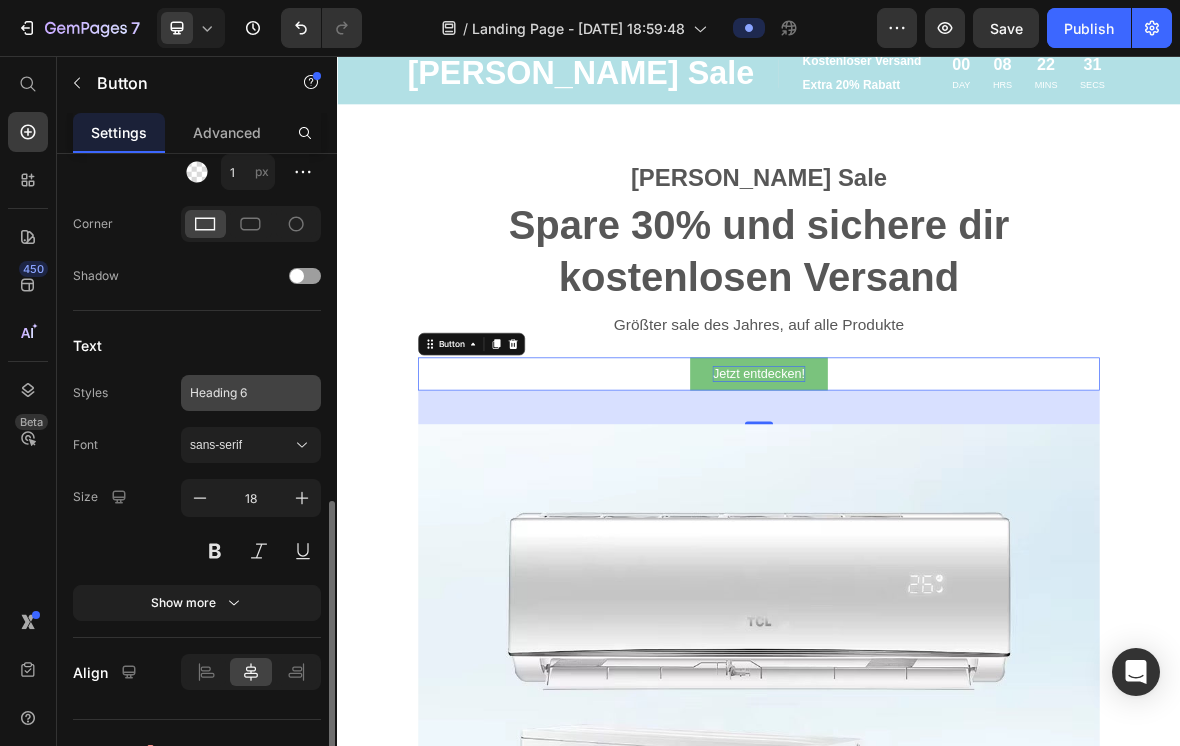 click on "Heading 6" at bounding box center [239, 393] 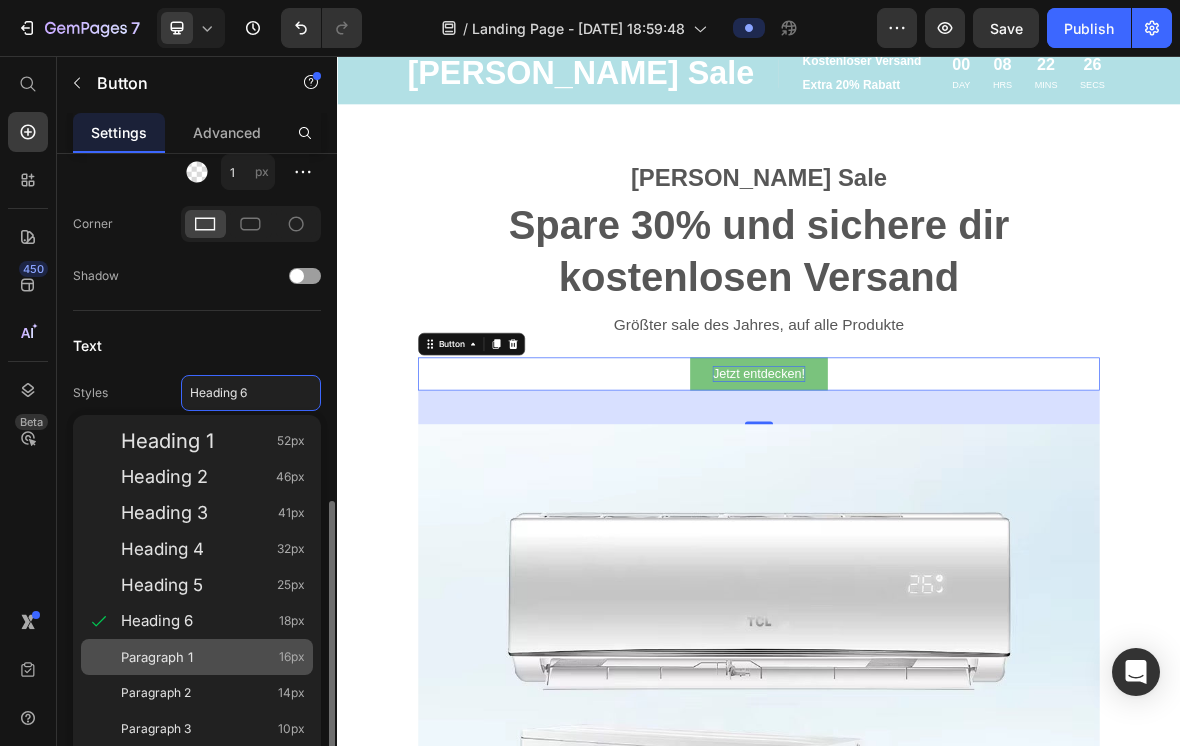 click on "Paragraph 1 16px" at bounding box center [213, 657] 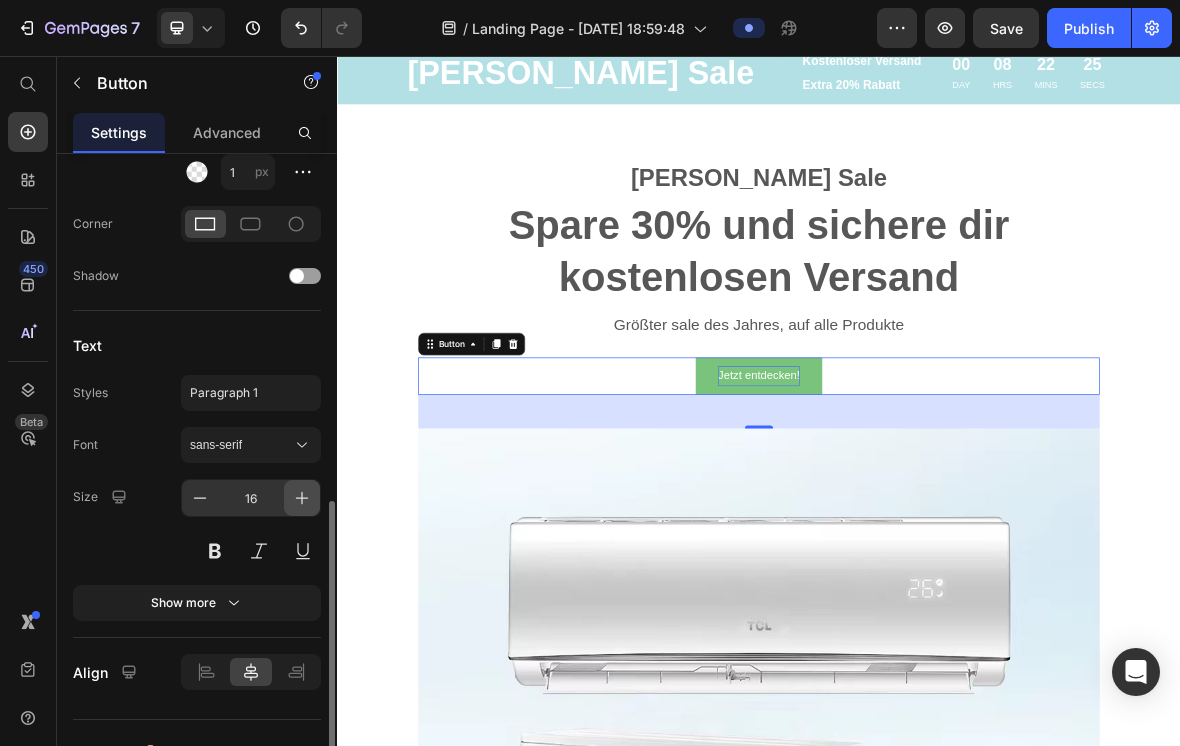click 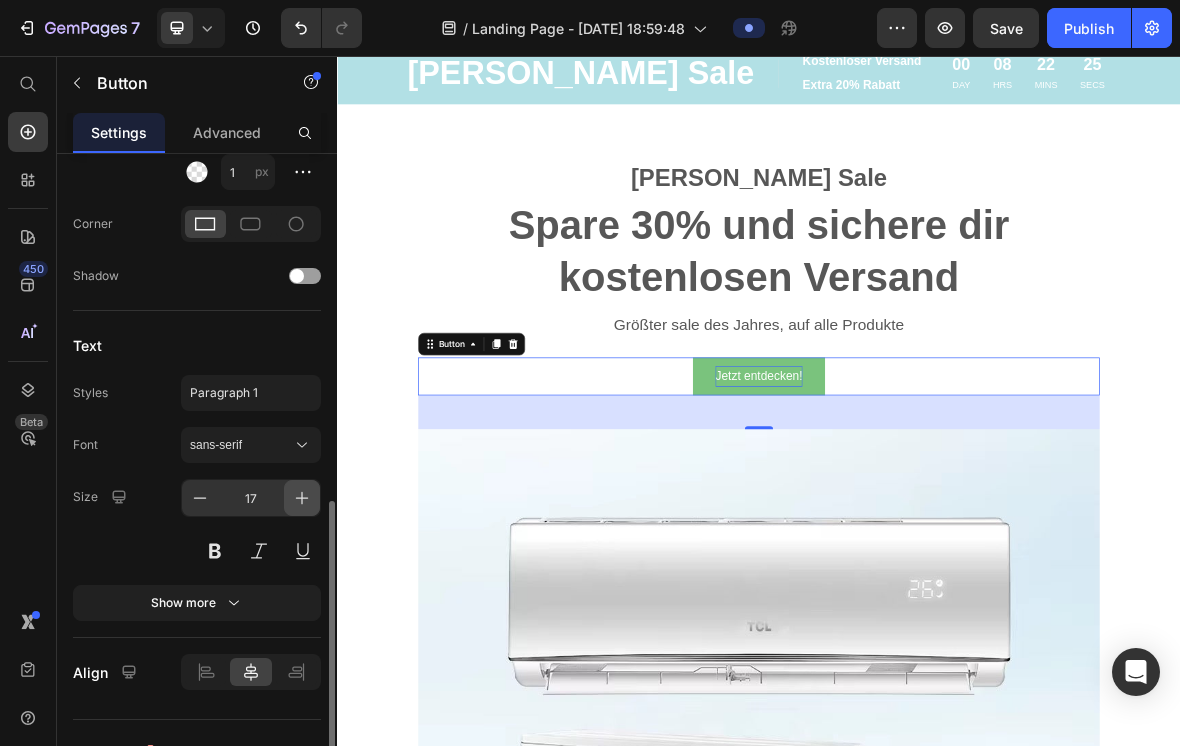 click 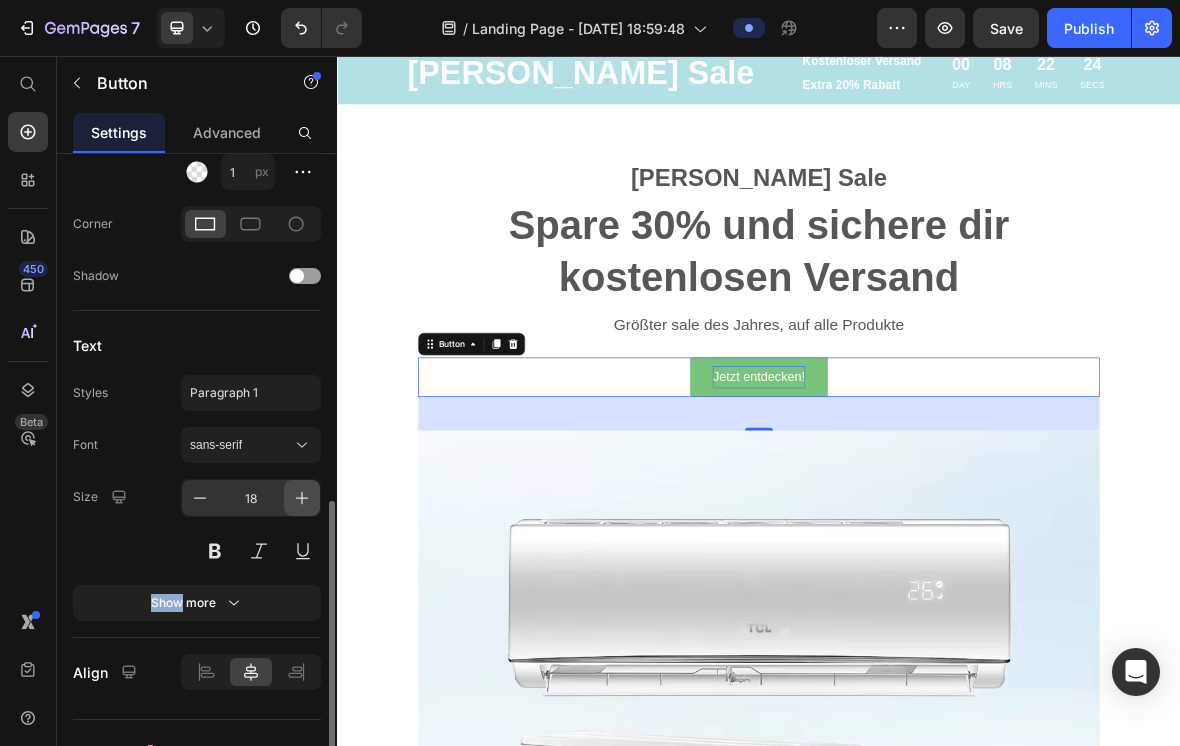 click 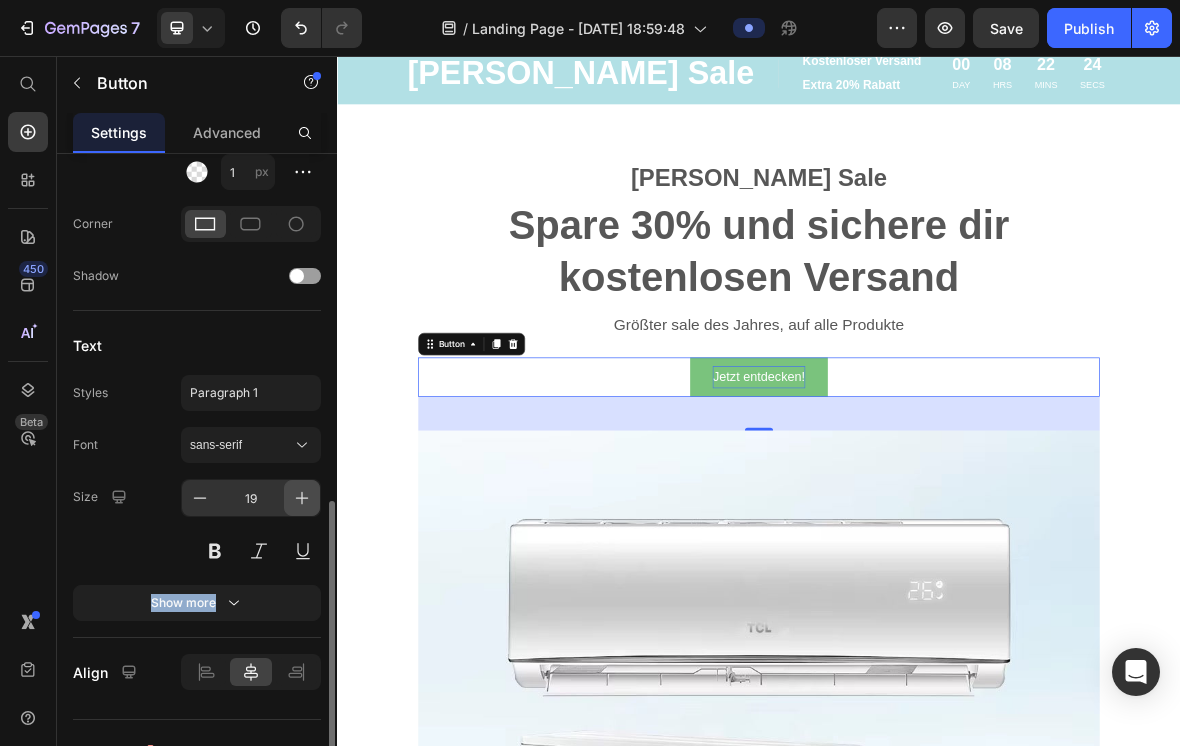 click 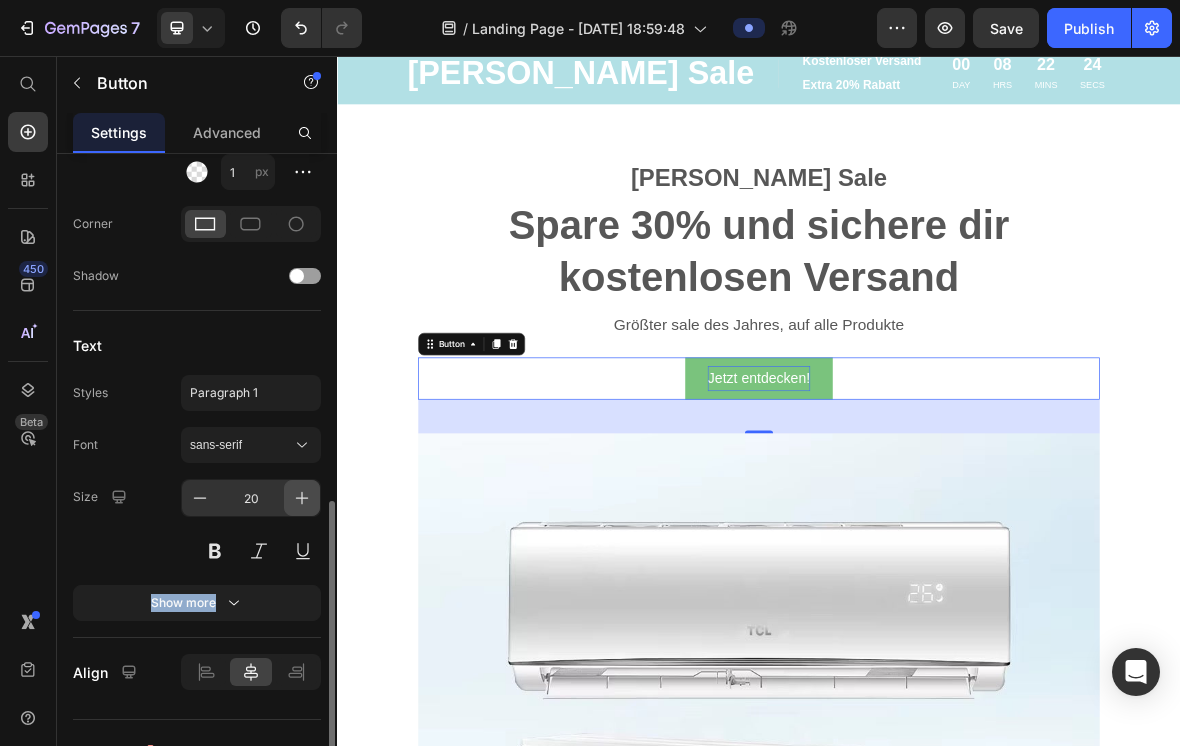 click 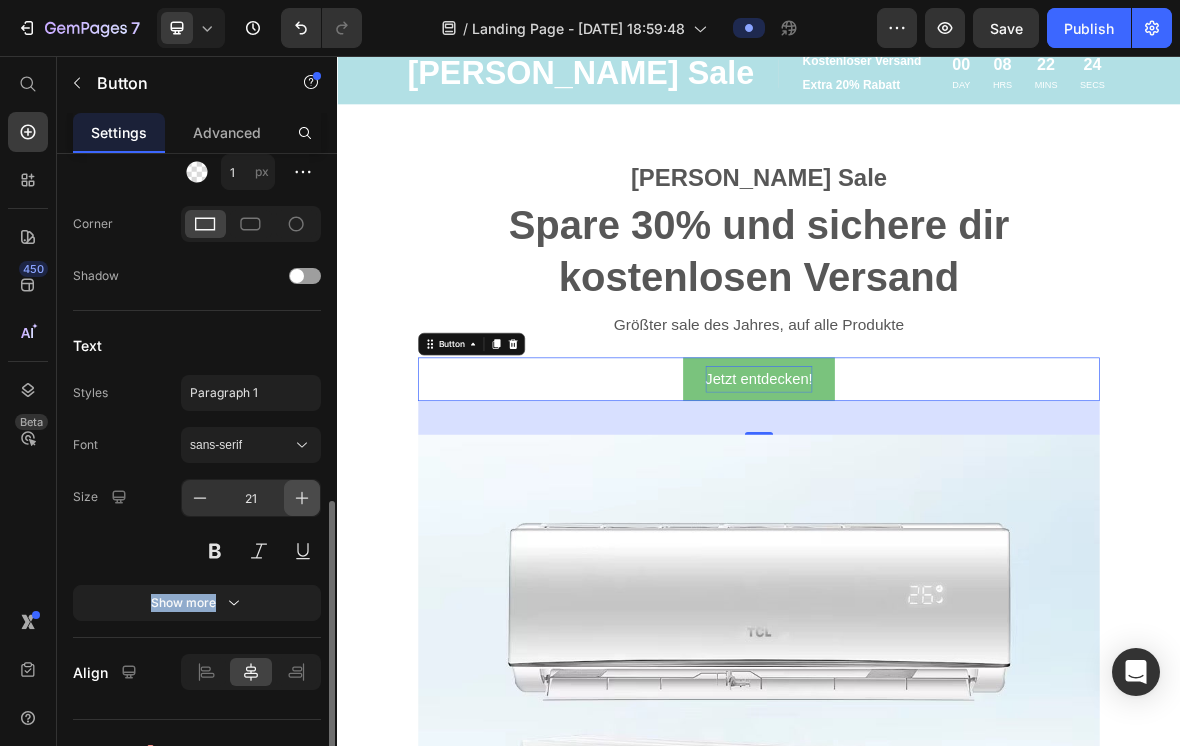 click 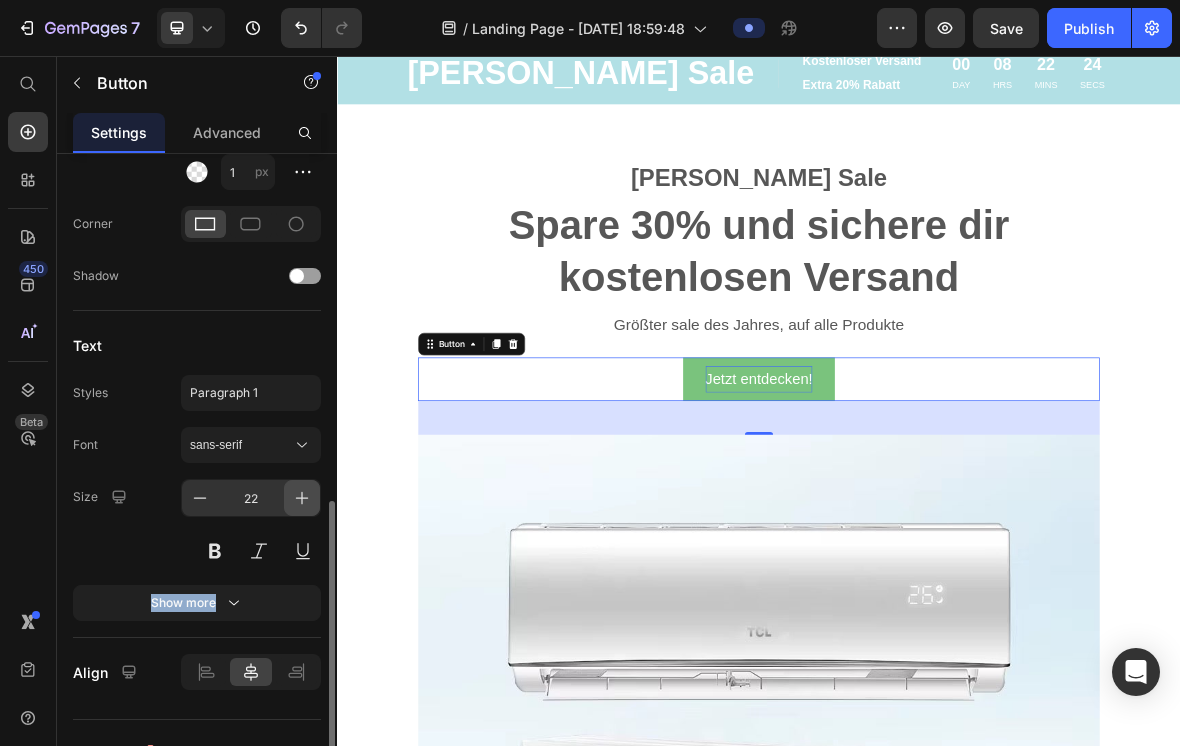 click 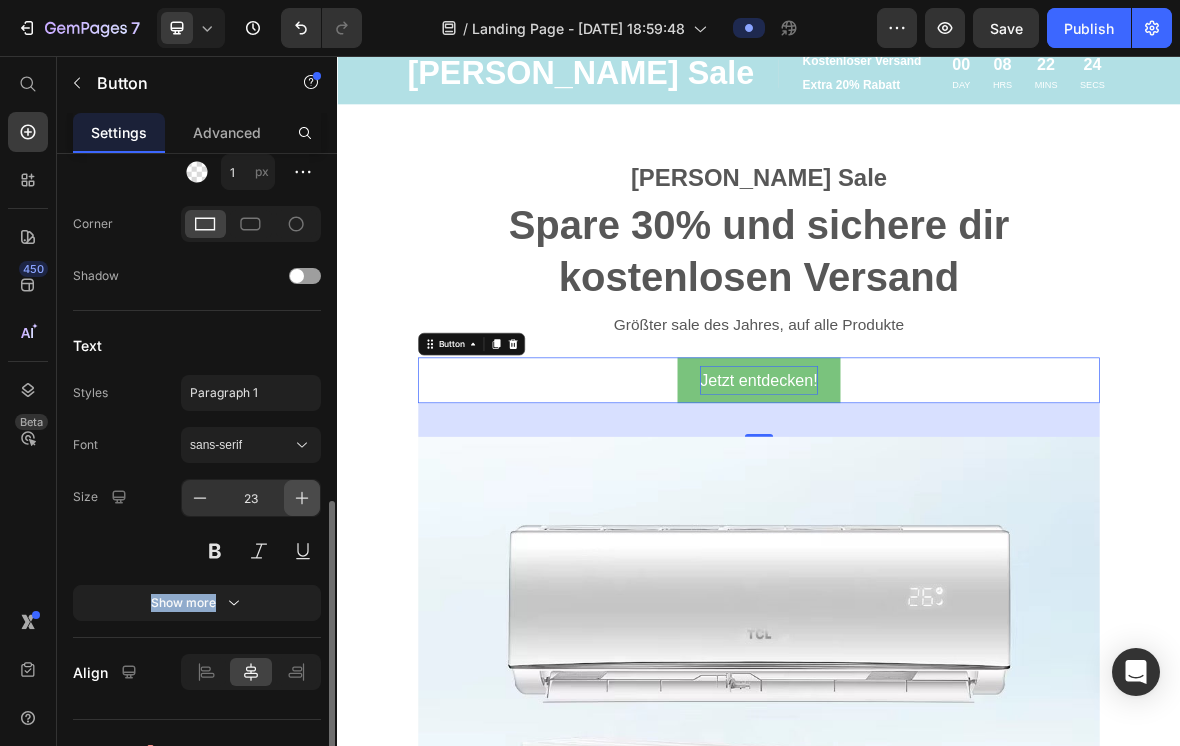 click 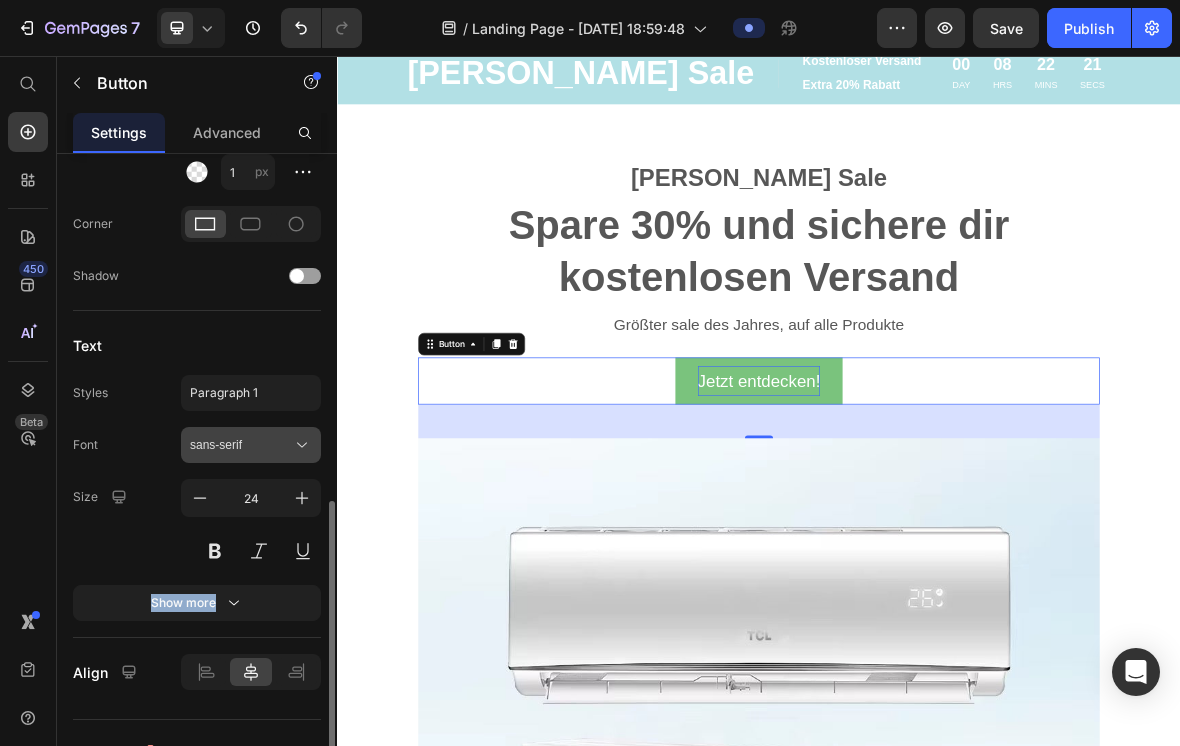 click 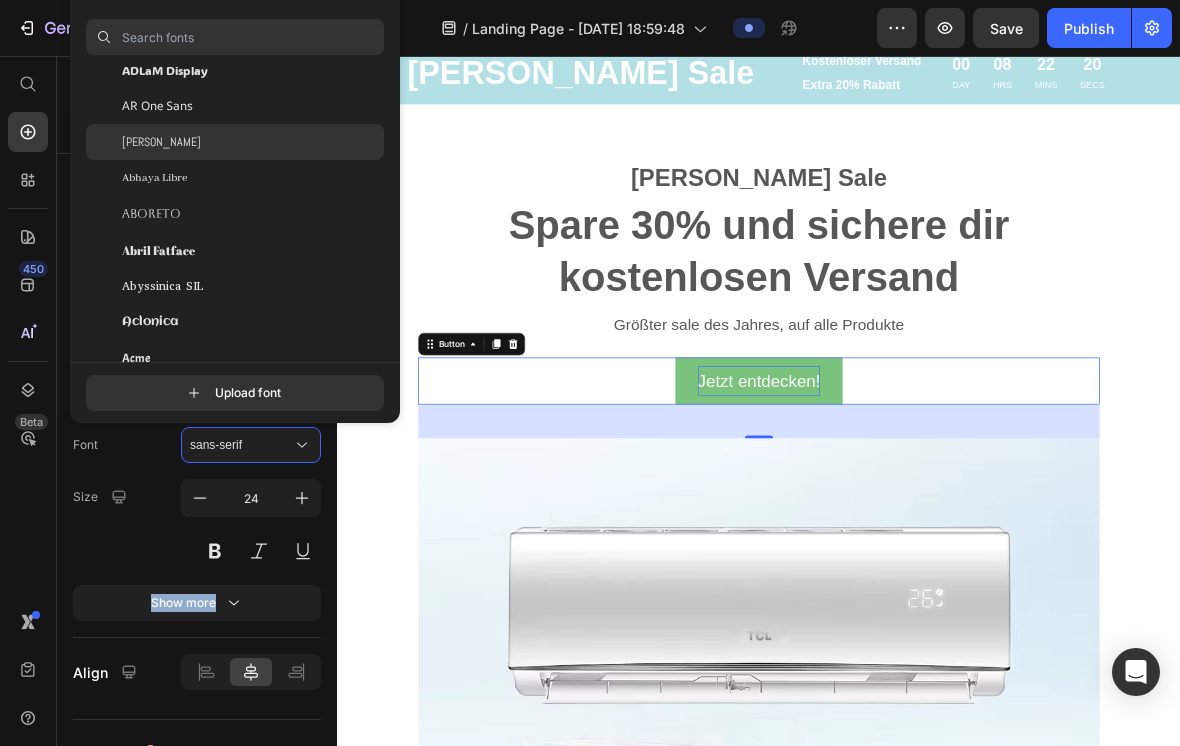 scroll, scrollTop: 153, scrollLeft: 0, axis: vertical 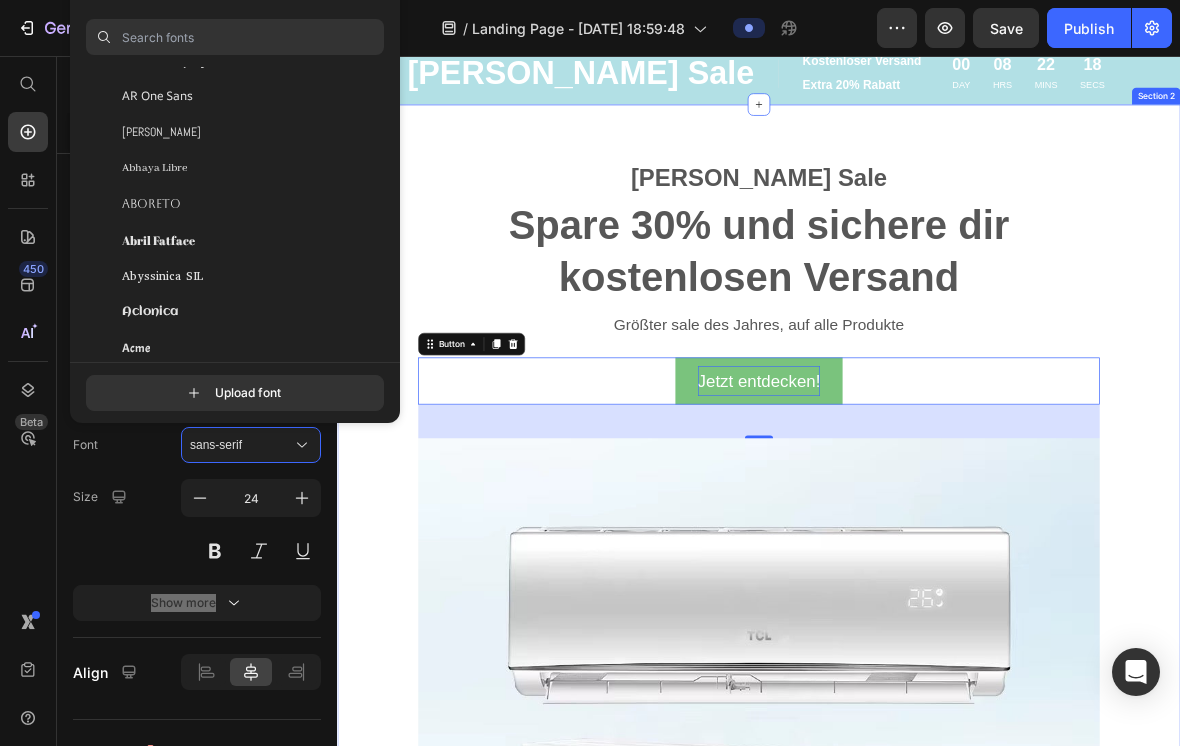 click on "[PERSON_NAME] Sale Text block Spare 30% und sichere dir kostenlosen Versand Heading Größter sale des Jahres, auf alle Produkte Text block Jetzt entdecken! Button   48 Image Row" at bounding box center [937, 895] 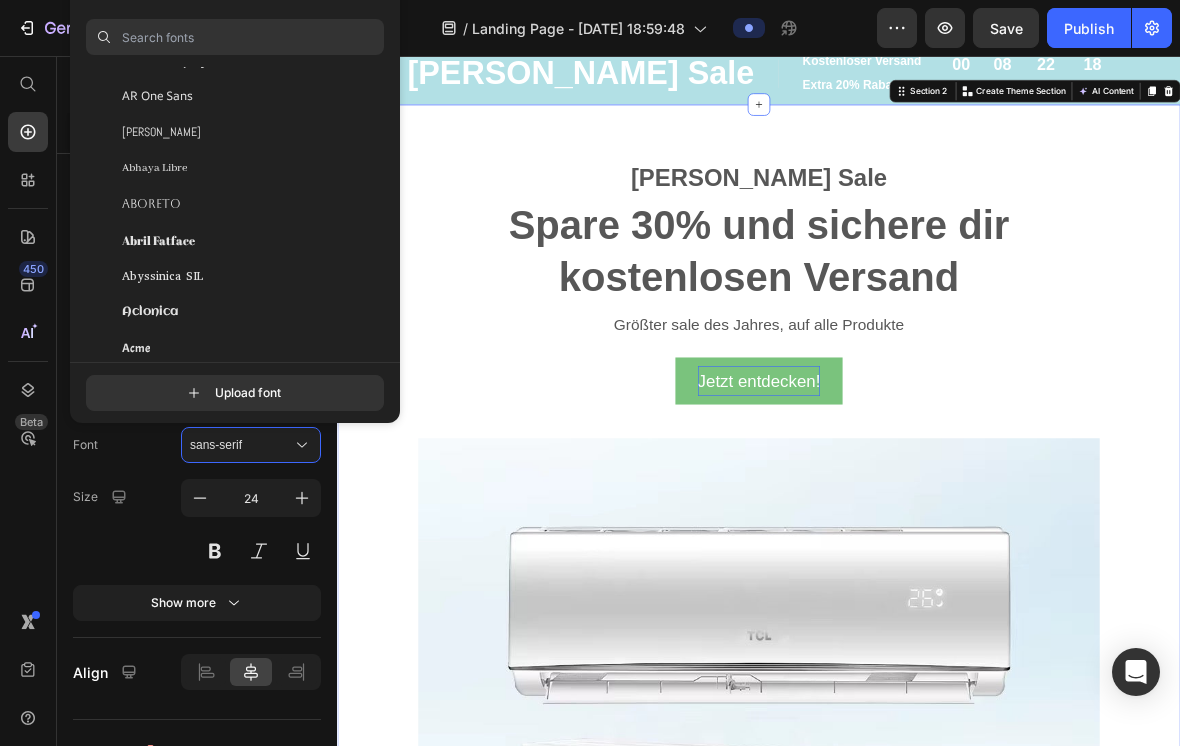 scroll, scrollTop: 0, scrollLeft: 0, axis: both 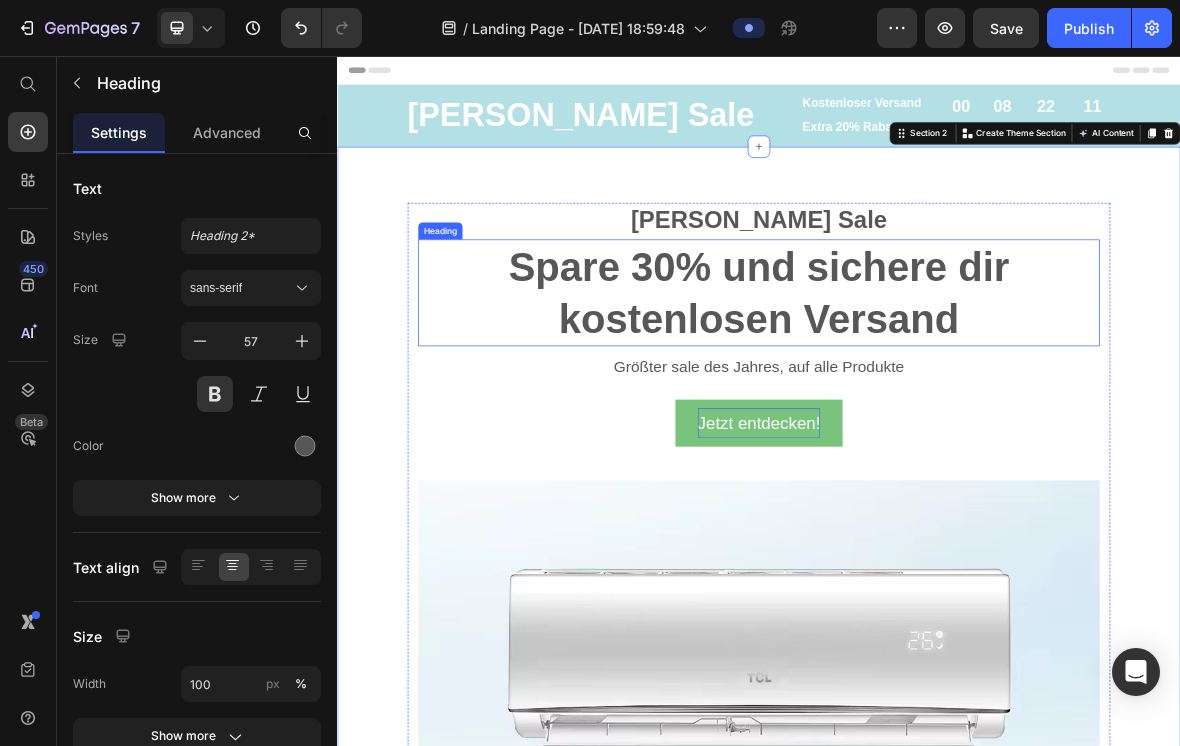 click on "Spare 30% und sichere dir kostenlosen Versand" at bounding box center [937, 393] 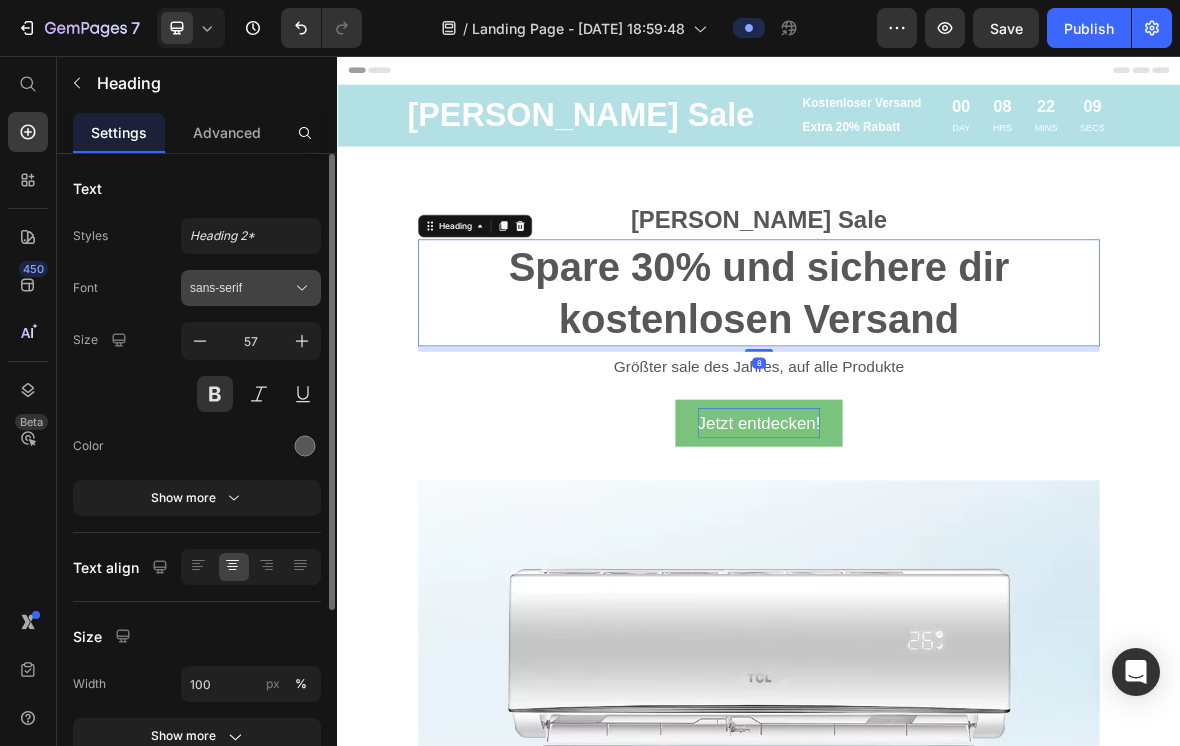 click 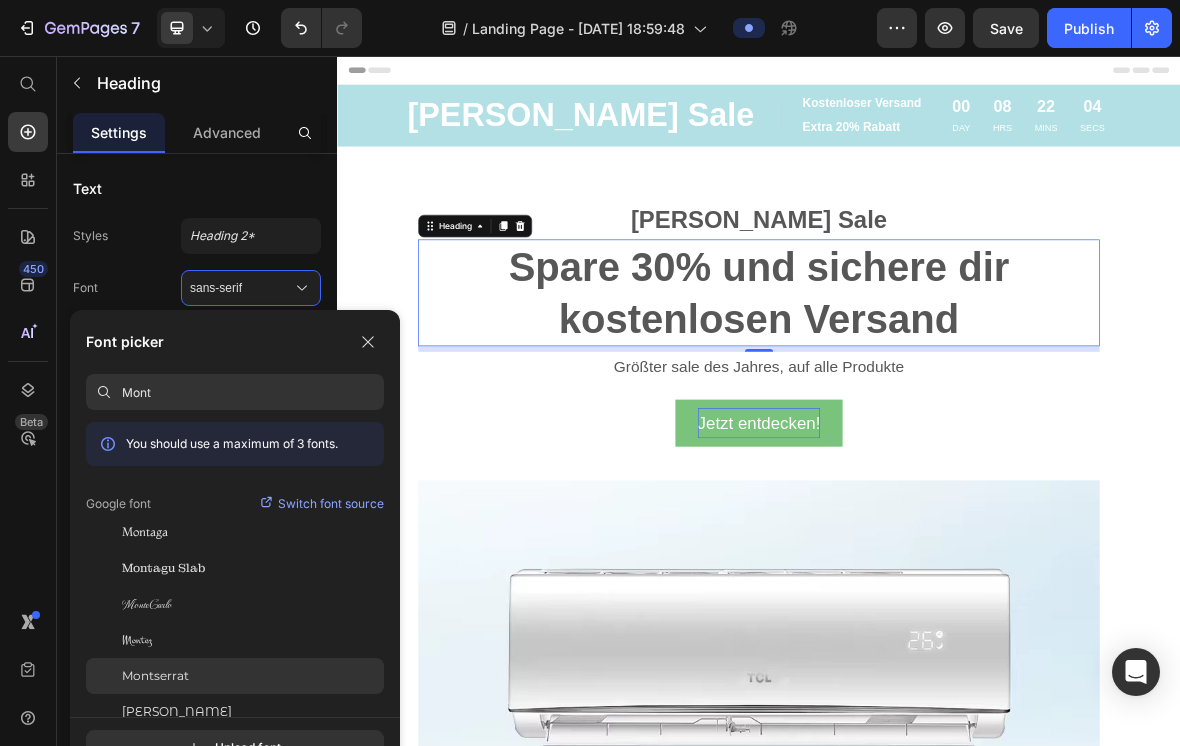 type on "Mont" 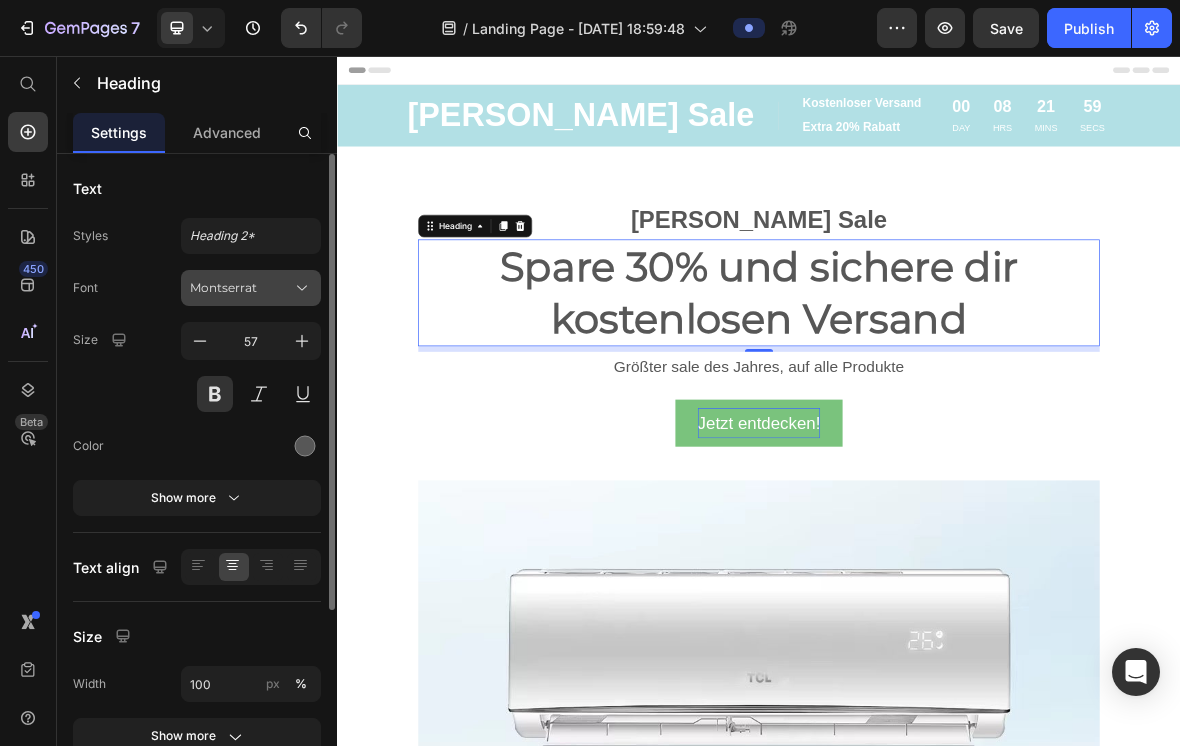 click 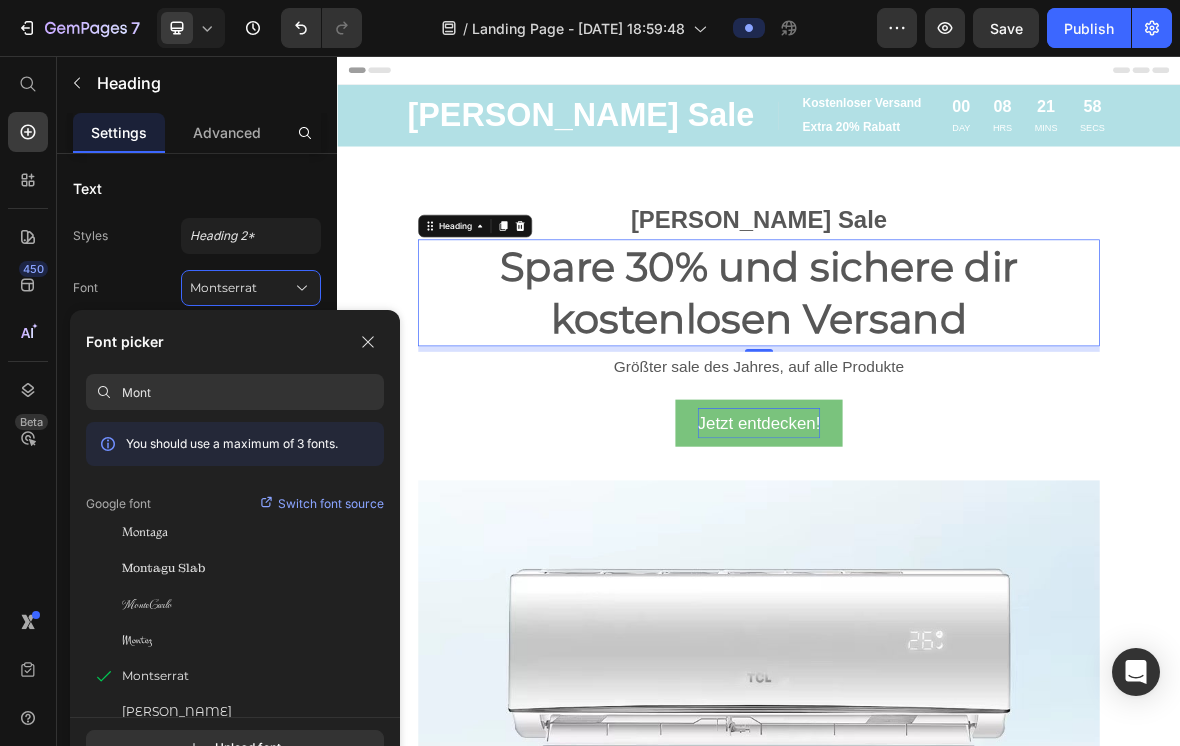 click on "Mont" at bounding box center (253, 392) 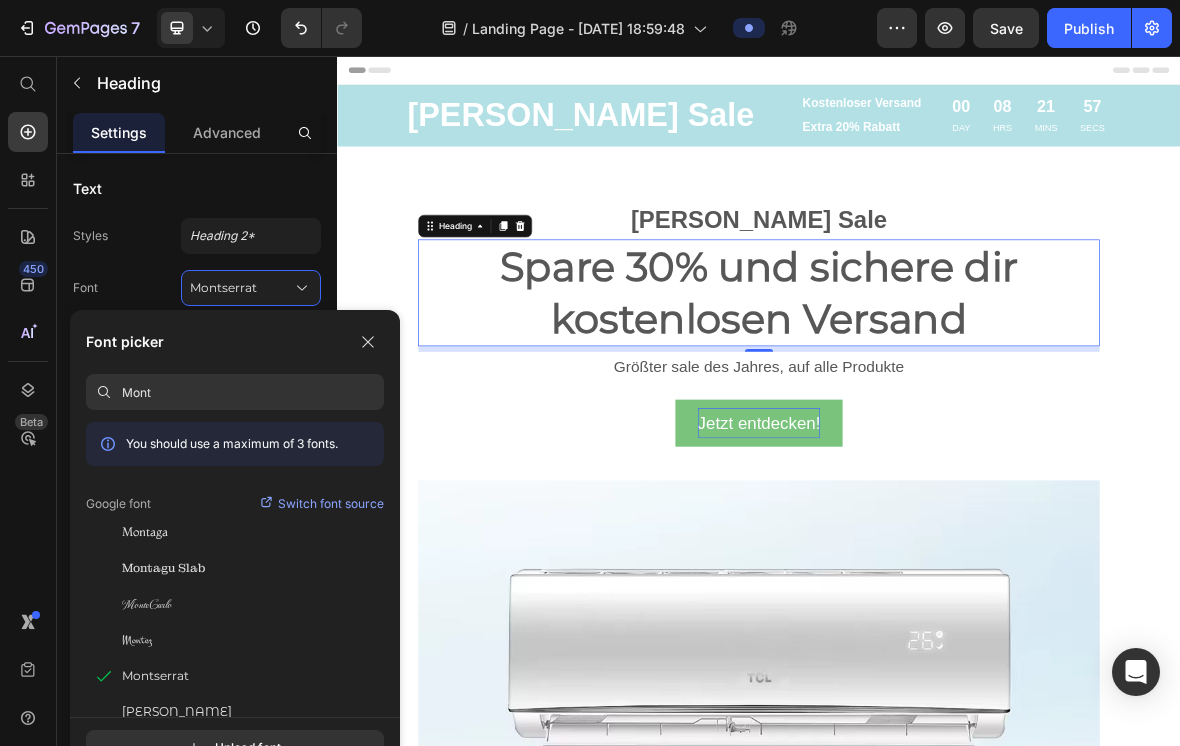 click on "Mont" at bounding box center (253, 392) 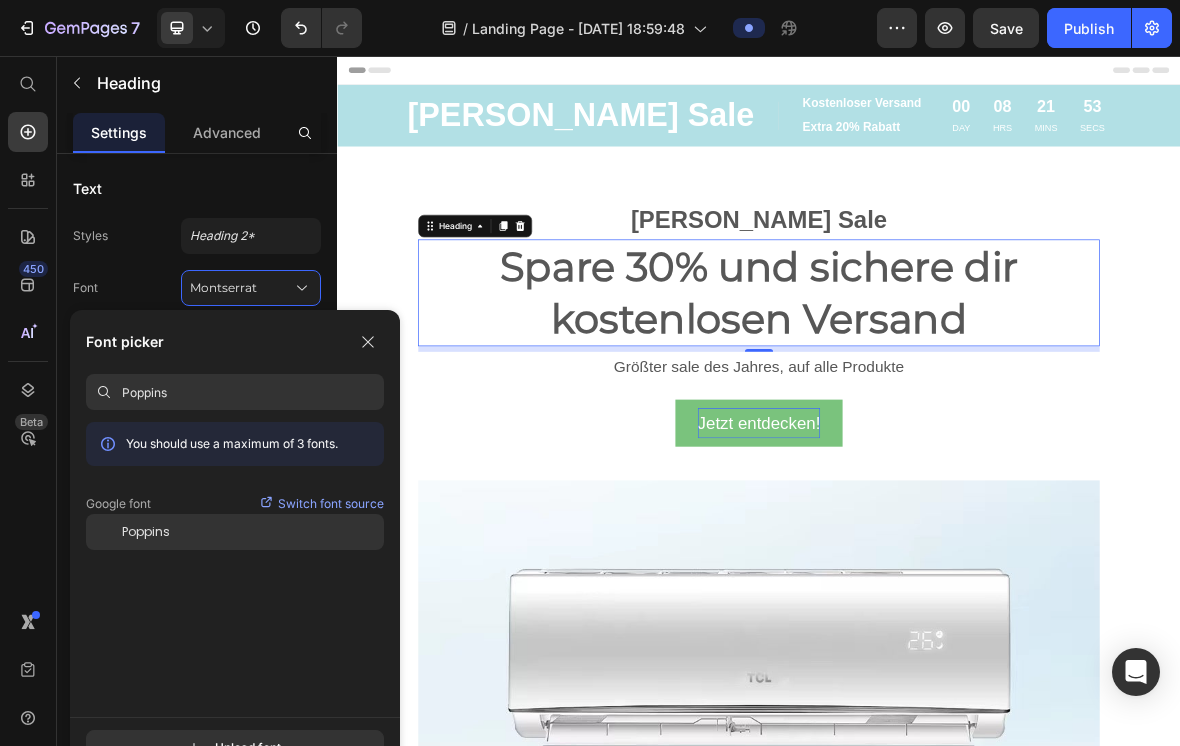 type on "Poppins" 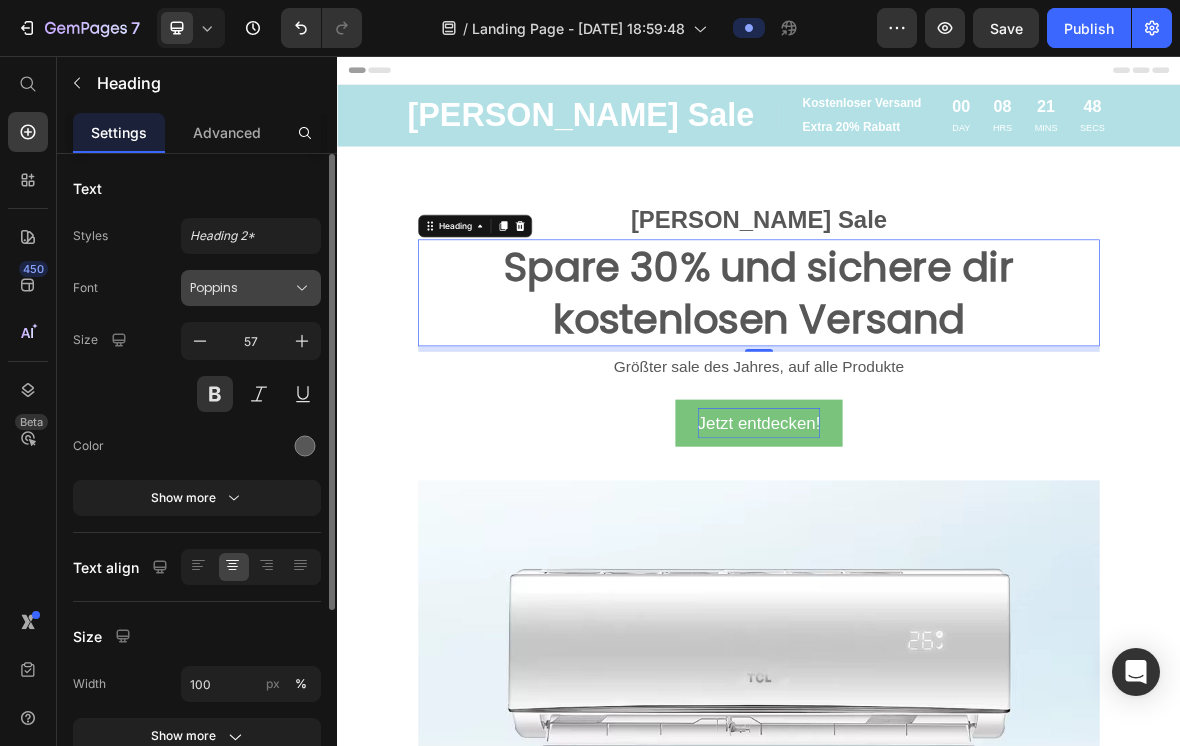 click 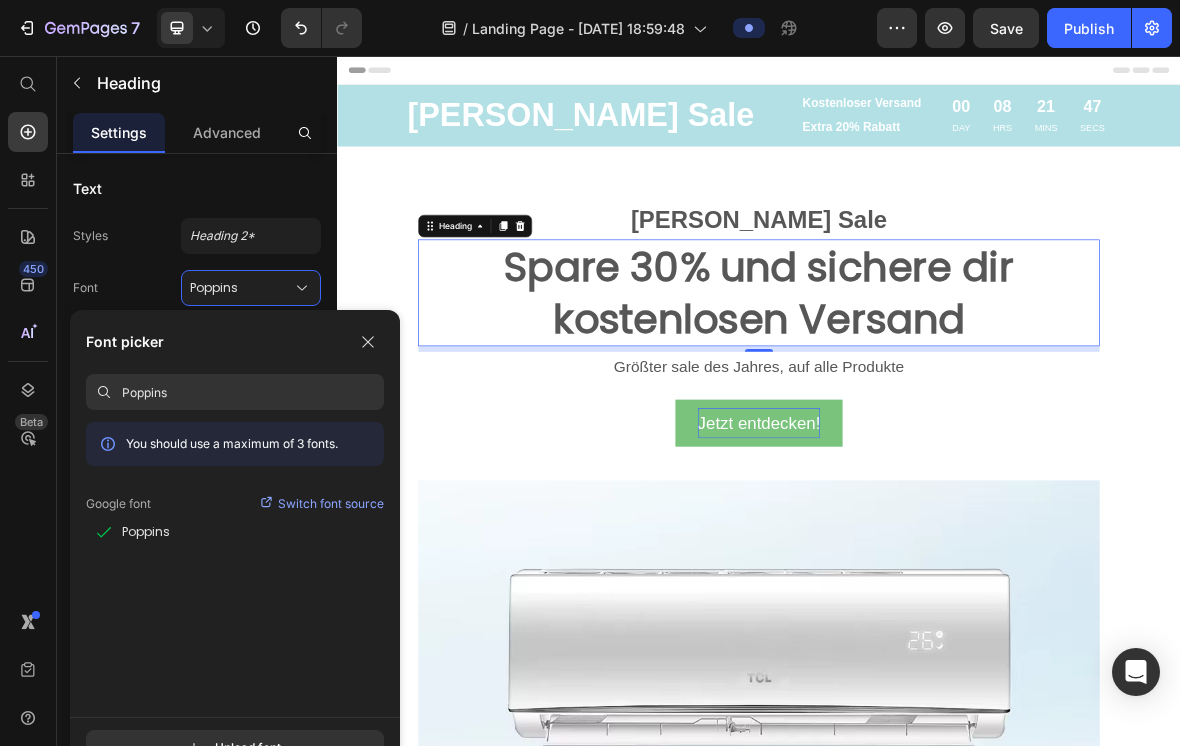 click on "Poppins" at bounding box center (253, 392) 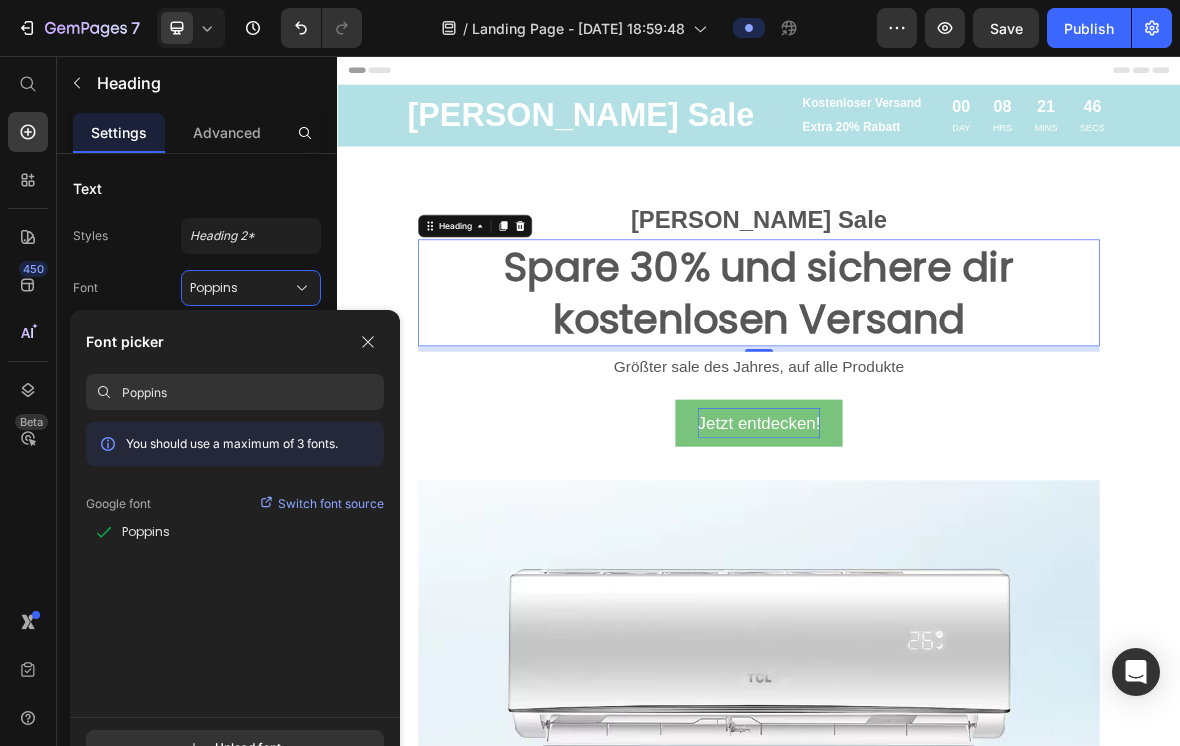 click on "Poppins" at bounding box center (253, 392) 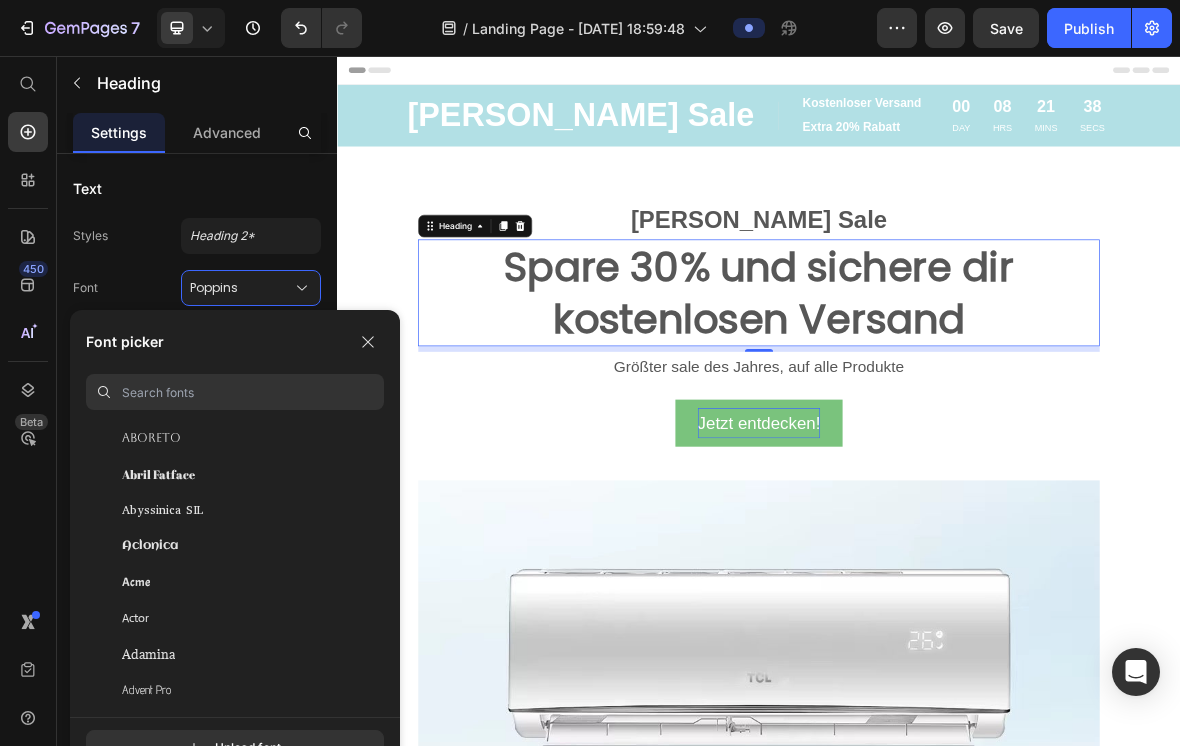 scroll, scrollTop: 397, scrollLeft: 0, axis: vertical 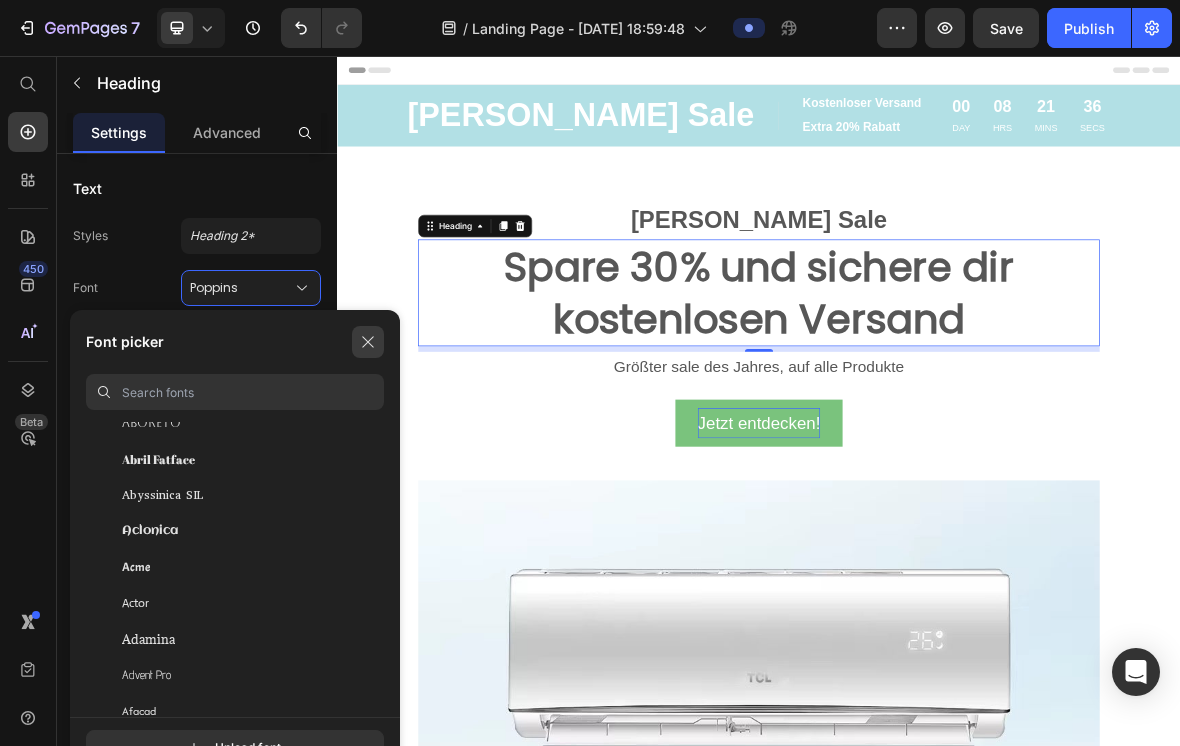 type 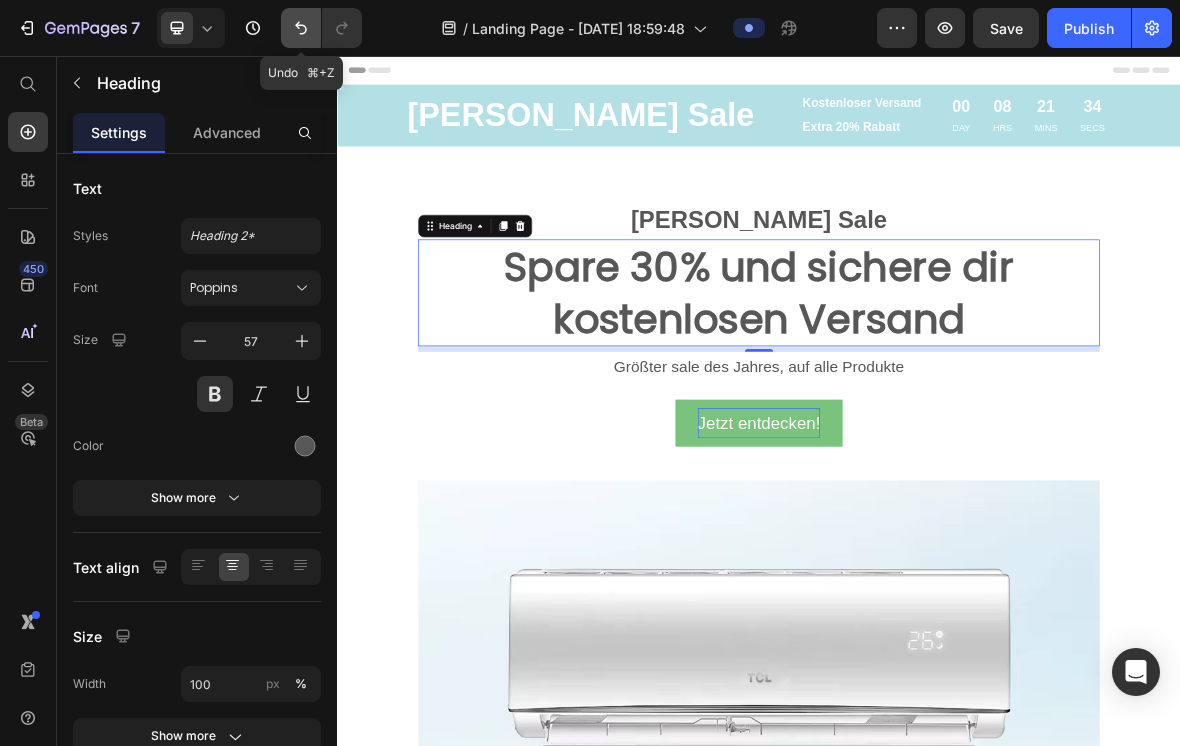 click 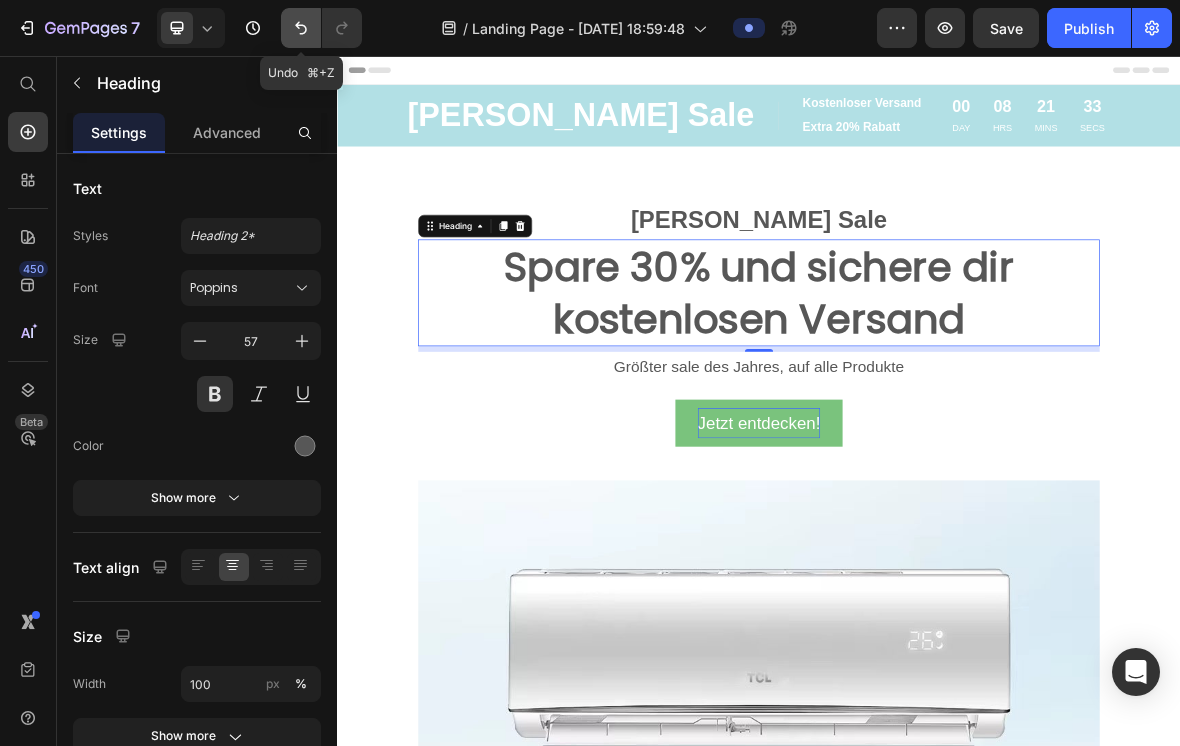 click 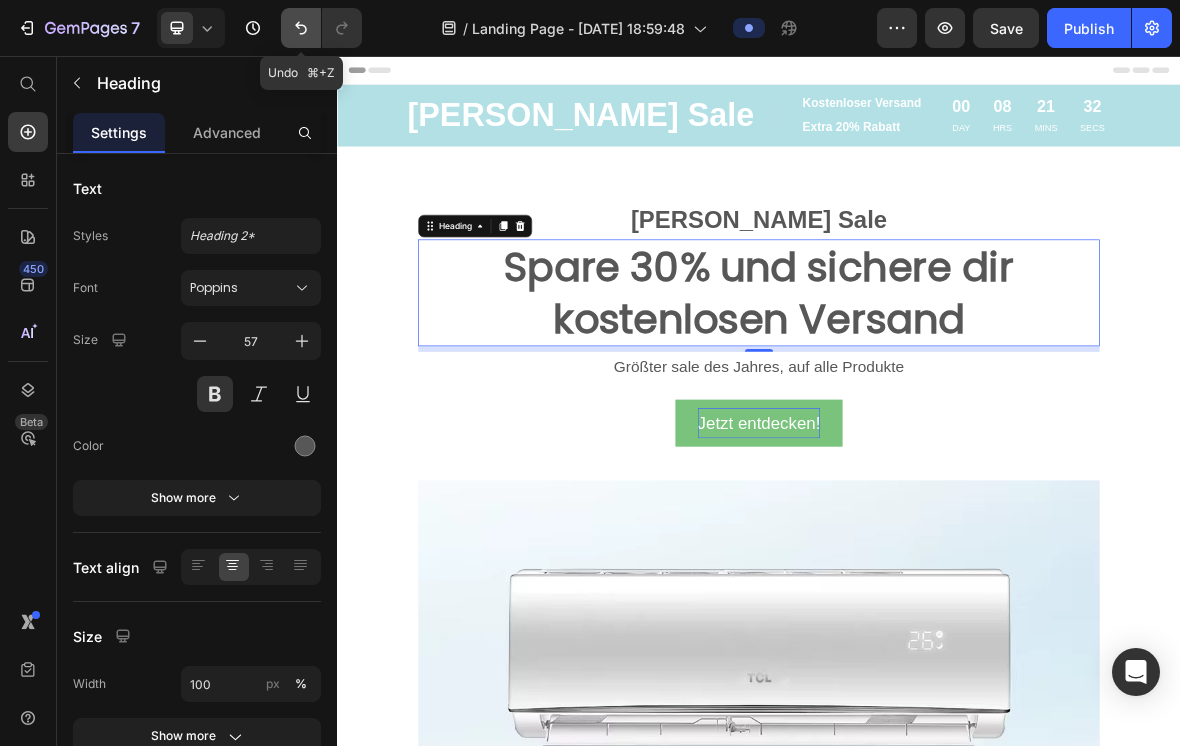 click 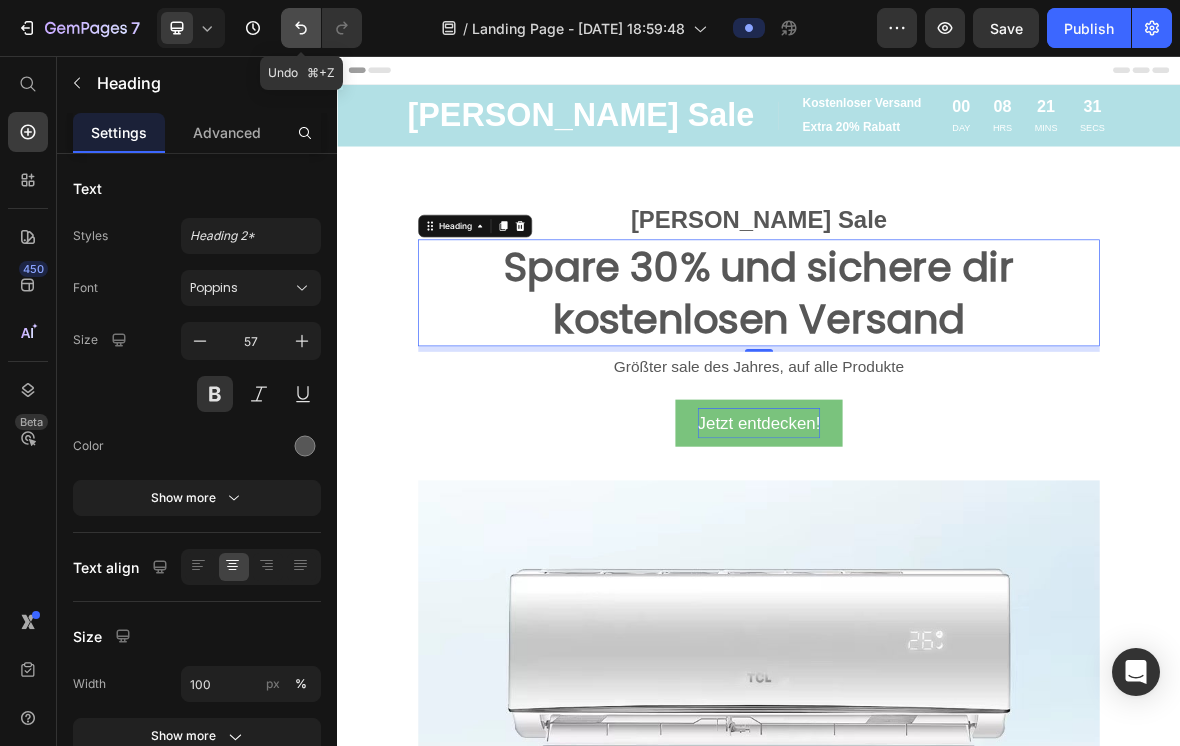 click 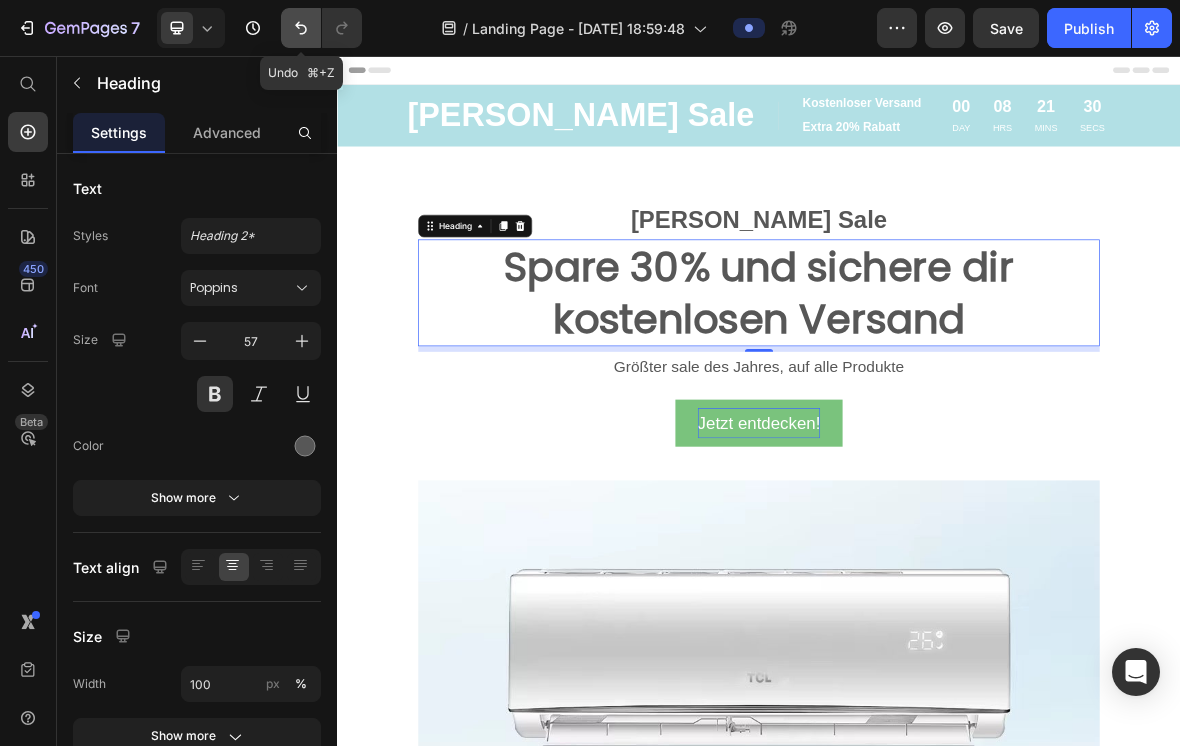click 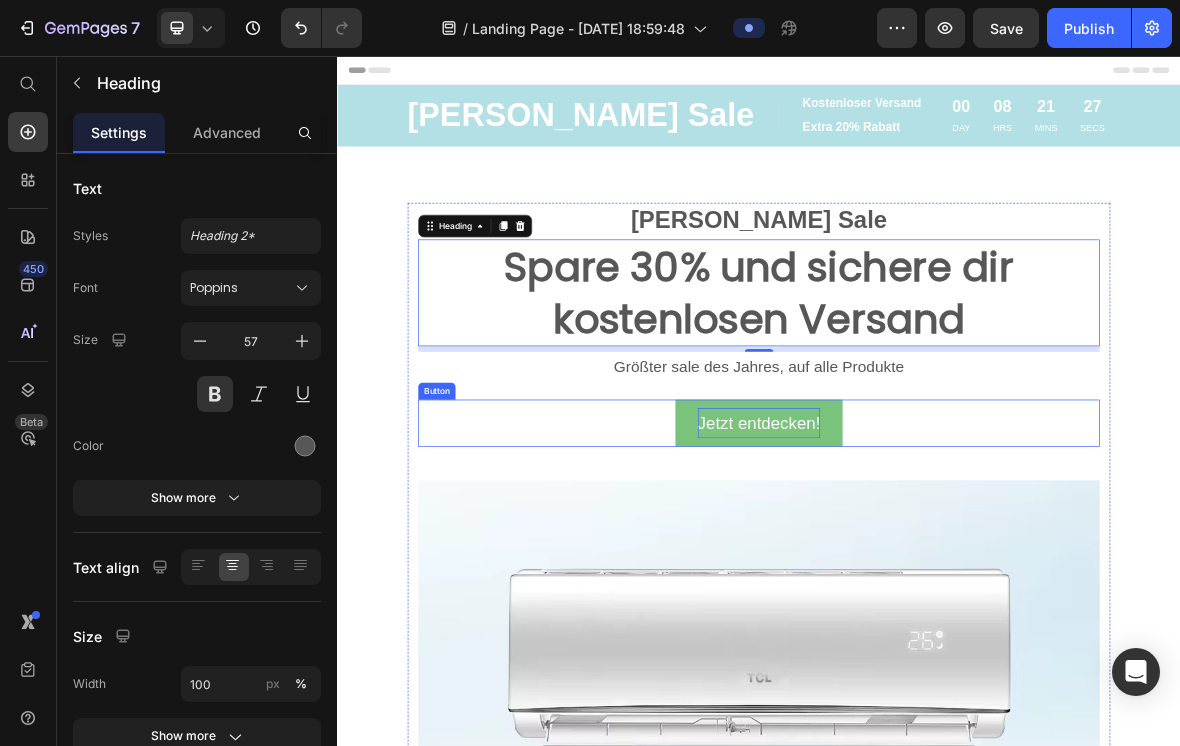 scroll, scrollTop: 0, scrollLeft: 0, axis: both 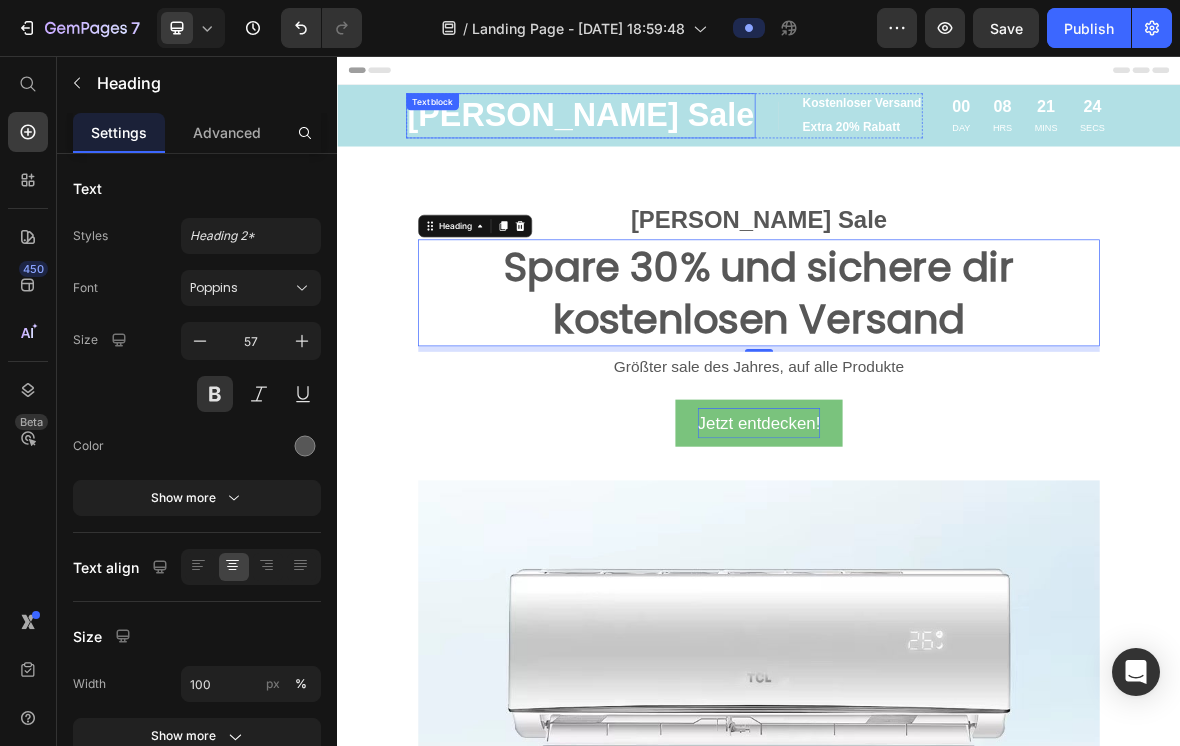 click on "[PERSON_NAME] Sale" at bounding box center [683, 141] 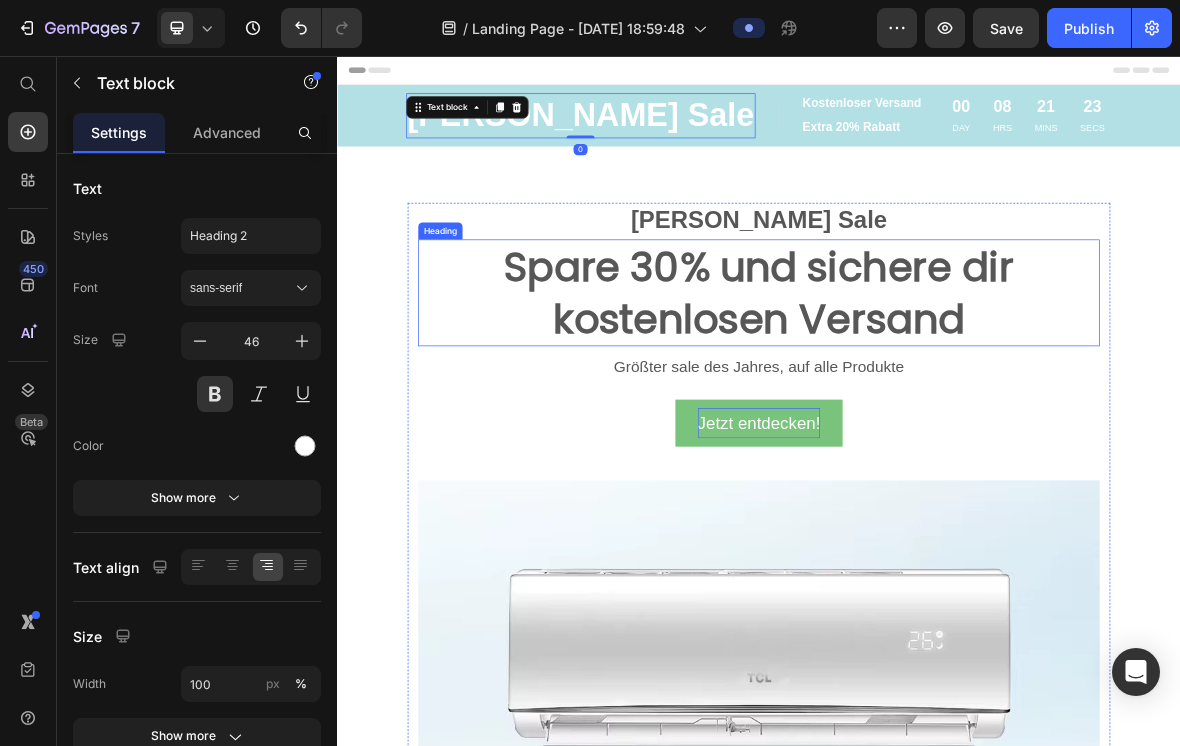 click on "Spare 30% und sichere dir kostenlosen Versand" at bounding box center (937, 393) 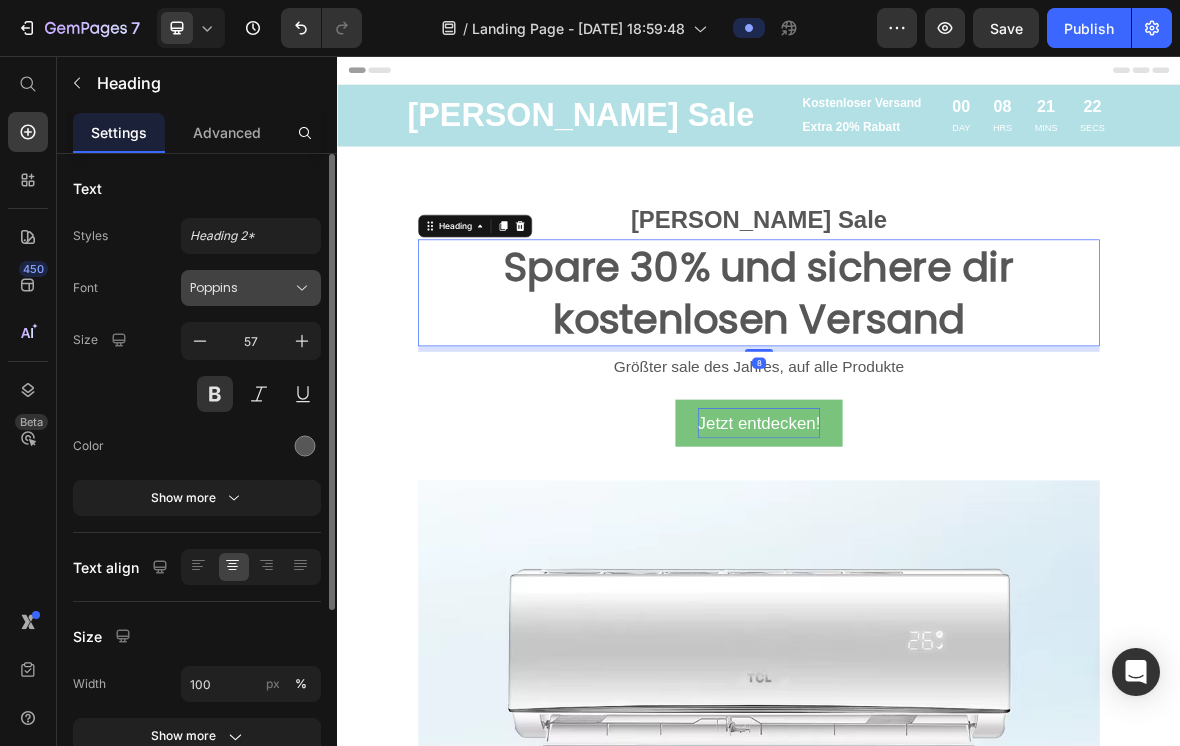 click 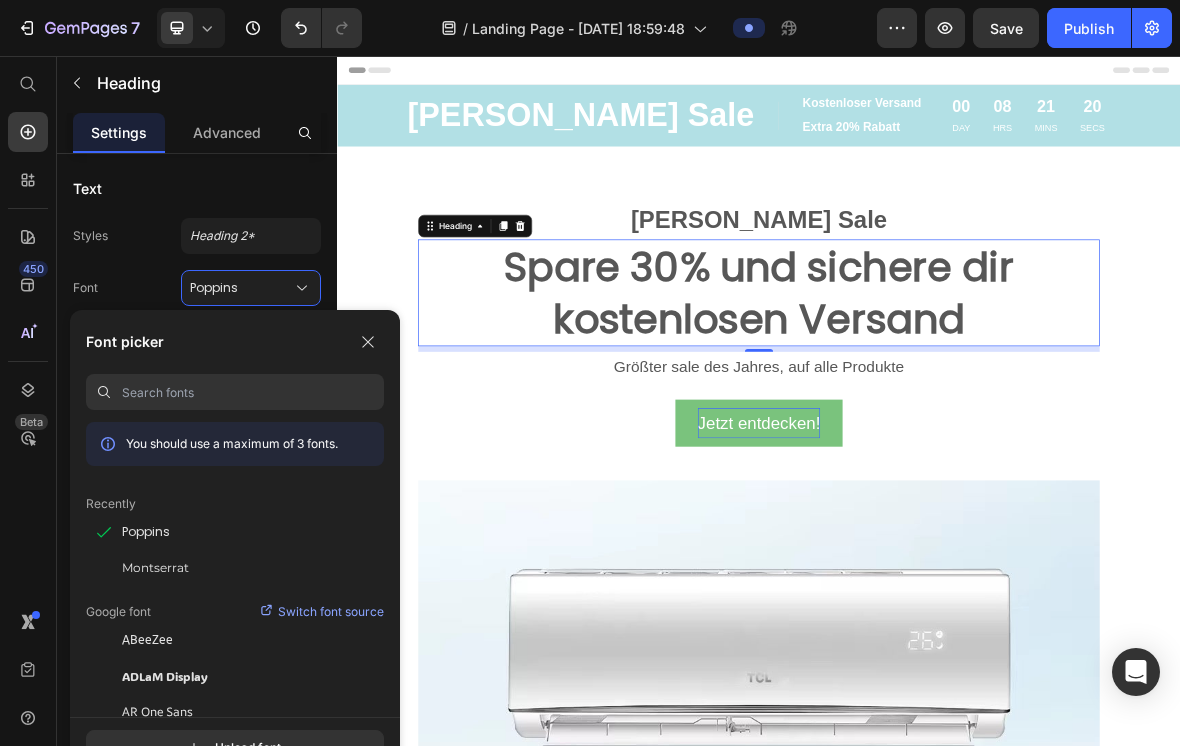 type on "A" 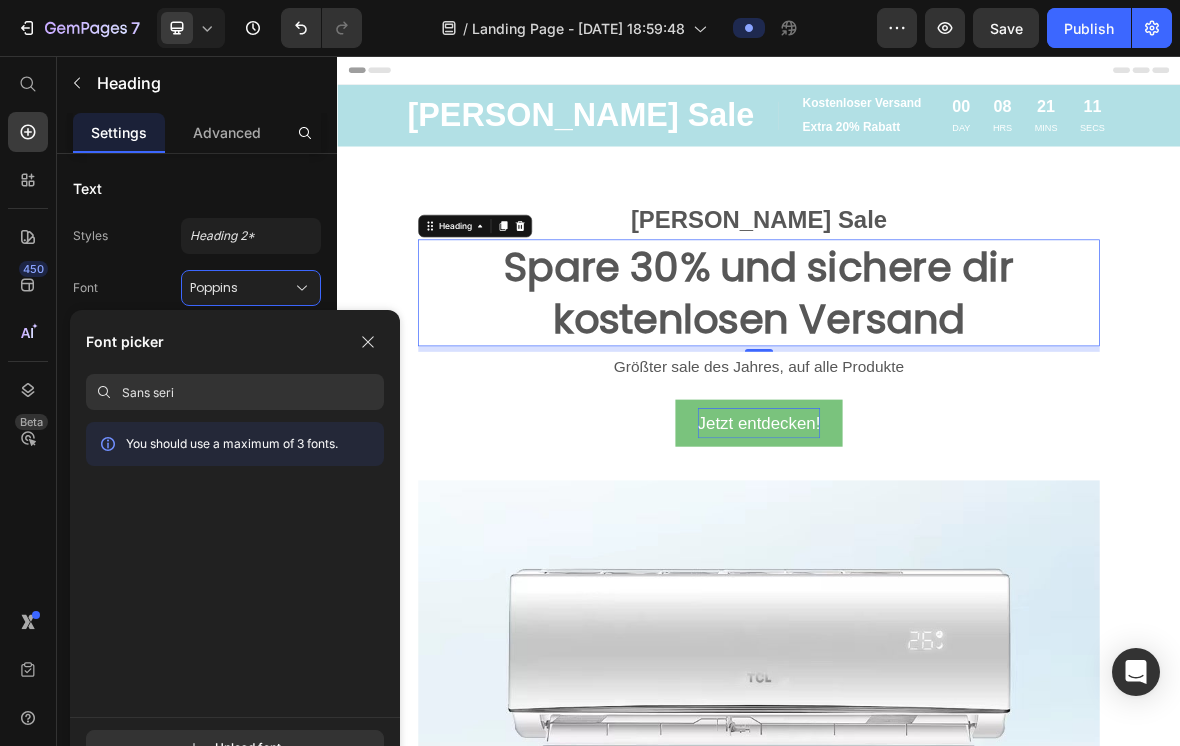 type on "Sans serif" 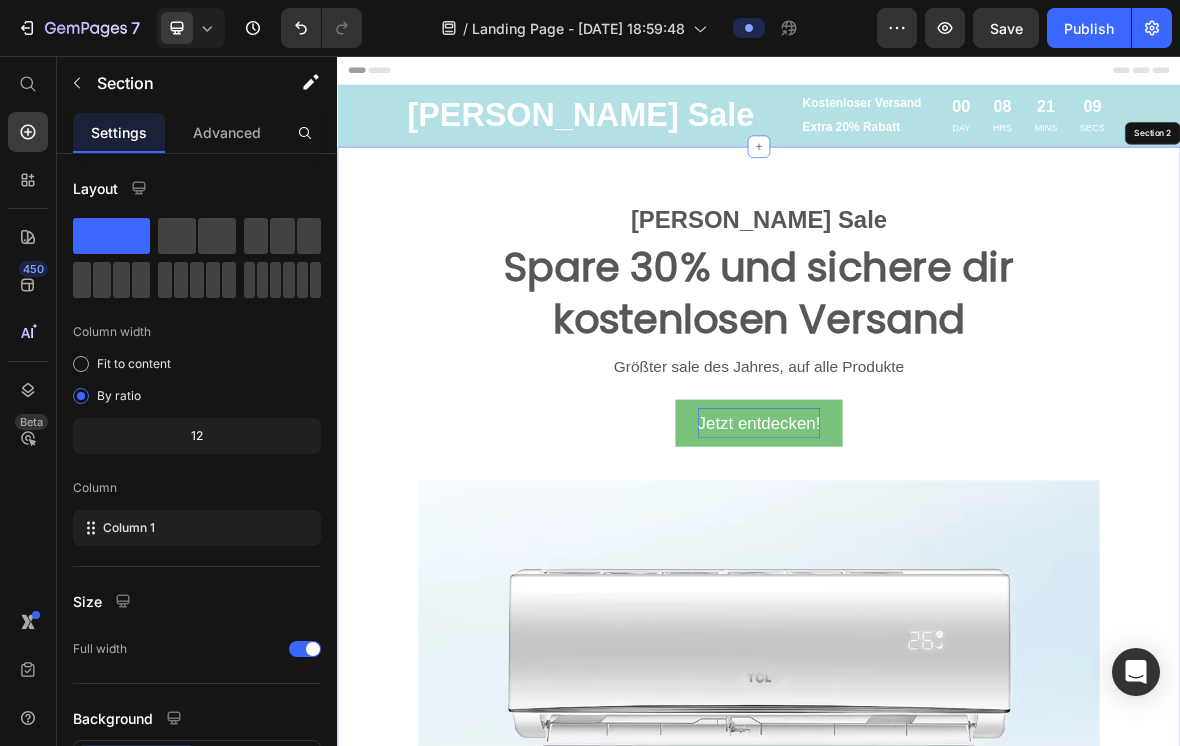 drag, startPoint x: 329, startPoint y: 401, endPoint x: 46, endPoint y: 399, distance: 283.00708 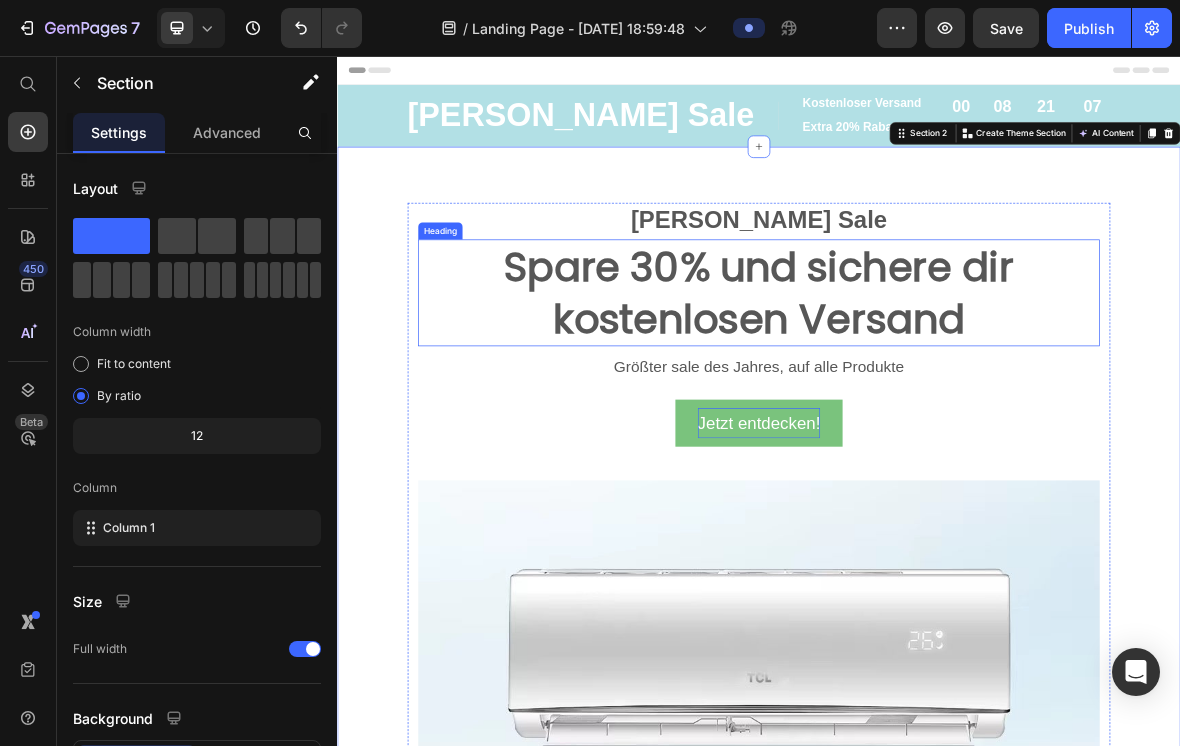 click on "Spare 30% und sichere dir kostenlosen Versand" at bounding box center (937, 393) 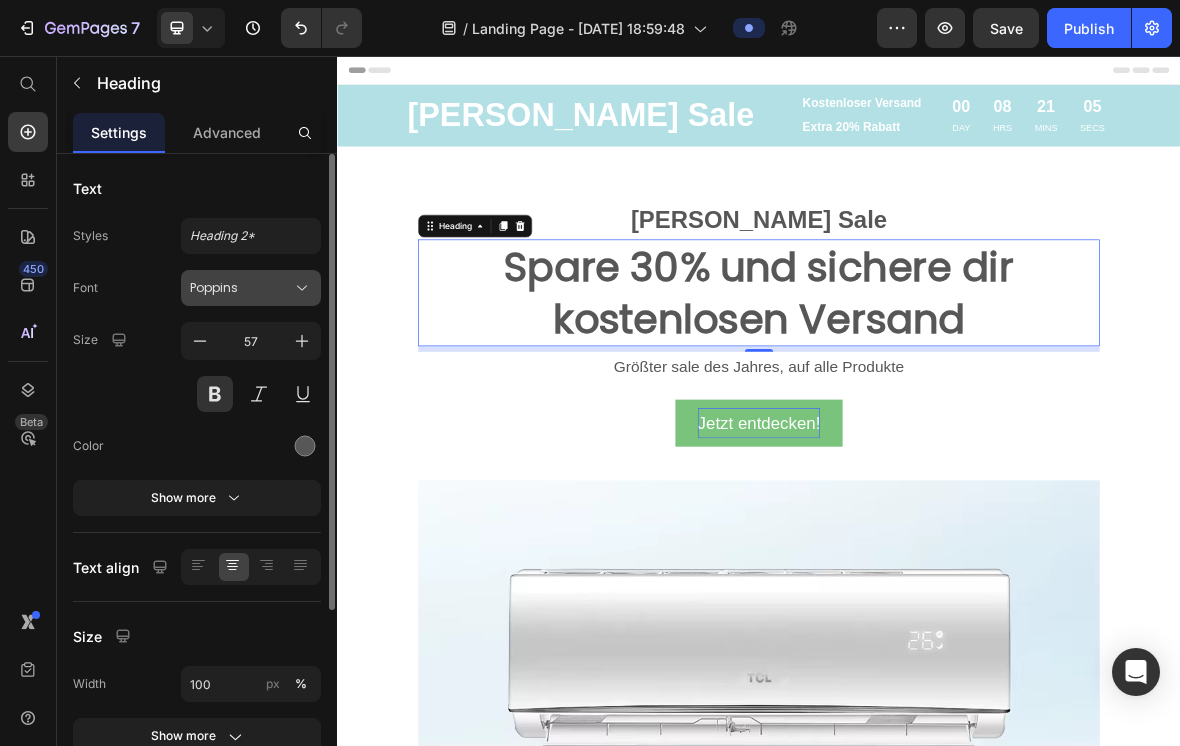 click on "Poppins" at bounding box center [251, 288] 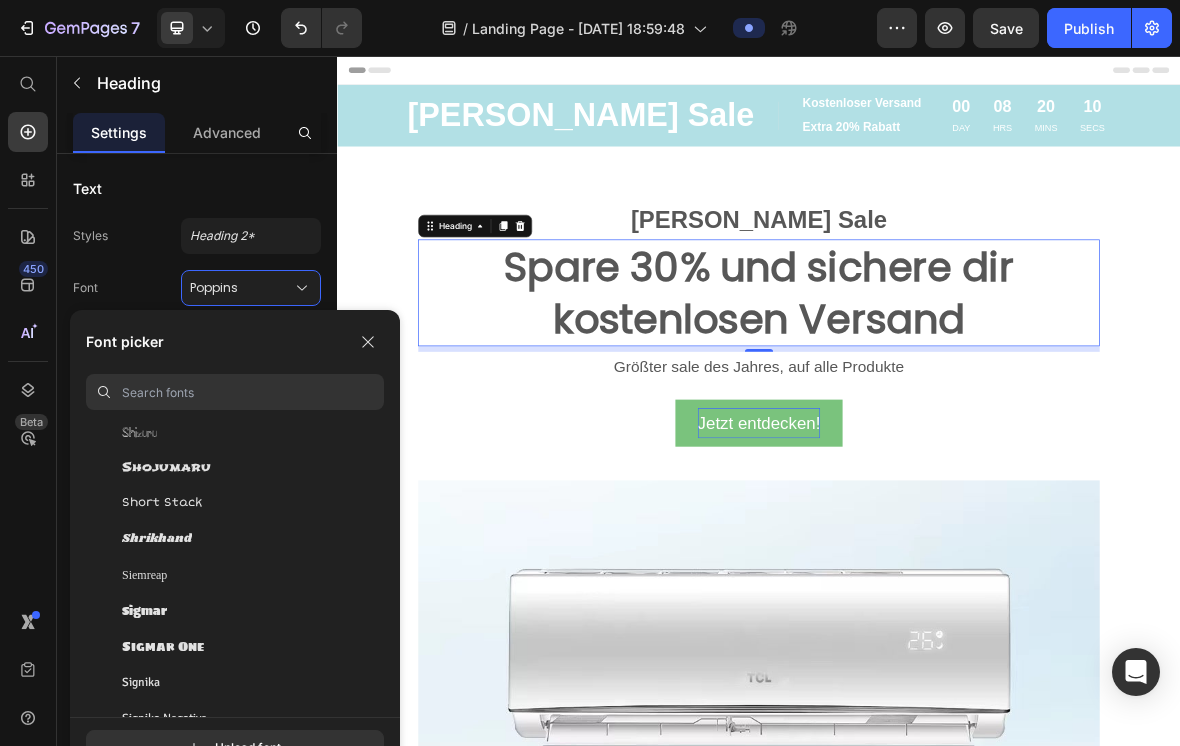 scroll, scrollTop: 57880, scrollLeft: 0, axis: vertical 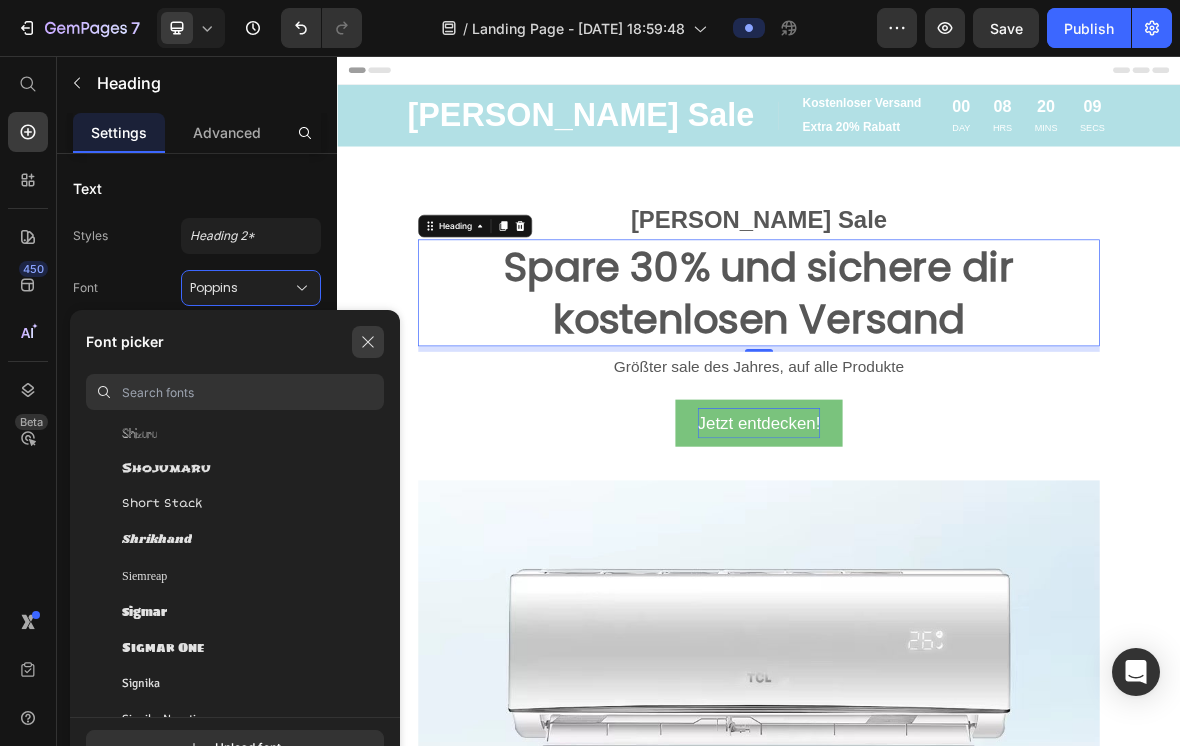 click at bounding box center (368, 342) 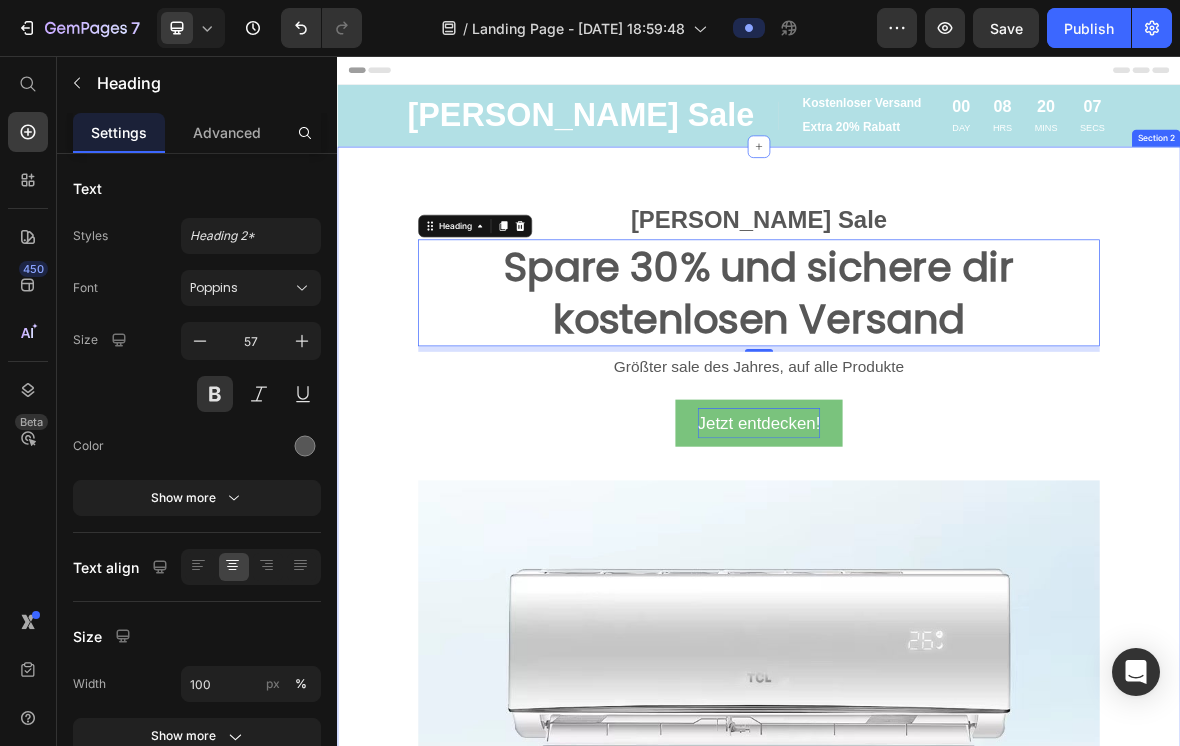 click on "[PERSON_NAME] Sale Text block Spare 30% und sichere dir kostenlosen Versand Heading   8 Größter sale des Jahres, auf alle Produkte Text block Jetzt entdecken! Button Image Row" at bounding box center [937, 955] 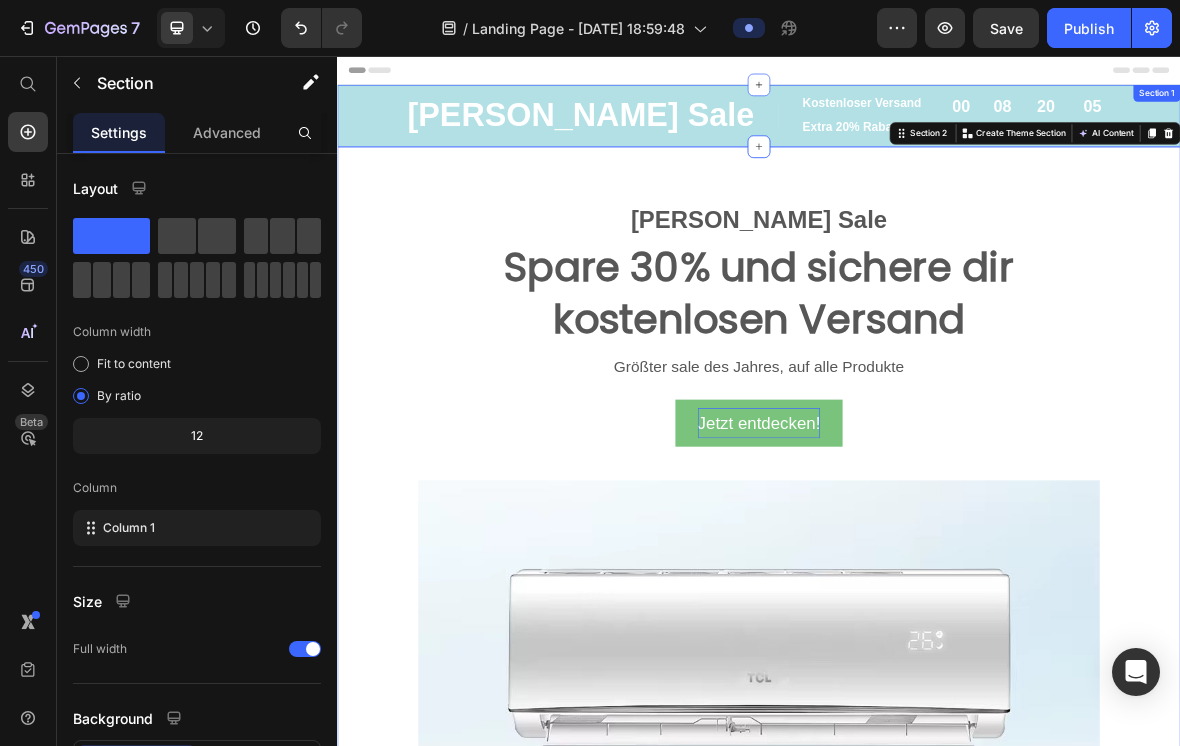 scroll, scrollTop: 0, scrollLeft: 0, axis: both 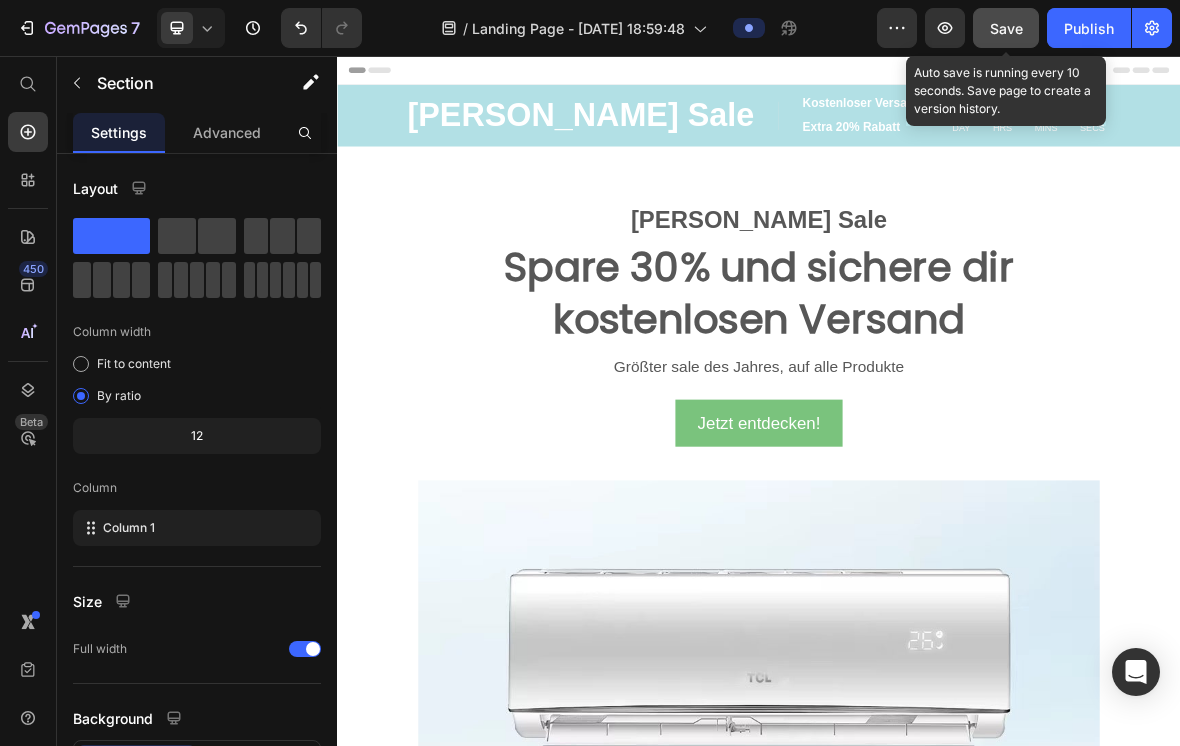 click on "Save" 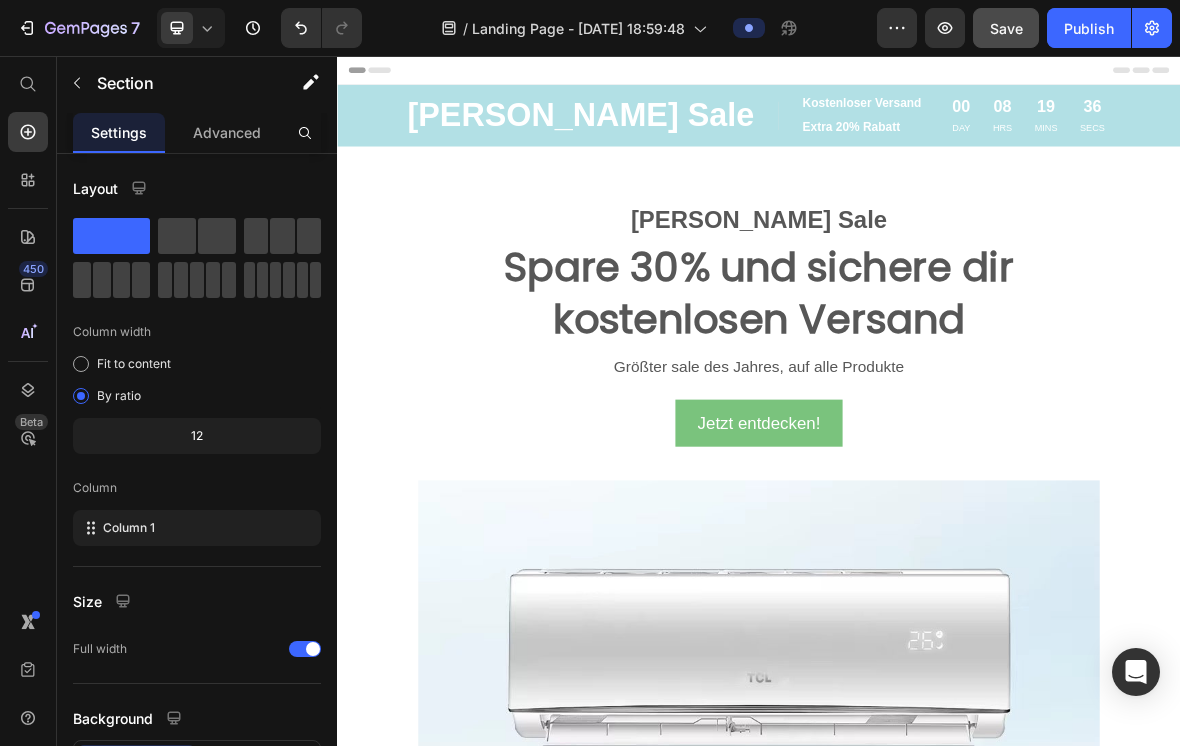 click on "Header" at bounding box center (937, 76) 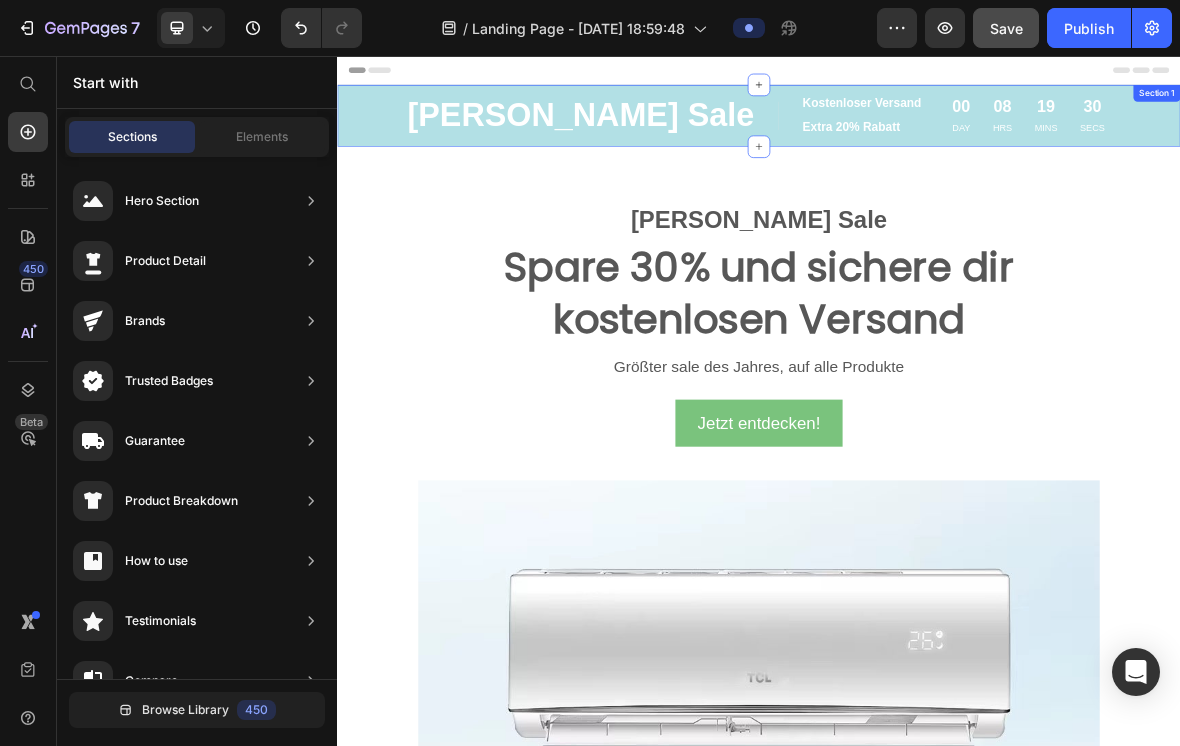 click on "[PERSON_NAME] Sale Text block Image Kostenloser Versand Text block Extra 20% Rabatt Text block Row Row 00 DAY 08 HRS 19 MINS 30 SECS CountDown Timer Row Section 1" at bounding box center [937, 141] 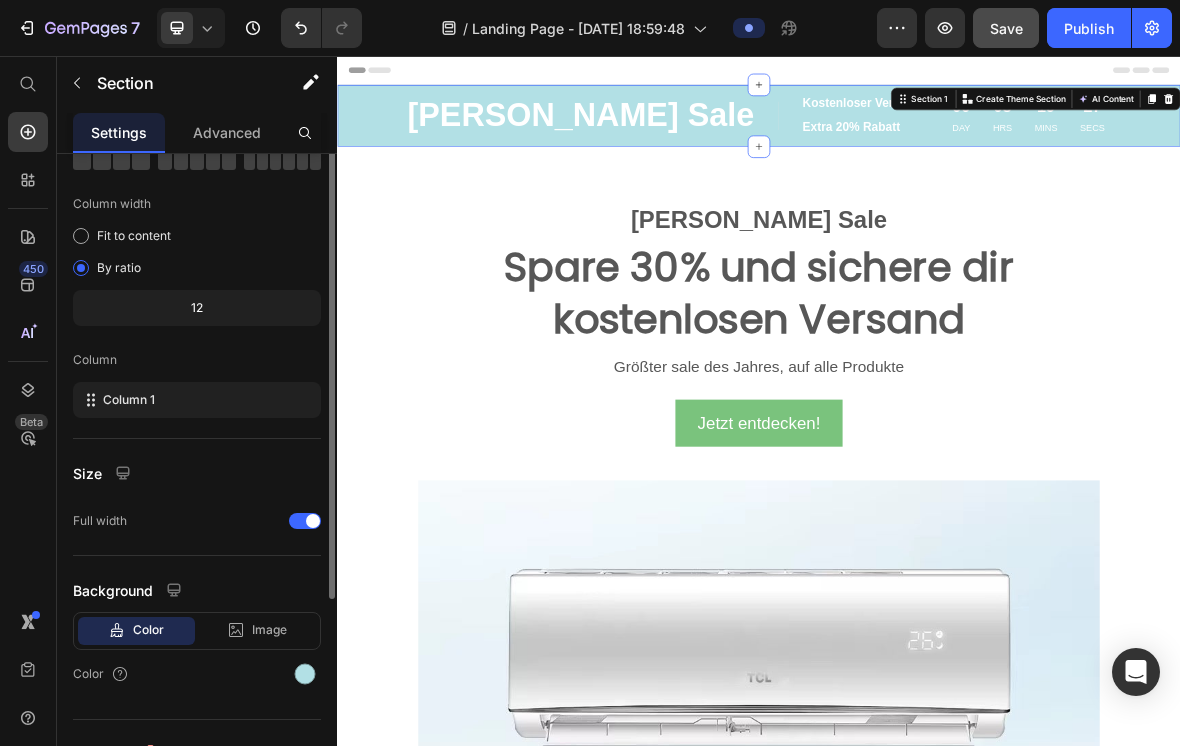 scroll, scrollTop: 0, scrollLeft: 0, axis: both 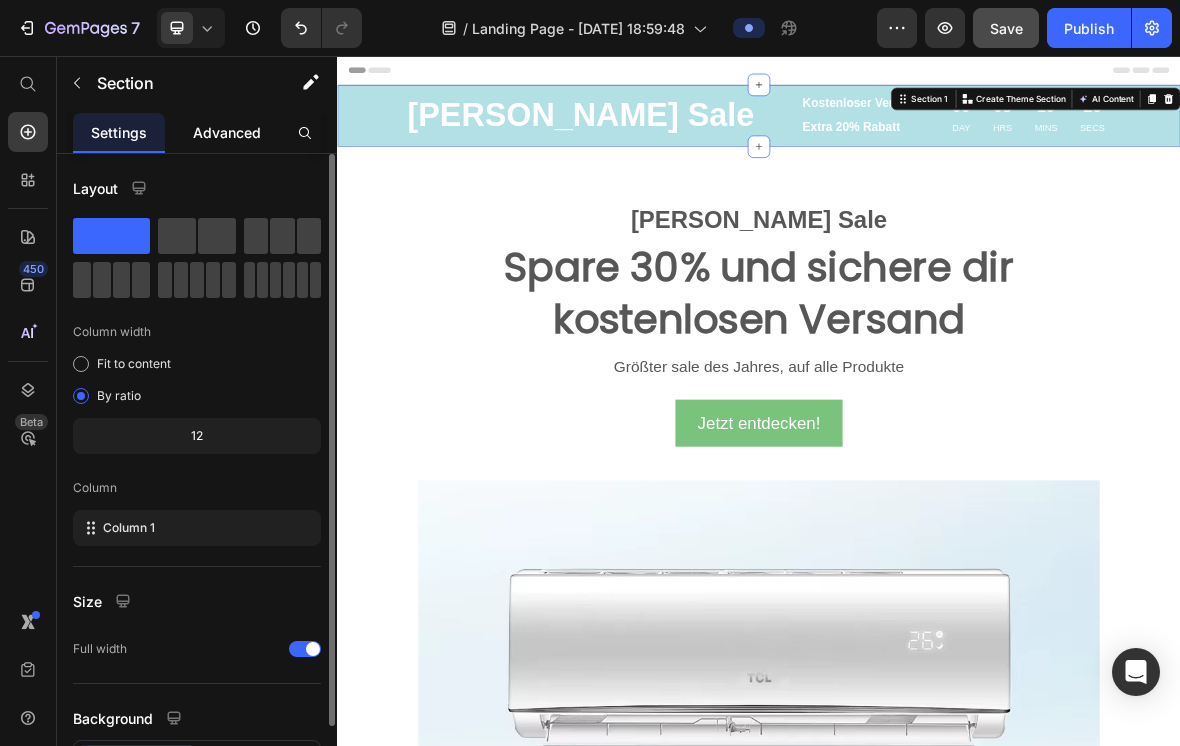 click on "Advanced" 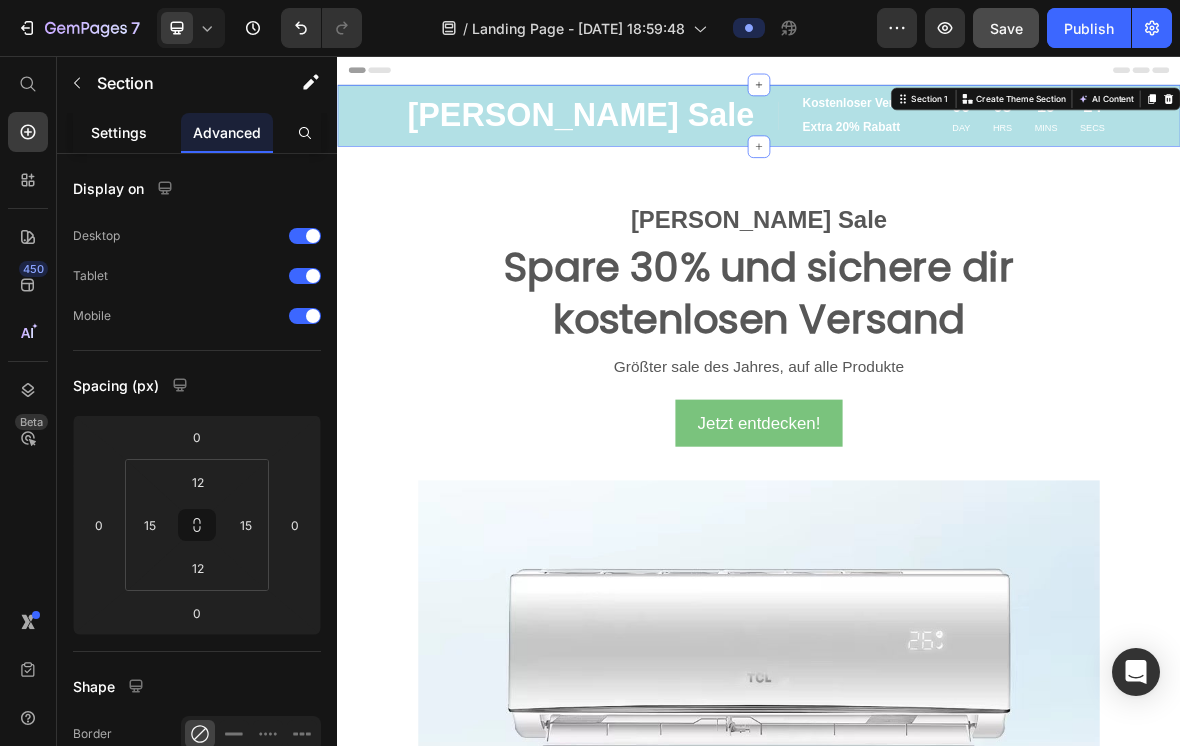click on "Settings" at bounding box center (119, 132) 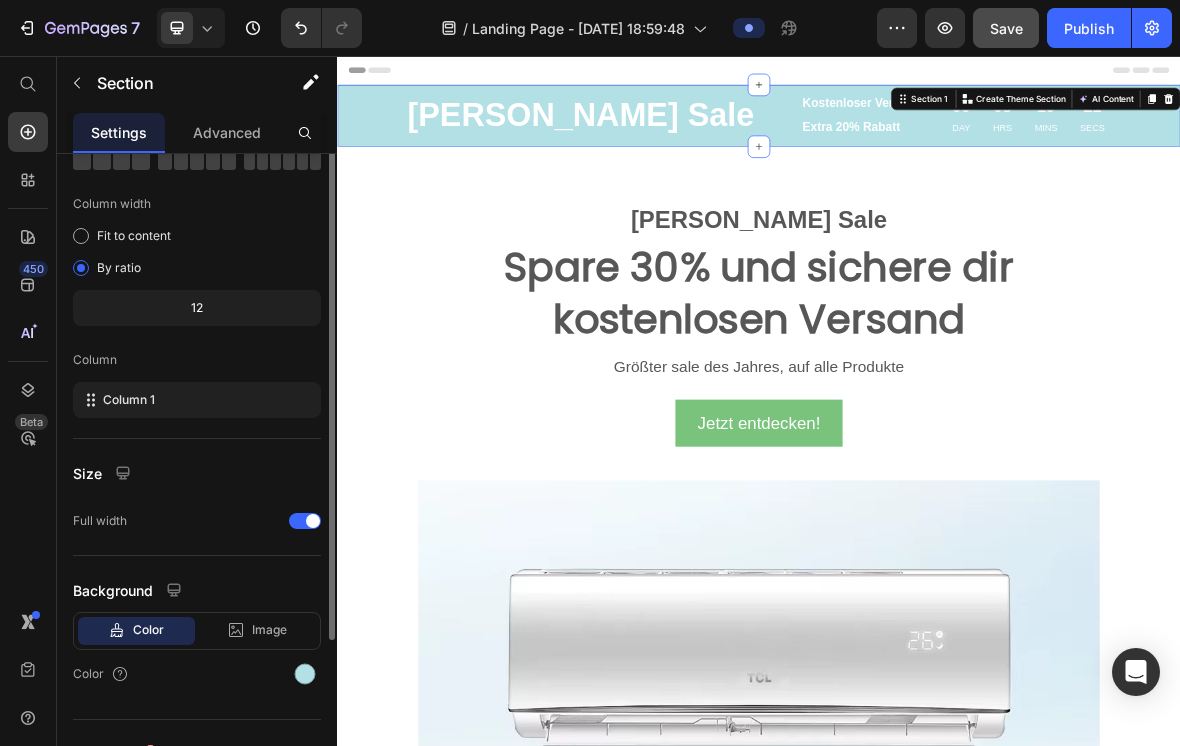 scroll, scrollTop: 0, scrollLeft: 0, axis: both 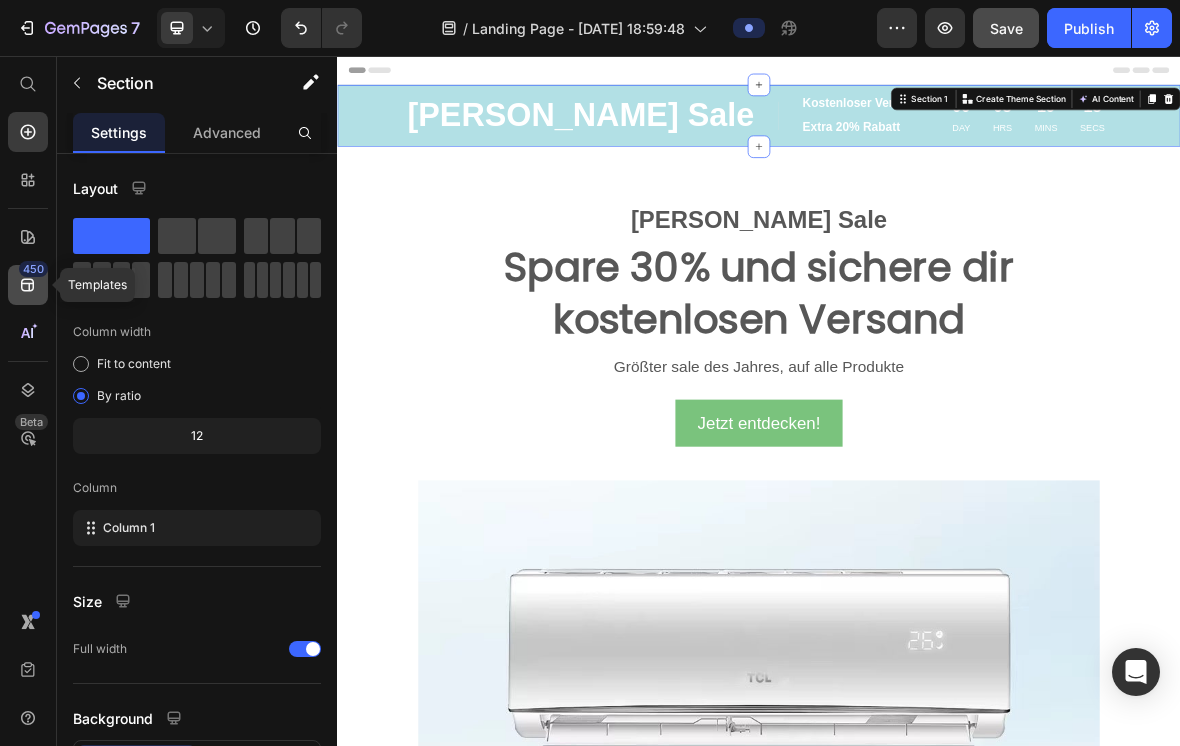 click 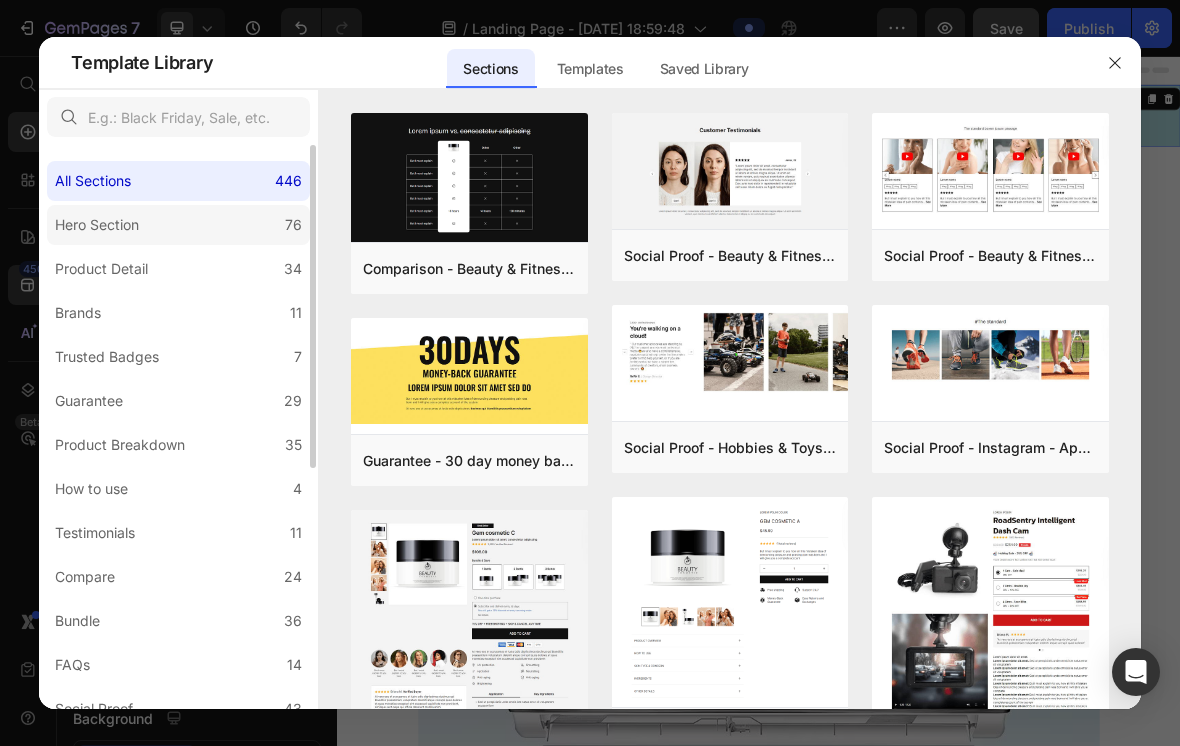 click on "Hero Section 76" 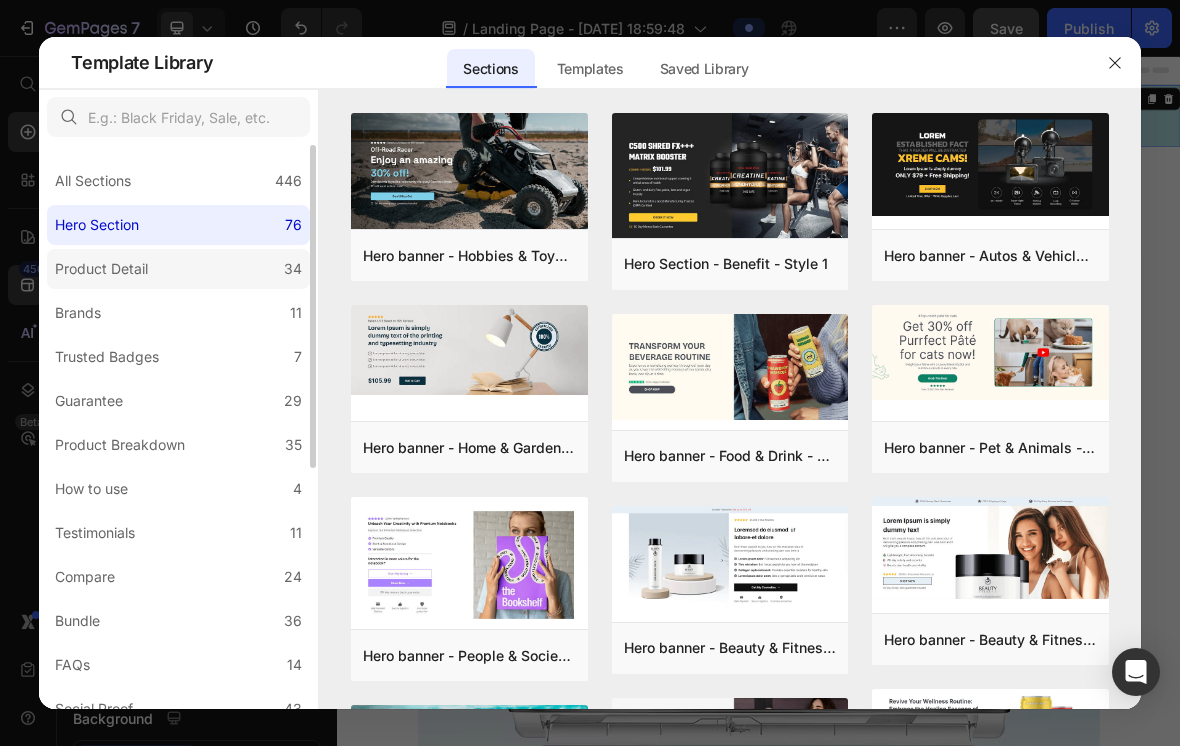 click on "Product Detail 34" 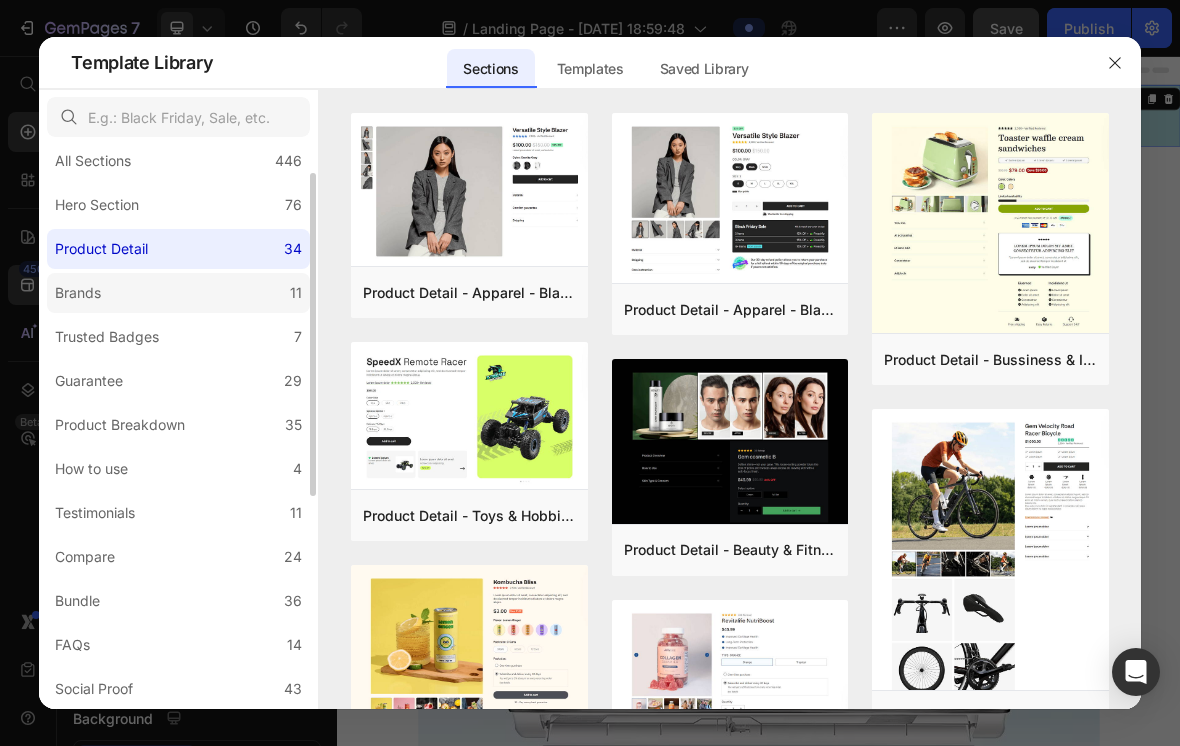scroll, scrollTop: 5, scrollLeft: 0, axis: vertical 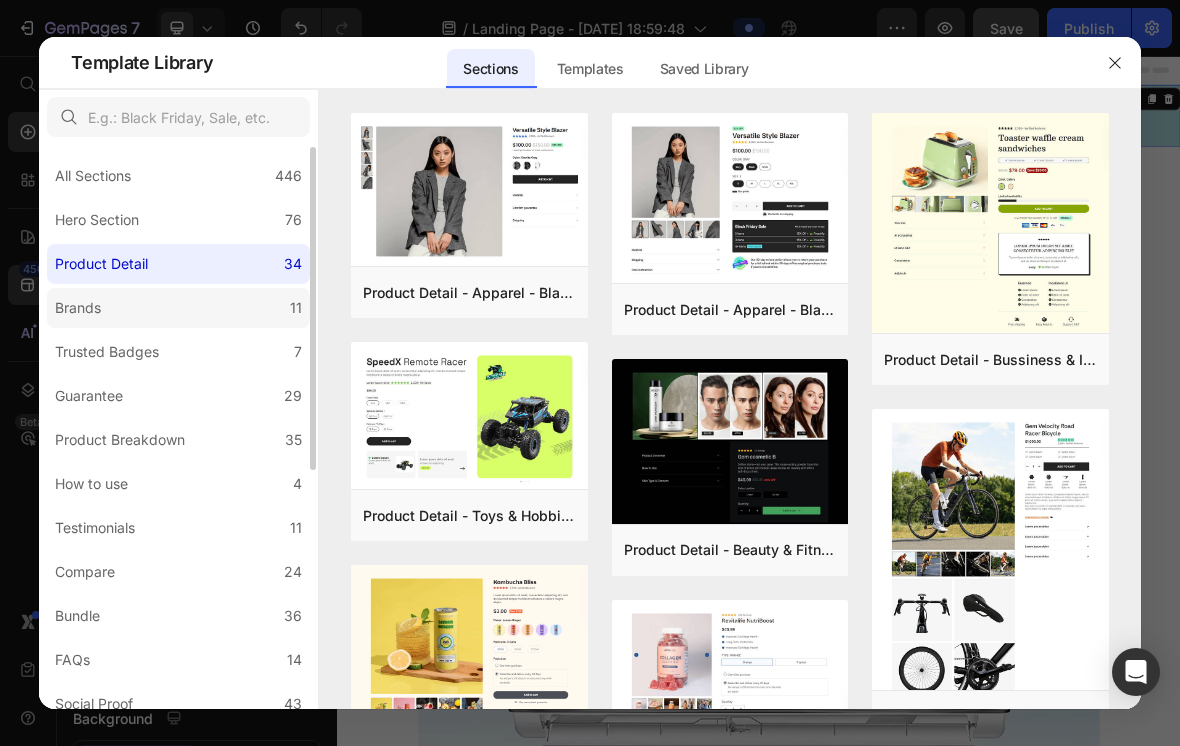 click on "Brands 11" 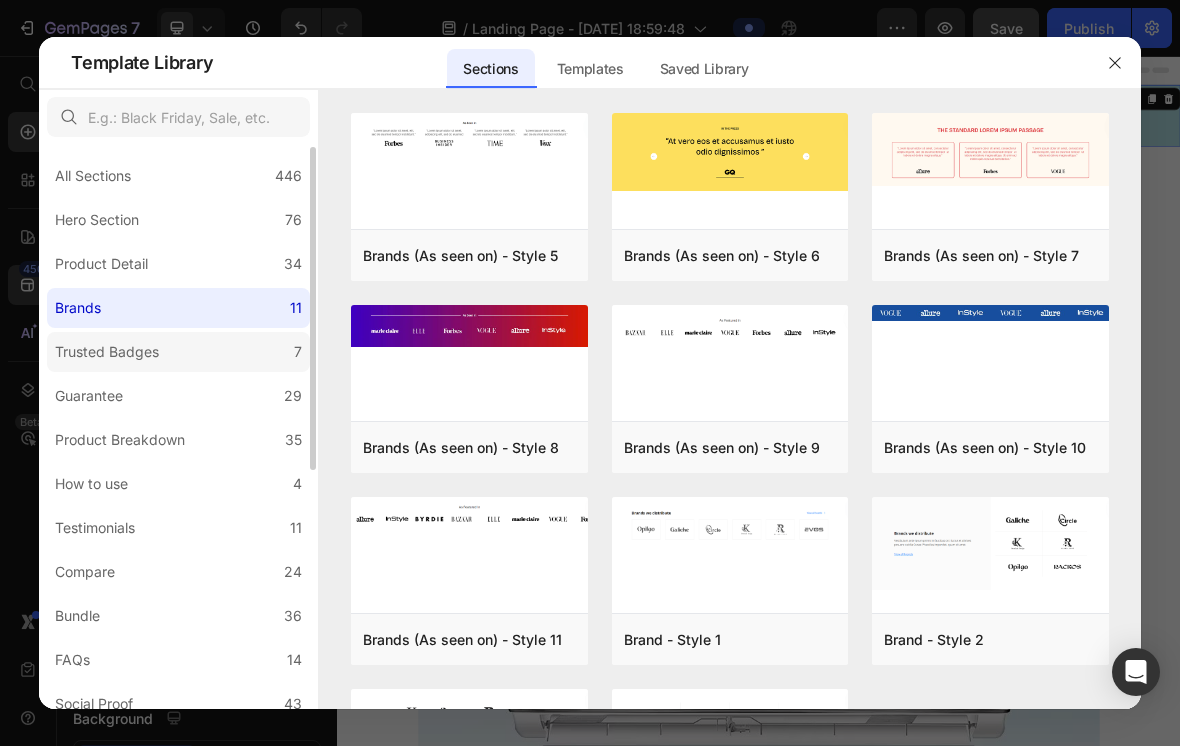 click on "Trusted Badges" at bounding box center (107, 352) 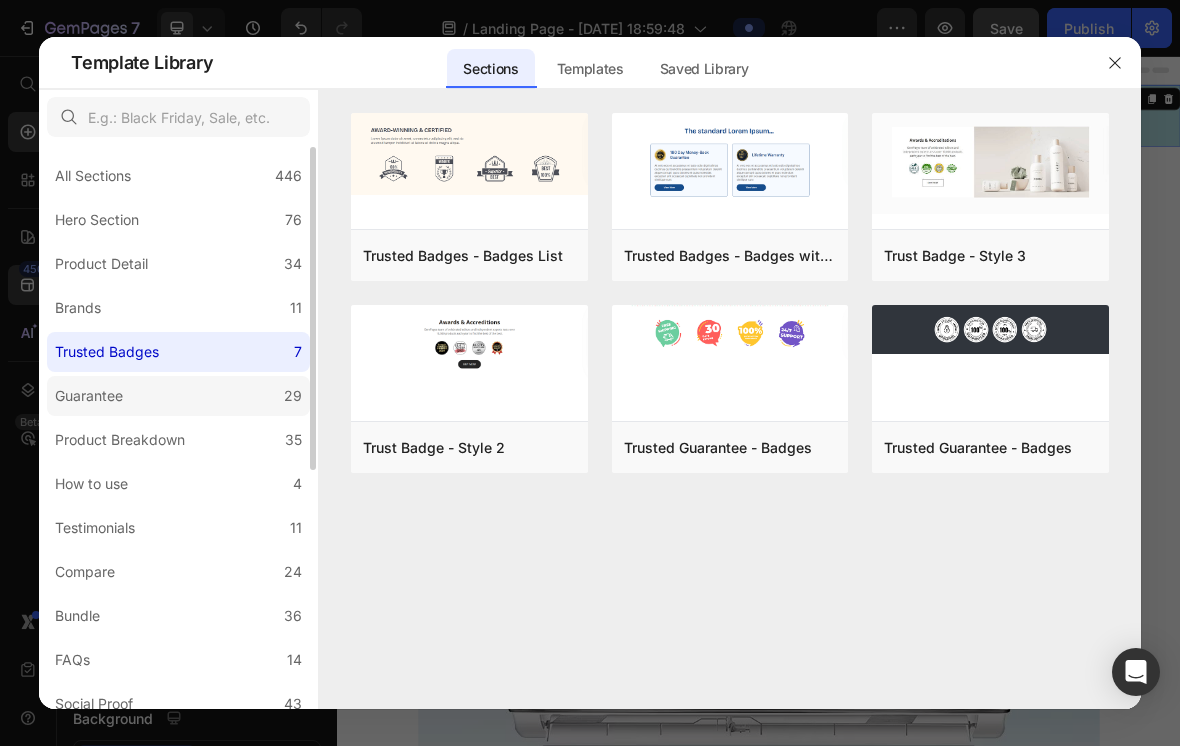 click on "Guarantee 29" 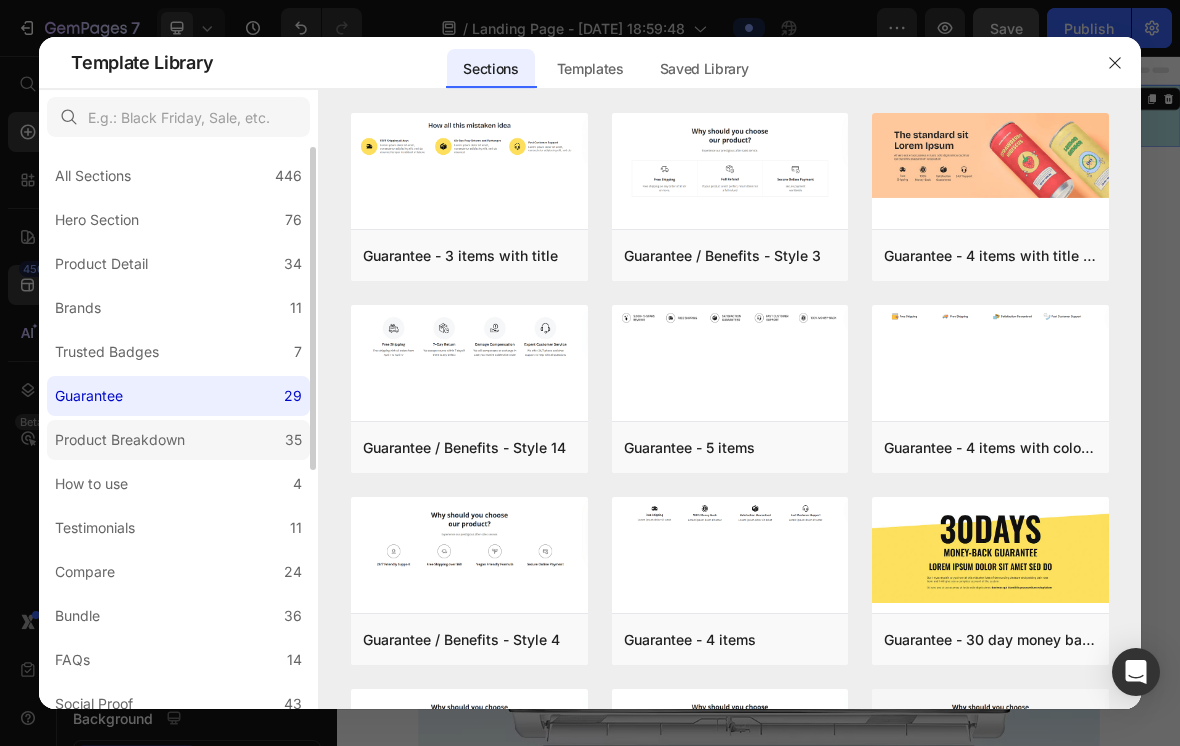 click on "Product Breakdown 35" 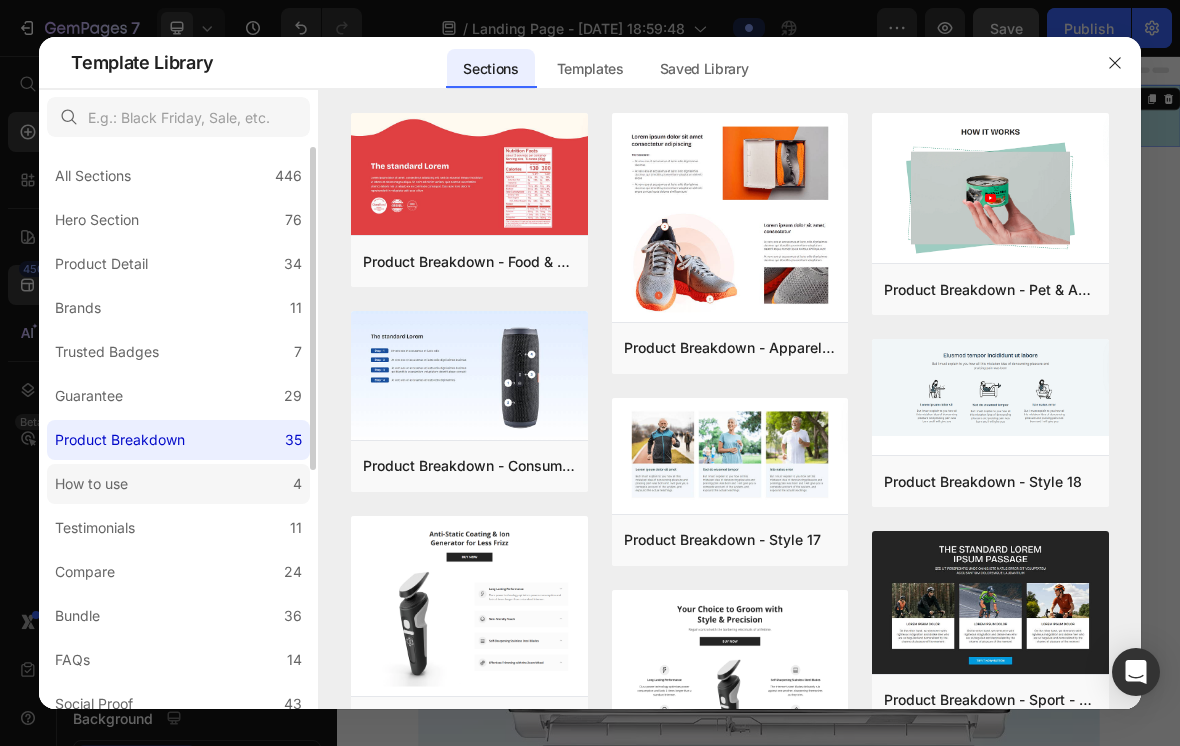 click on "How to use 4" 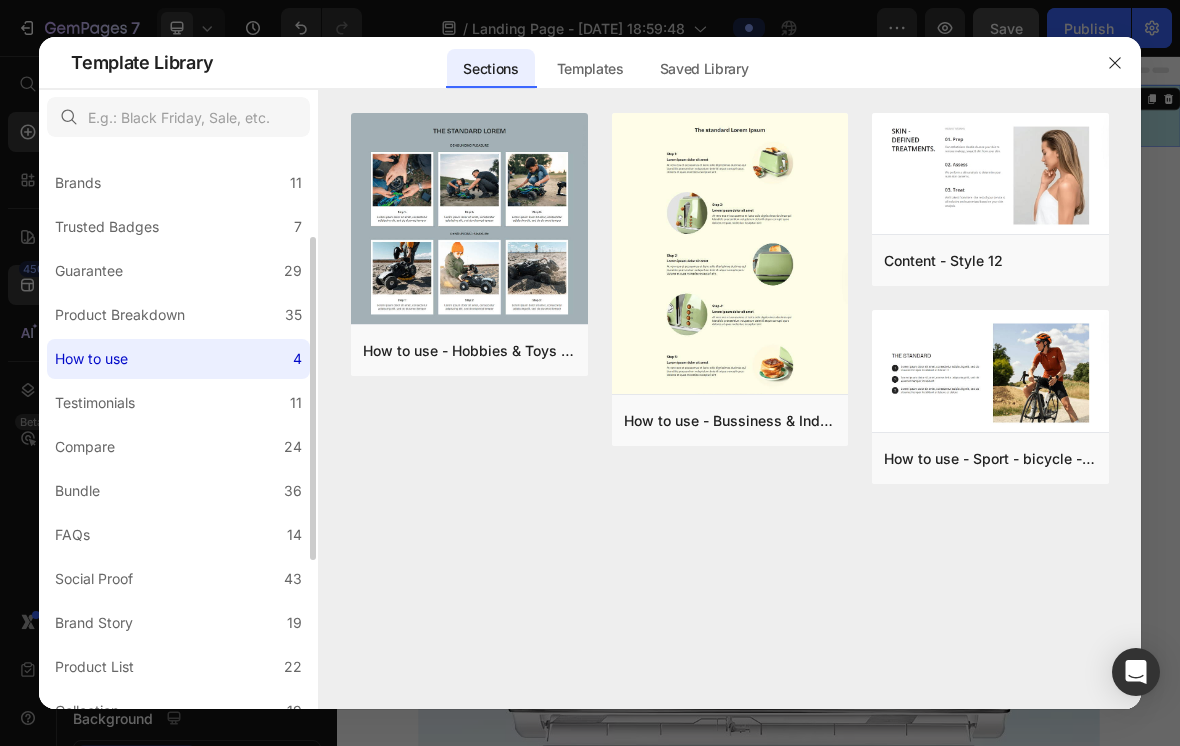 scroll, scrollTop: 167, scrollLeft: 0, axis: vertical 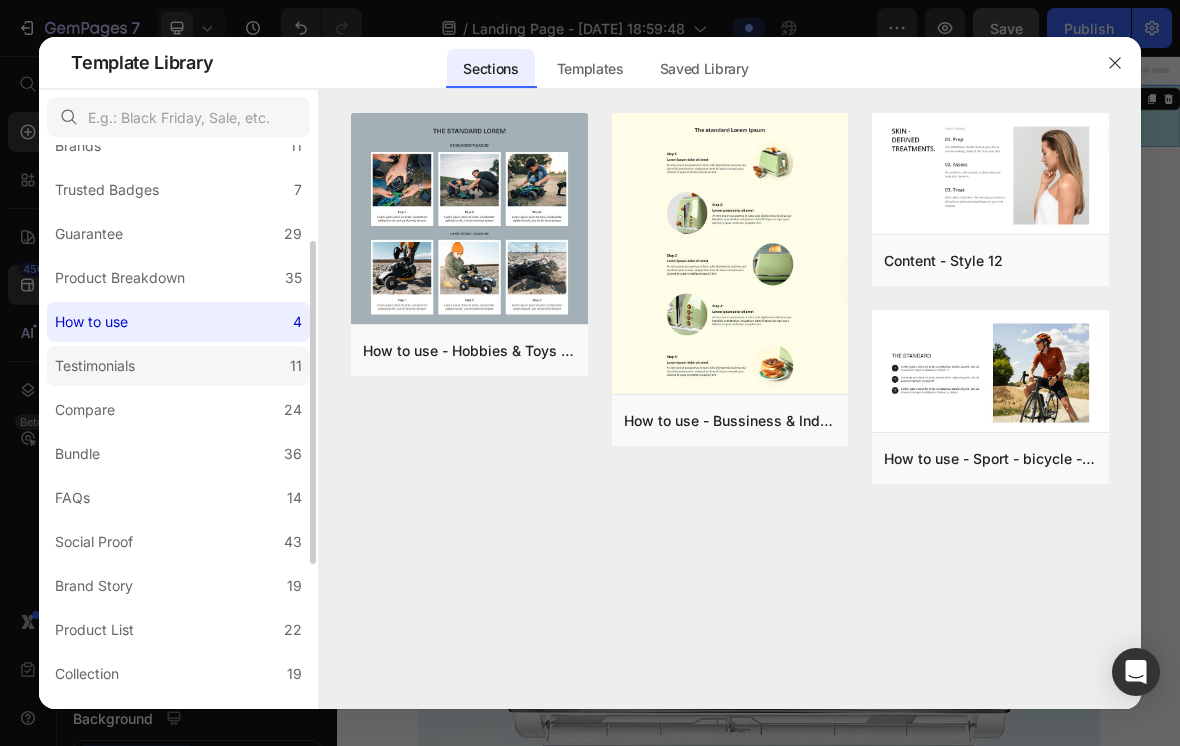 click on "Testimonials 11" 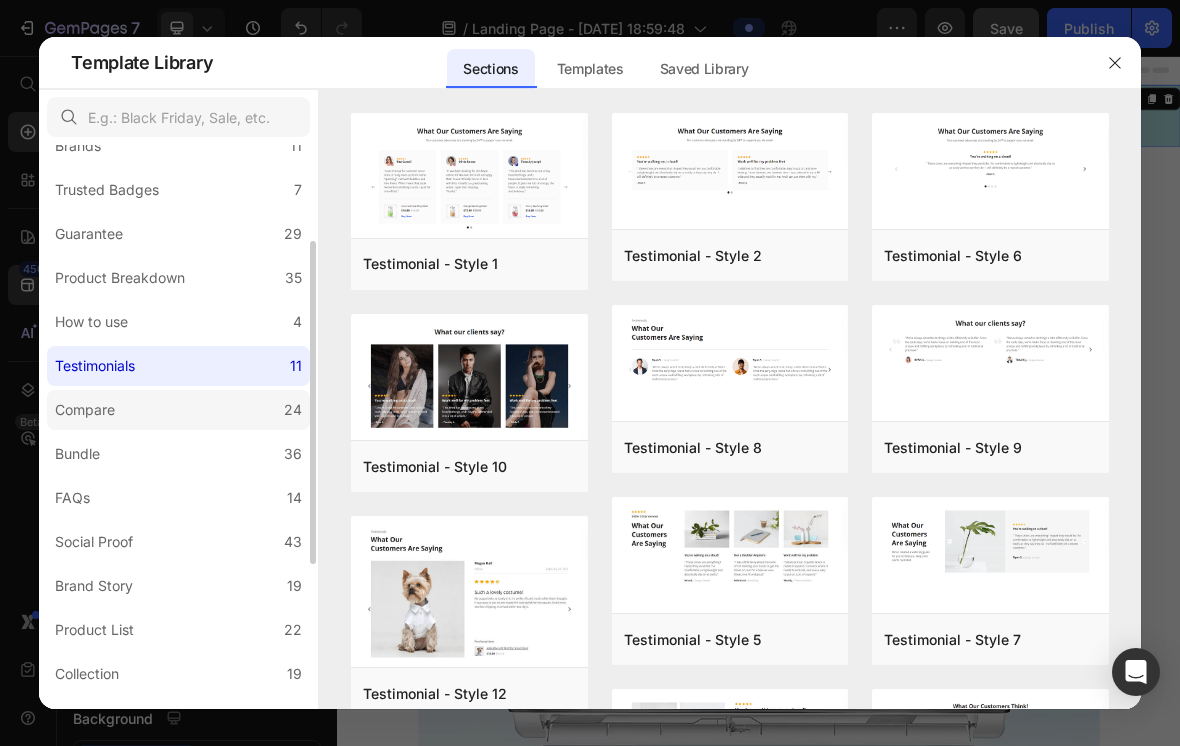 click on "Compare 24" 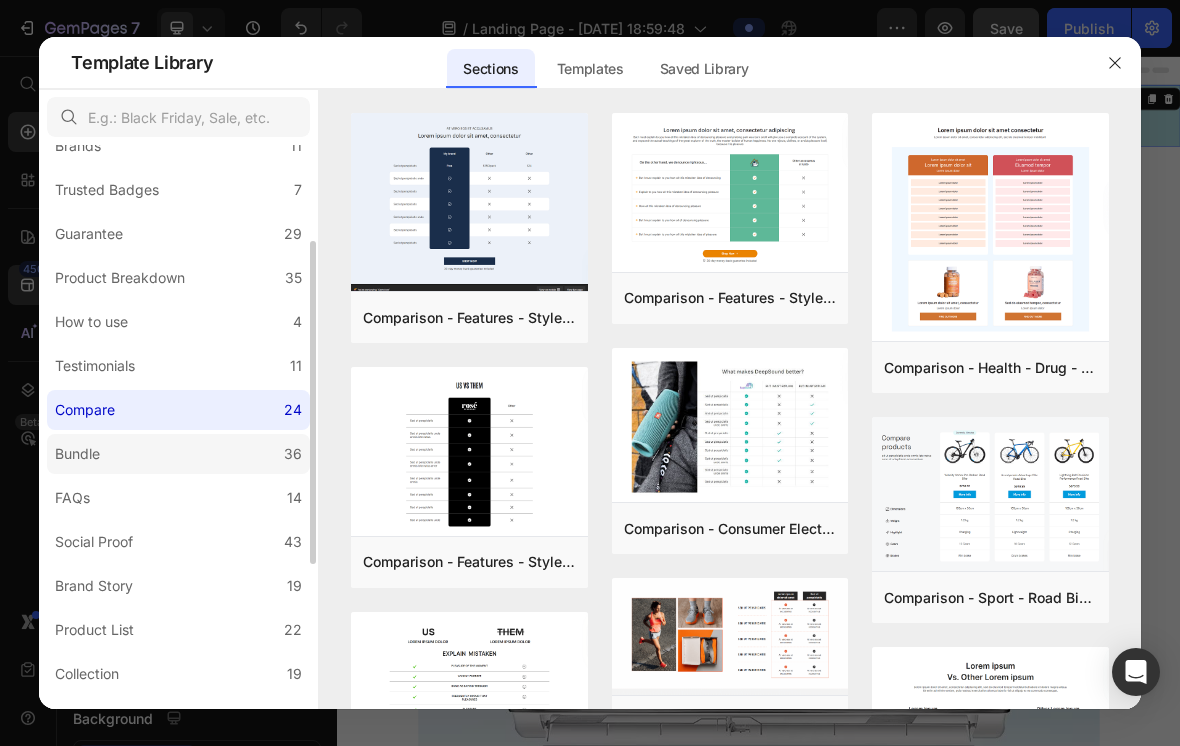 click on "Bundle 36" 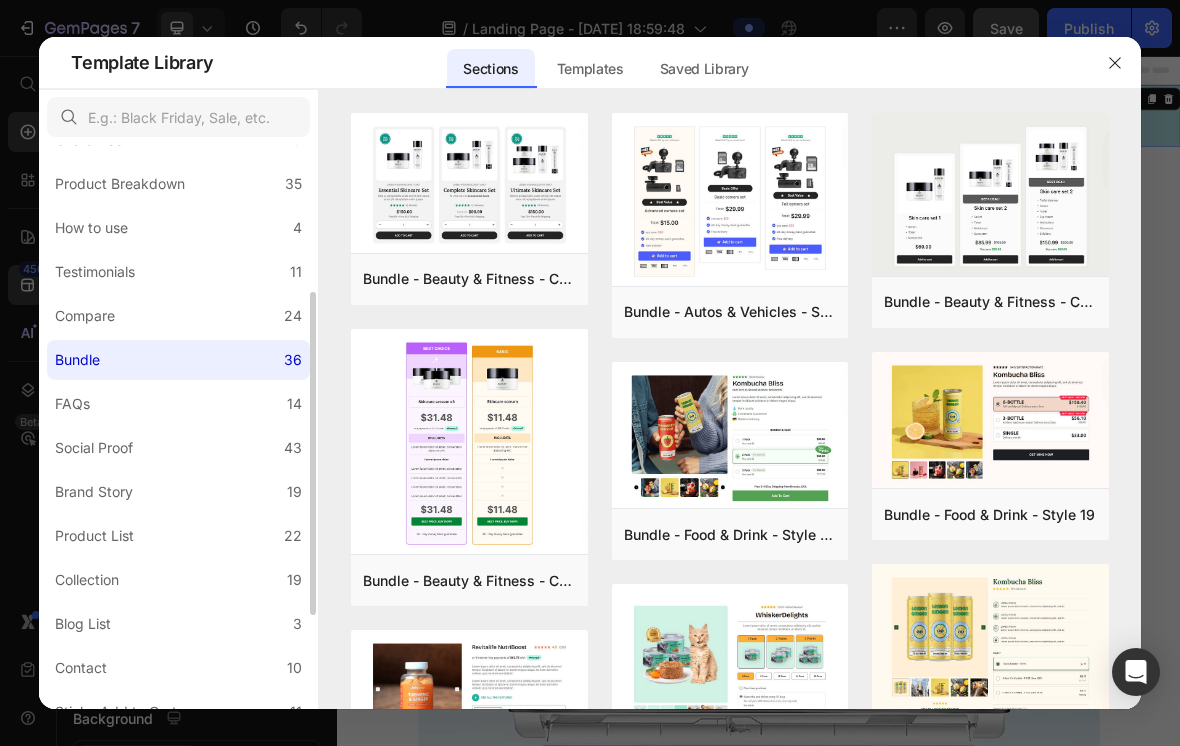 scroll, scrollTop: 264, scrollLeft: 0, axis: vertical 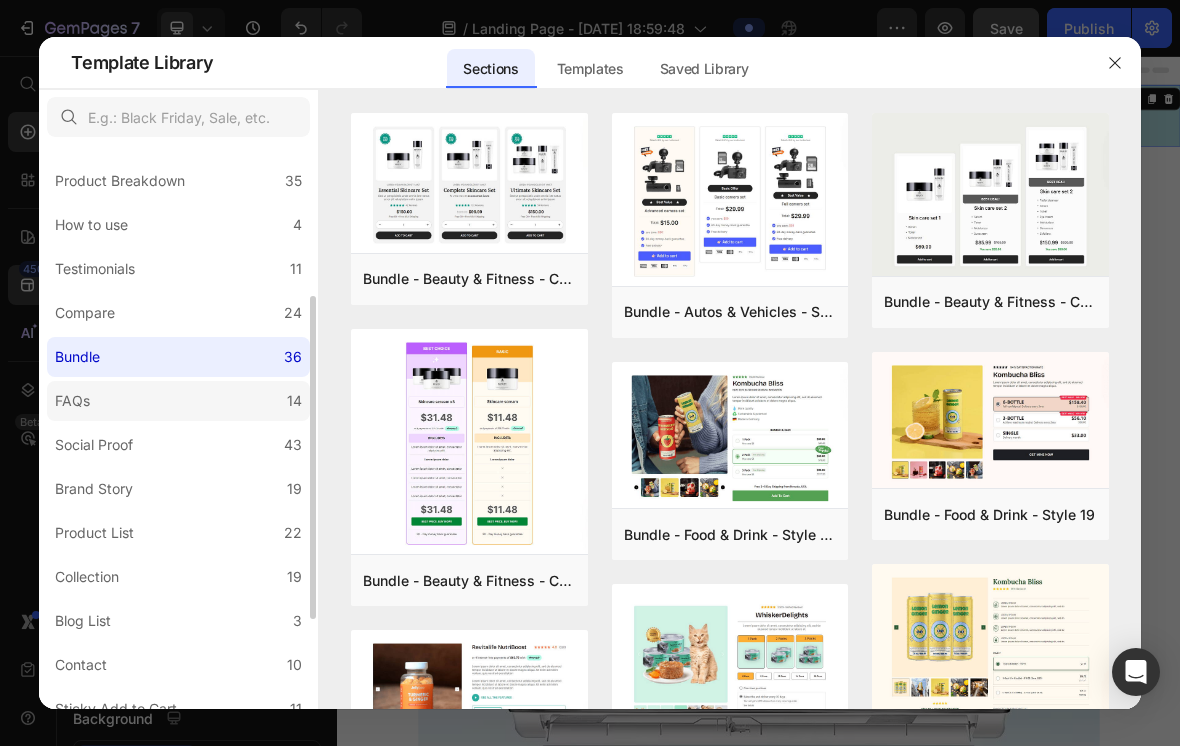 click on "FAQs 14" 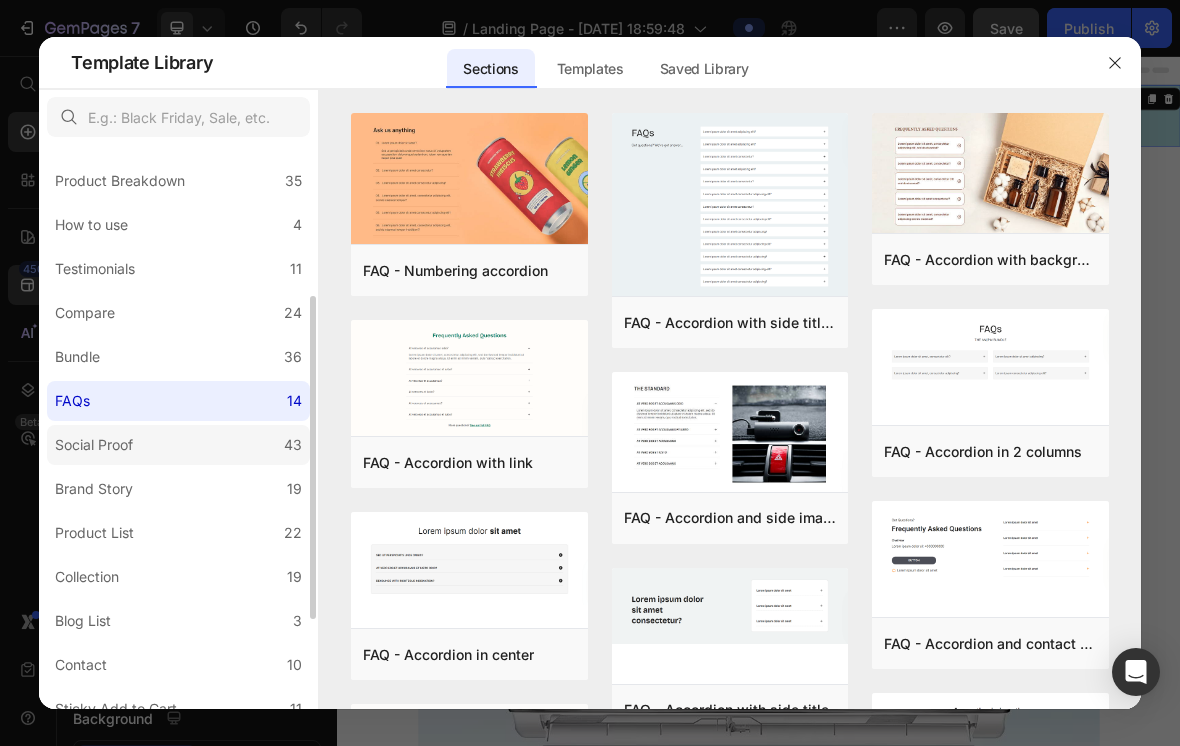 click on "Social Proof 43" 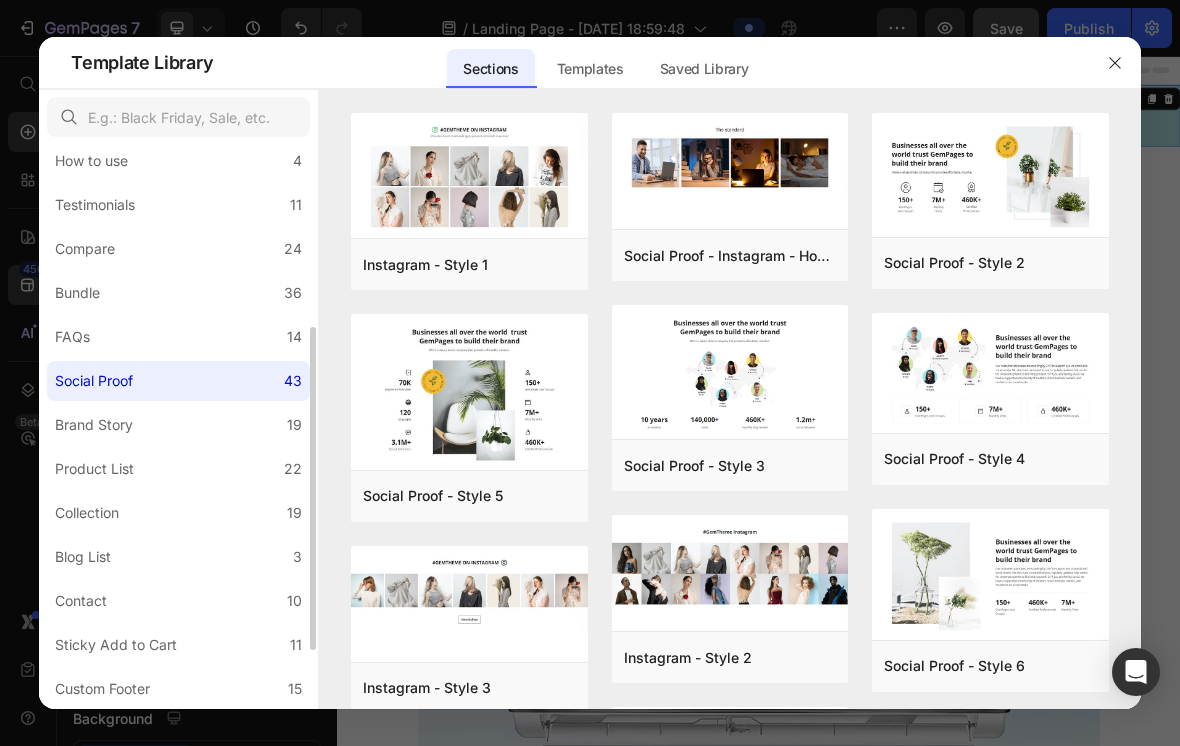 scroll, scrollTop: 350, scrollLeft: 0, axis: vertical 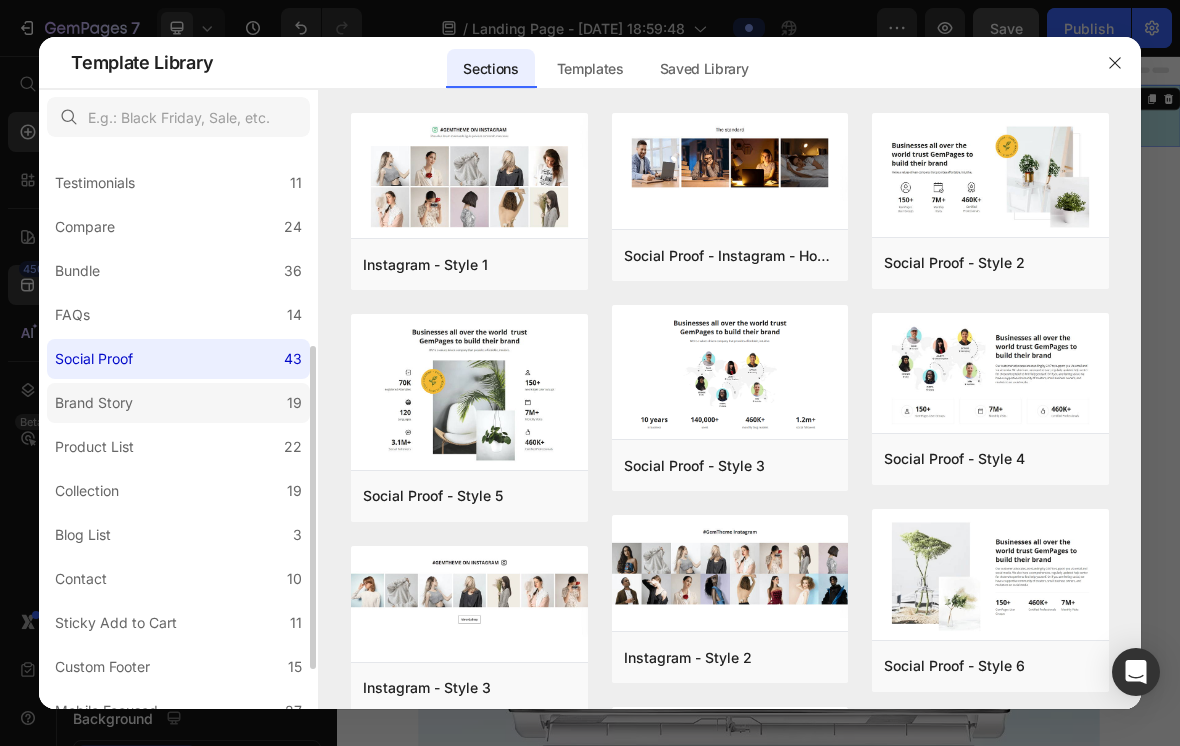 click on "Brand Story 19" 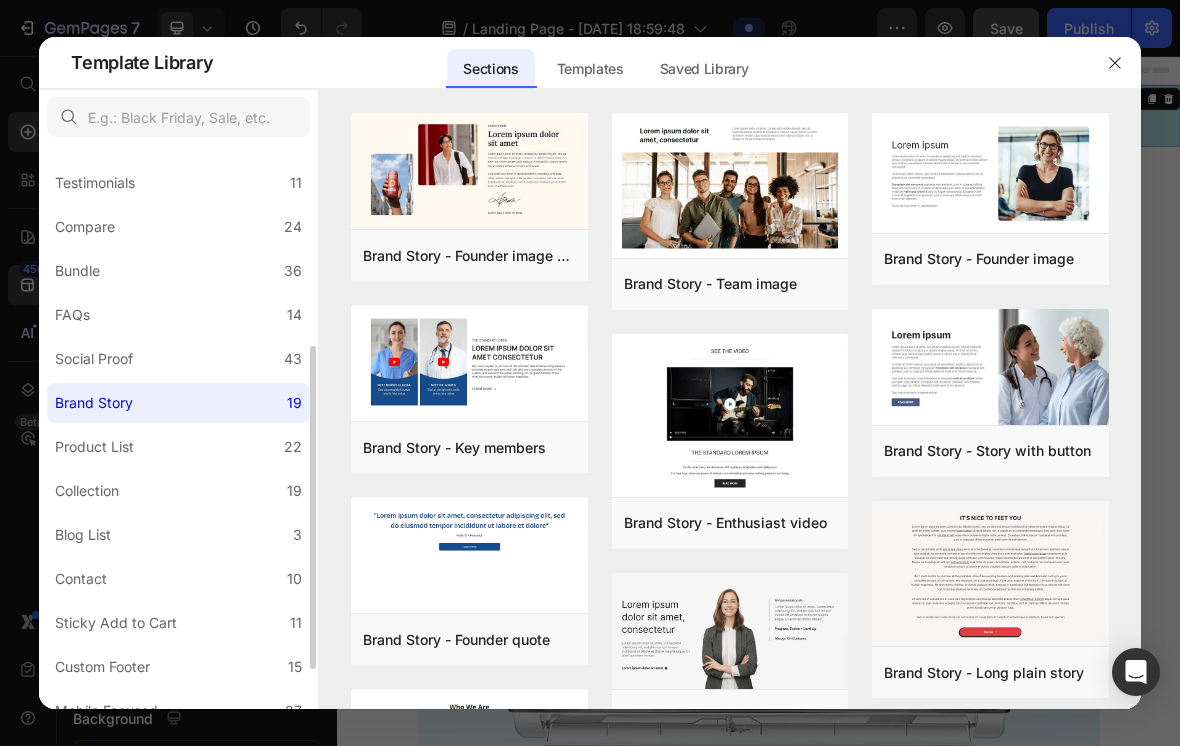 scroll, scrollTop: 417, scrollLeft: 0, axis: vertical 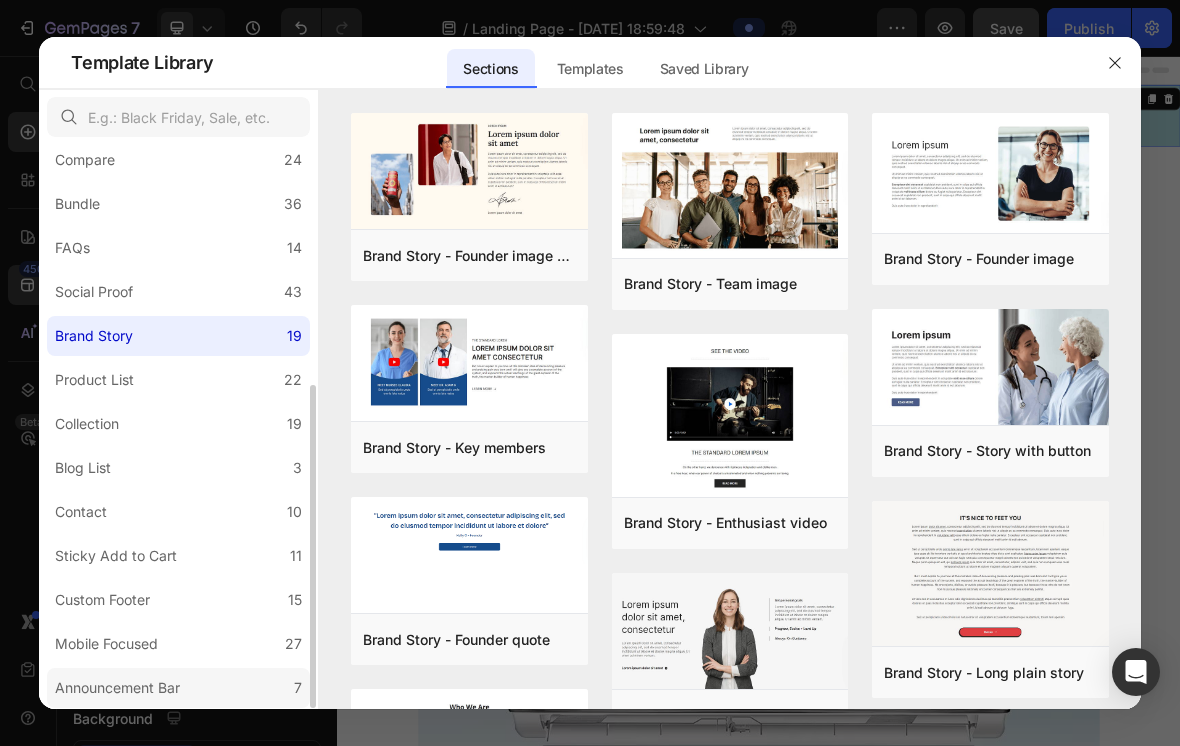 click on "Announcement Bar" at bounding box center [117, 688] 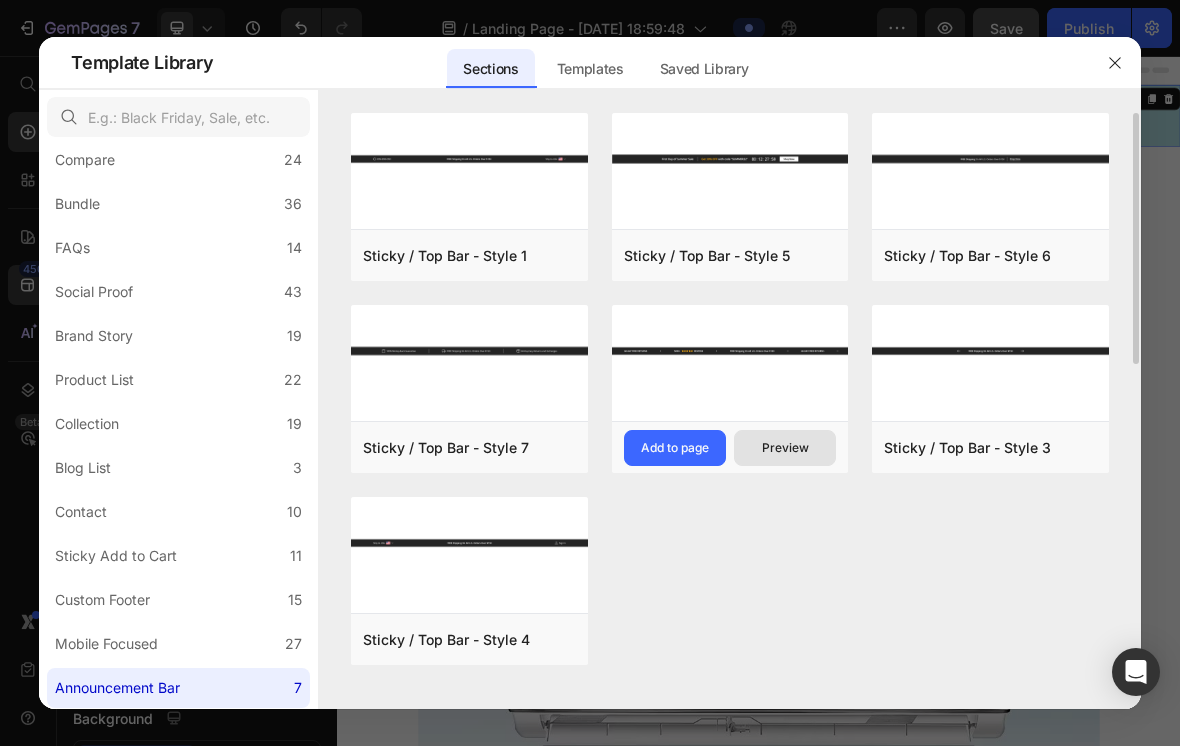 click on "Preview" at bounding box center (785, 448) 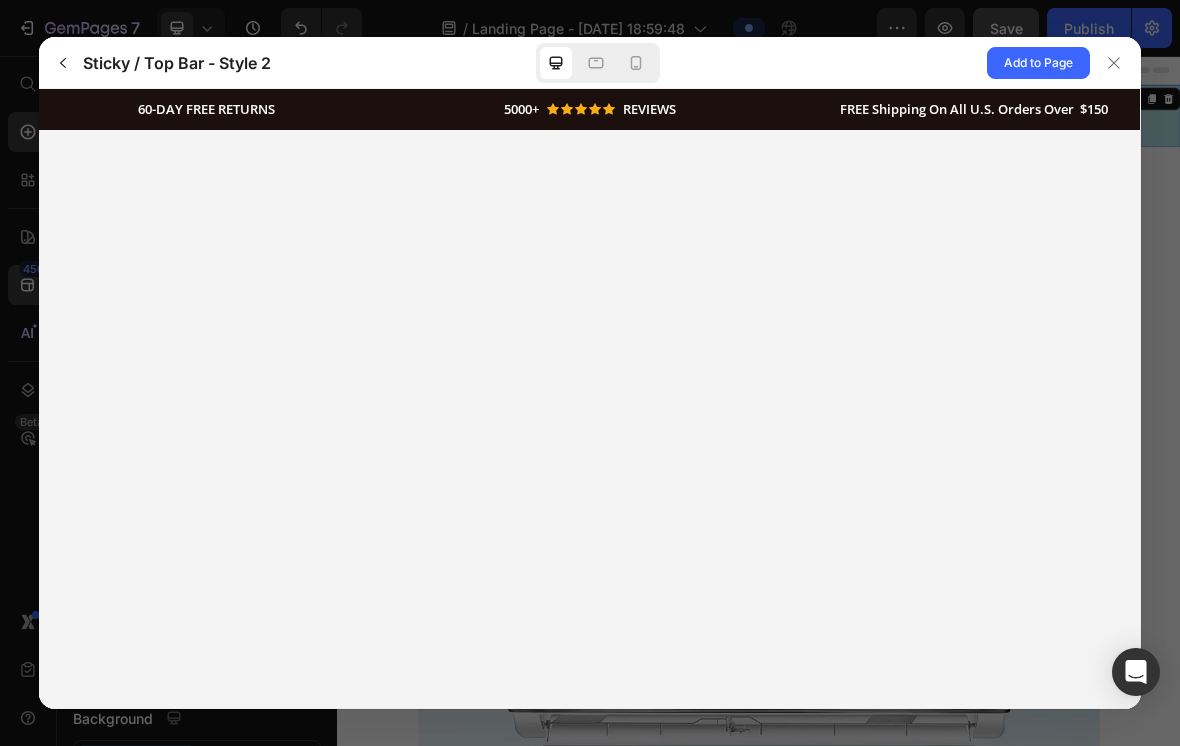 scroll, scrollTop: 0, scrollLeft: 0, axis: both 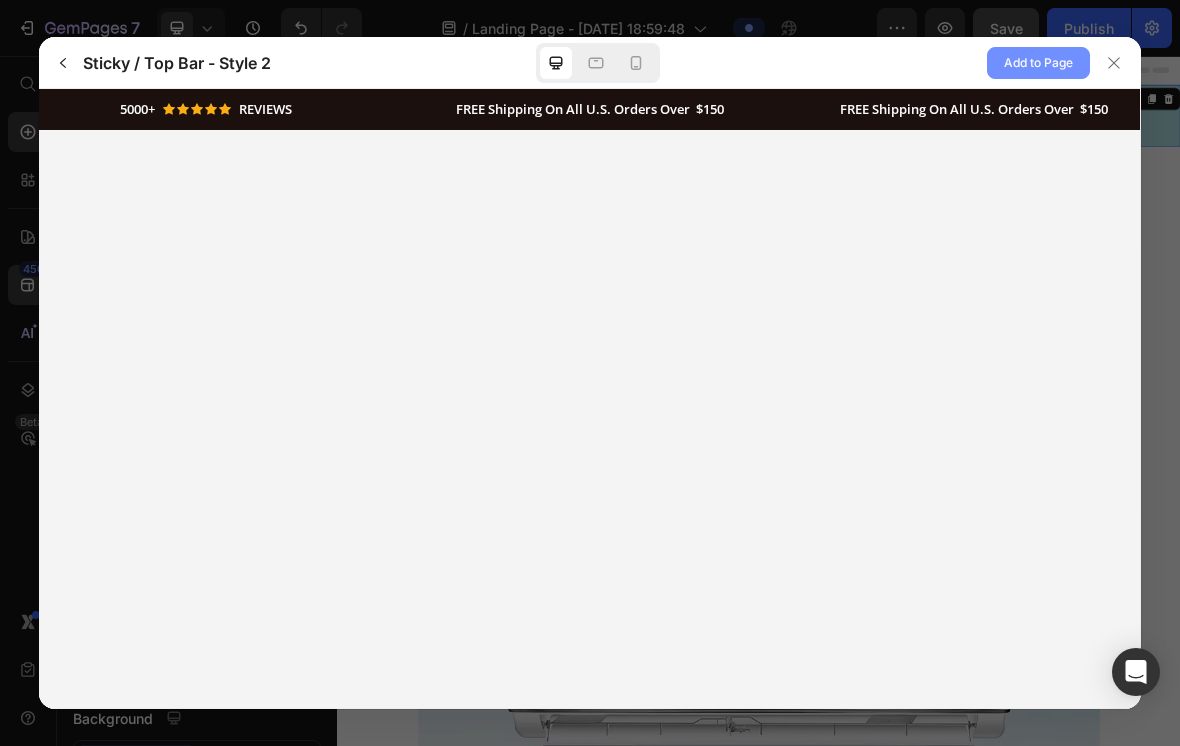 click on "Add to Page" 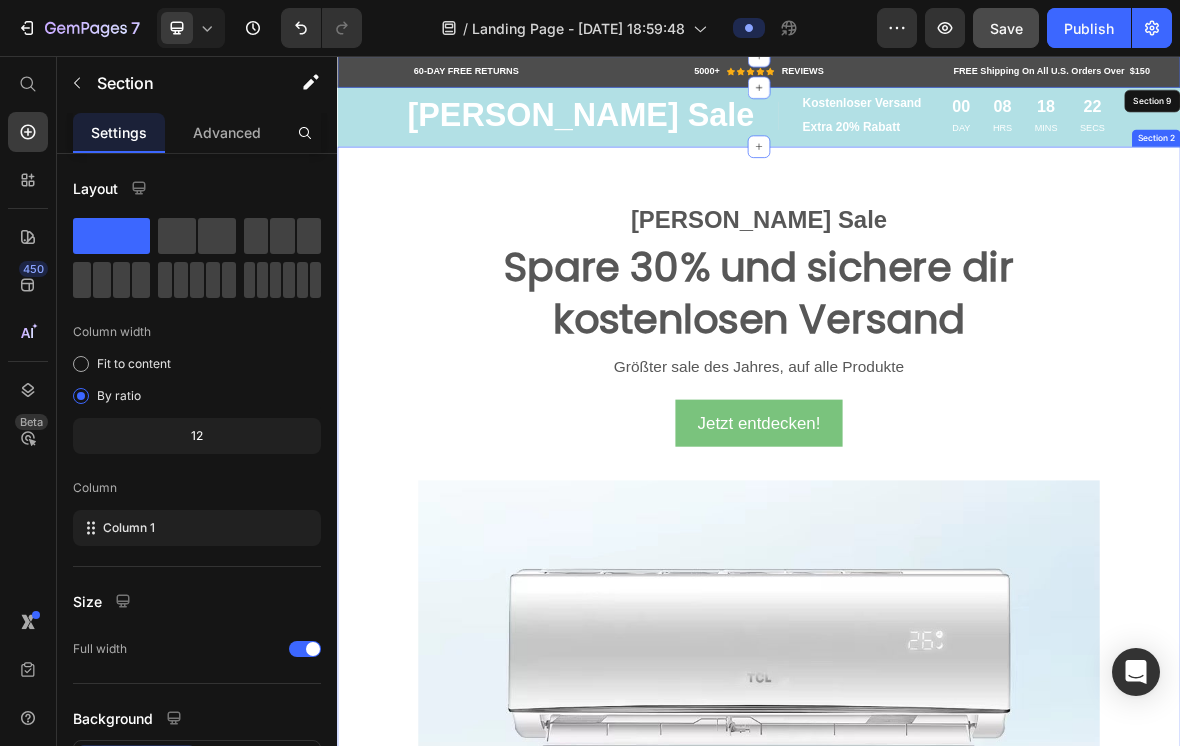 scroll, scrollTop: 0, scrollLeft: 0, axis: both 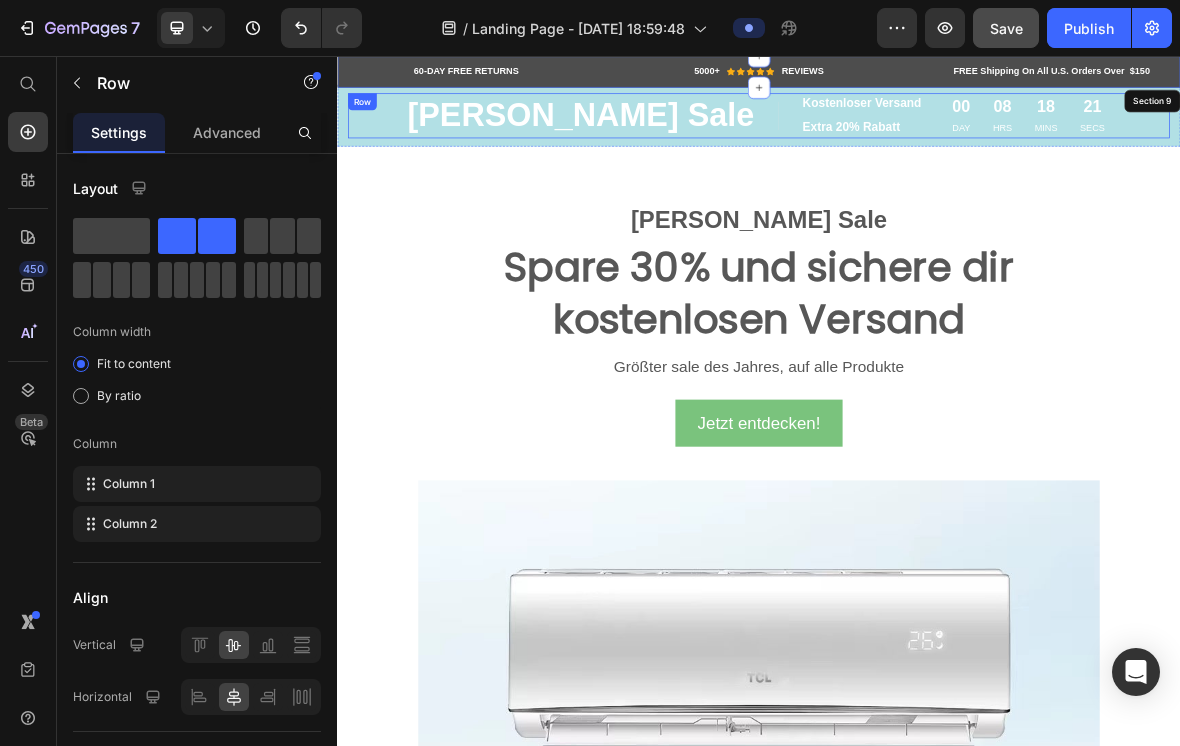 click on "[PERSON_NAME] Sale Text block Image Kostenloser Versand Text block Extra 20% Rabatt Text block Row Row 00 DAY 08 HRS 18 MINS 21 SECS CountDown Timer Row" at bounding box center [937, 141] 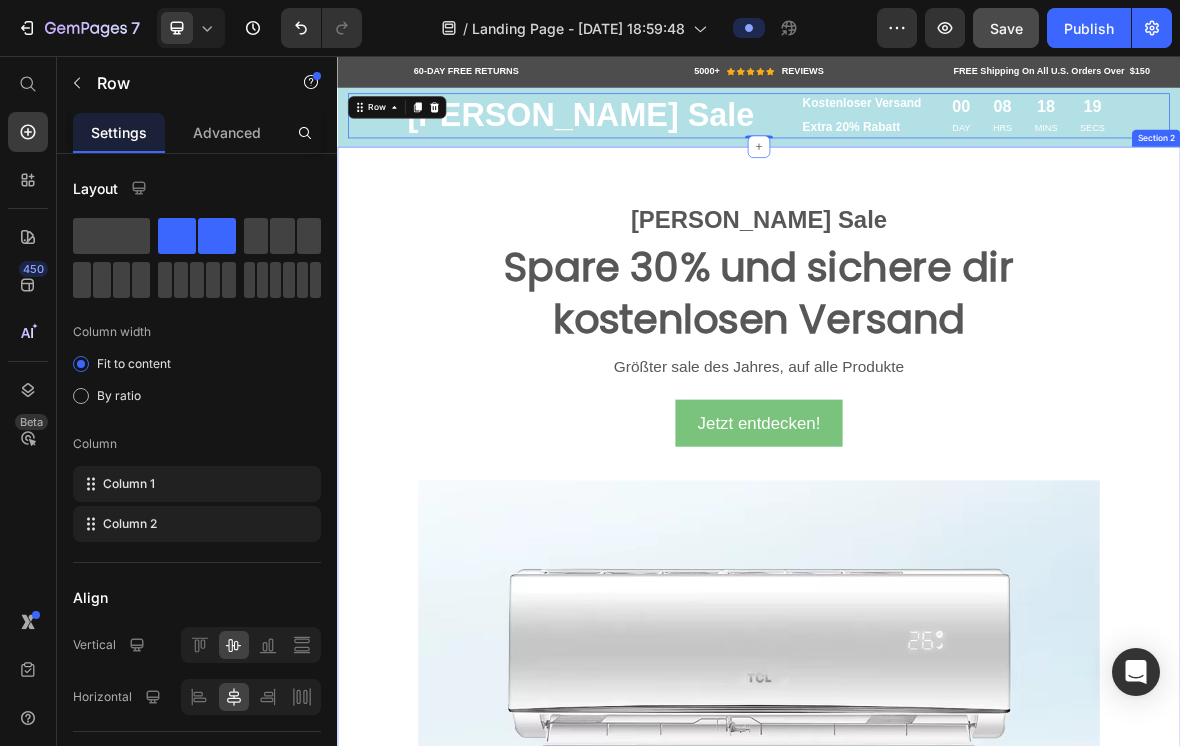 click on "[PERSON_NAME] Sale Text block Spare 30% und sichere dir kostenlosen Versand Heading Größter sale des Jahres, auf alle Produkte Text block Jetzt entdecken! Button Image Row Section 2" at bounding box center (937, 955) 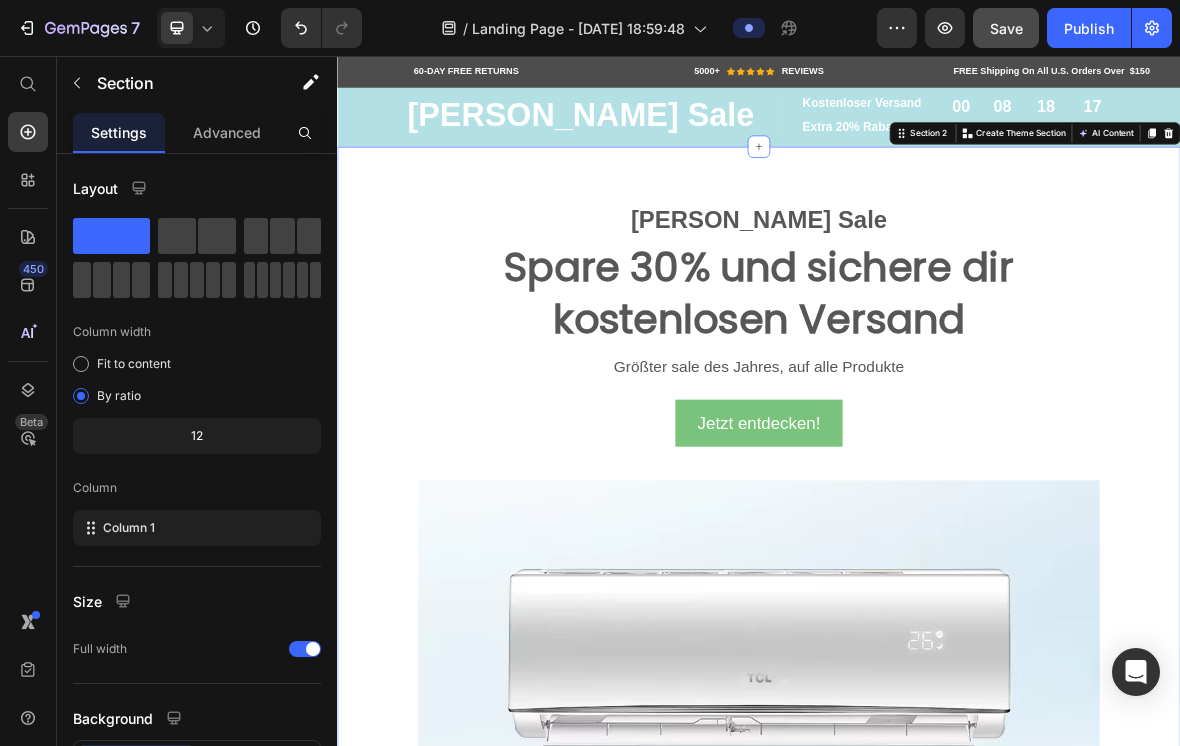 click on "[PERSON_NAME] Sale Text block Spare 30% und sichere dir kostenlosen Versand Heading Größter sale des Jahres, auf alle Produkte Text block Jetzt entdecken! Button Image Row Section 2   You can create reusable sections Create Theme Section AI Content Write with GemAI What would you like to describe here? Tone and Voice Persuasive Product EcoClima Split-Klimaanlage 9.000 BTU (2,6 kW) Komplettset Show more Generate" at bounding box center (937, 955) 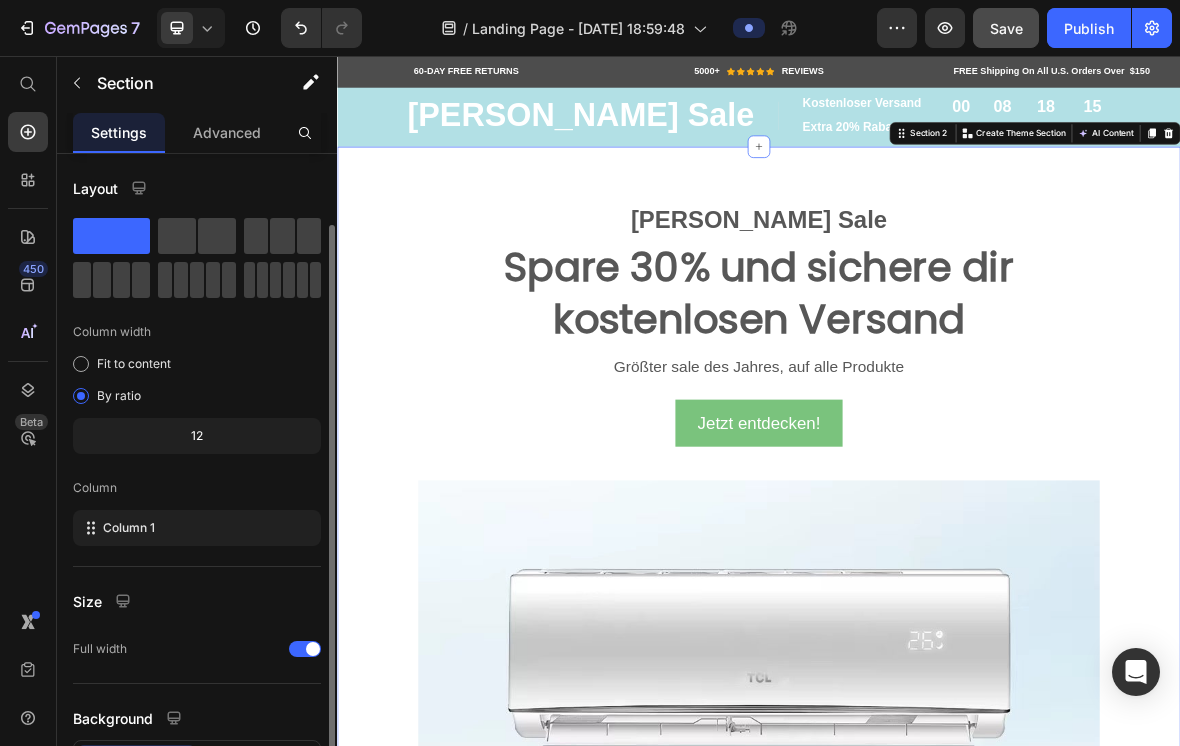 scroll, scrollTop: 128, scrollLeft: 0, axis: vertical 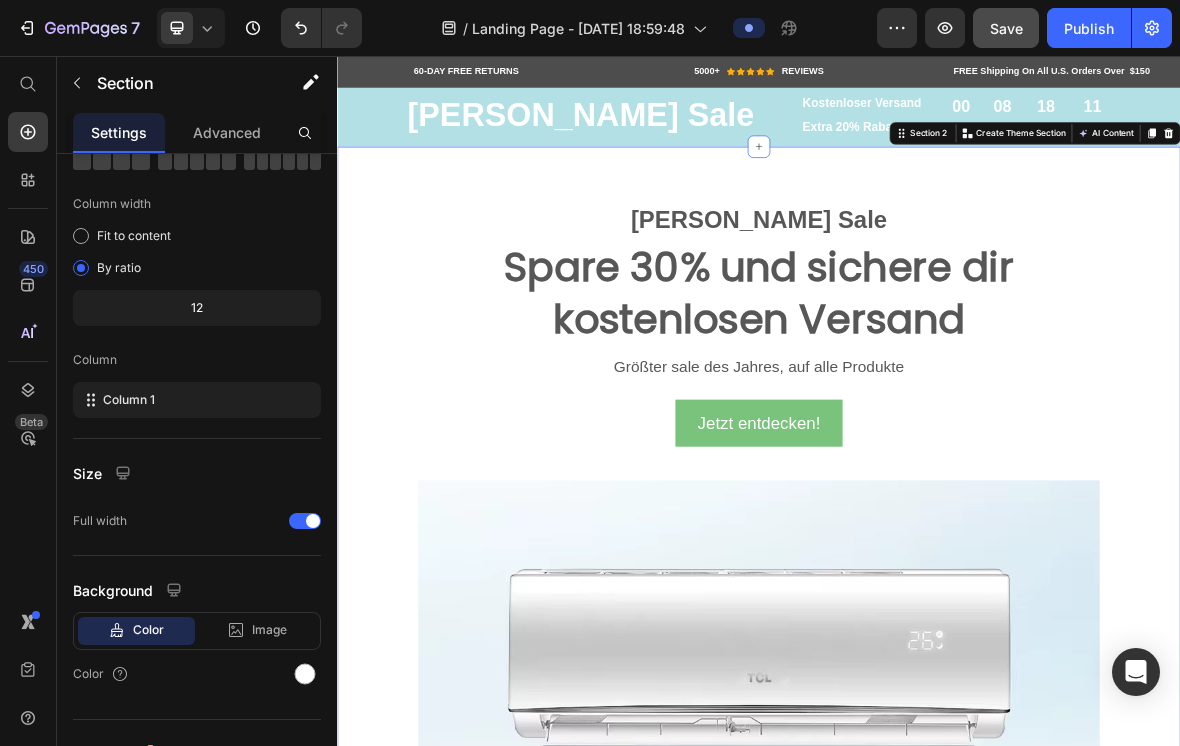 click on "[PERSON_NAME] Sale Text block Spare 30% und sichere dir kostenlosen Versand Heading Größter sale des Jahres, auf alle Produkte Text block Jetzt entdecken! Button Image Row Section 2   You can create reusable sections Create Theme Section AI Content Write with GemAI What would you like to describe here? Tone and Voice Persuasive Product EcoClima Split-Klimaanlage 9.000 BTU (2,6 kW) Komplettset Show more Generate" at bounding box center (937, 955) 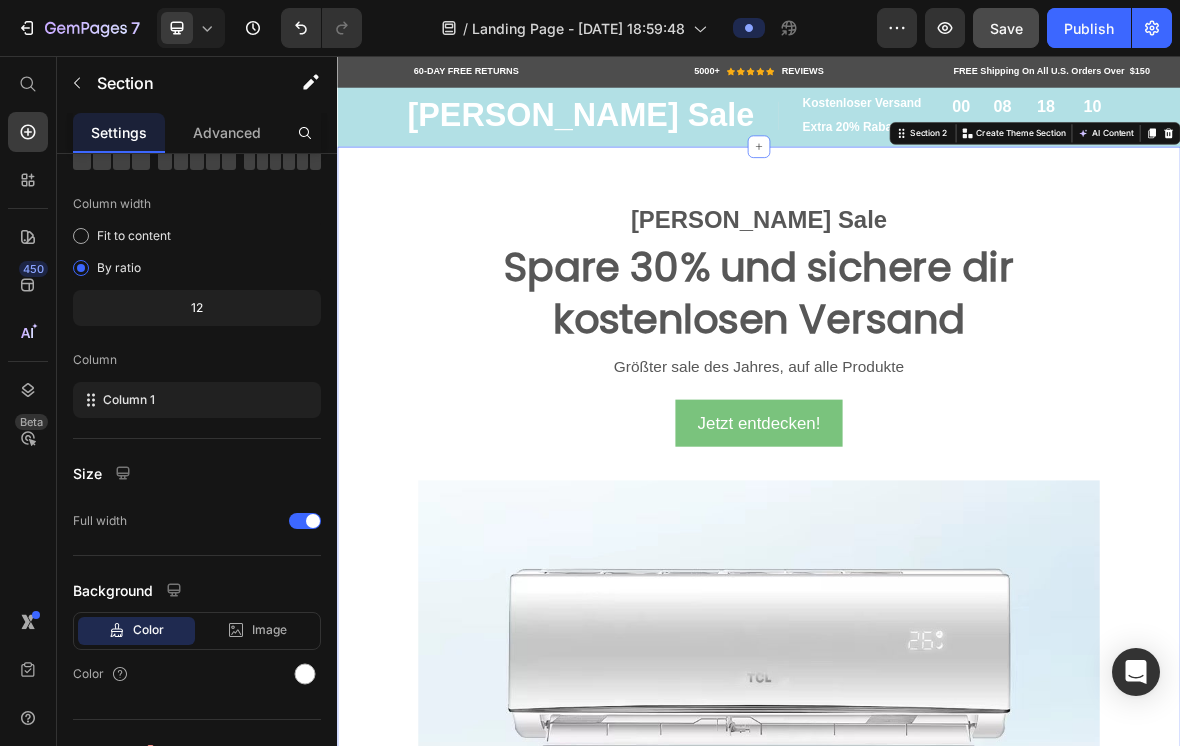 click on "[PERSON_NAME] Sale Text block Spare 30% und sichere dir kostenlosen Versand Heading Größter sale des Jahres, auf alle Produkte Text block Jetzt entdecken! Button Image Row" at bounding box center [937, 955] 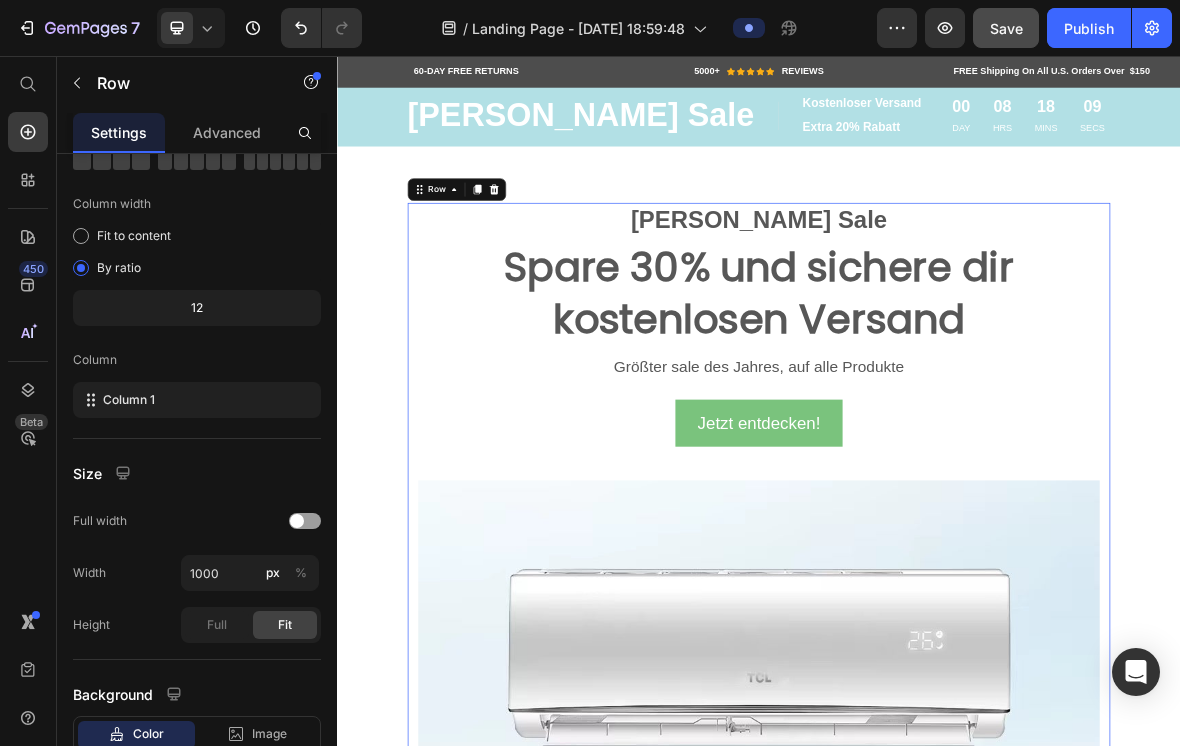 scroll, scrollTop: 0, scrollLeft: 0, axis: both 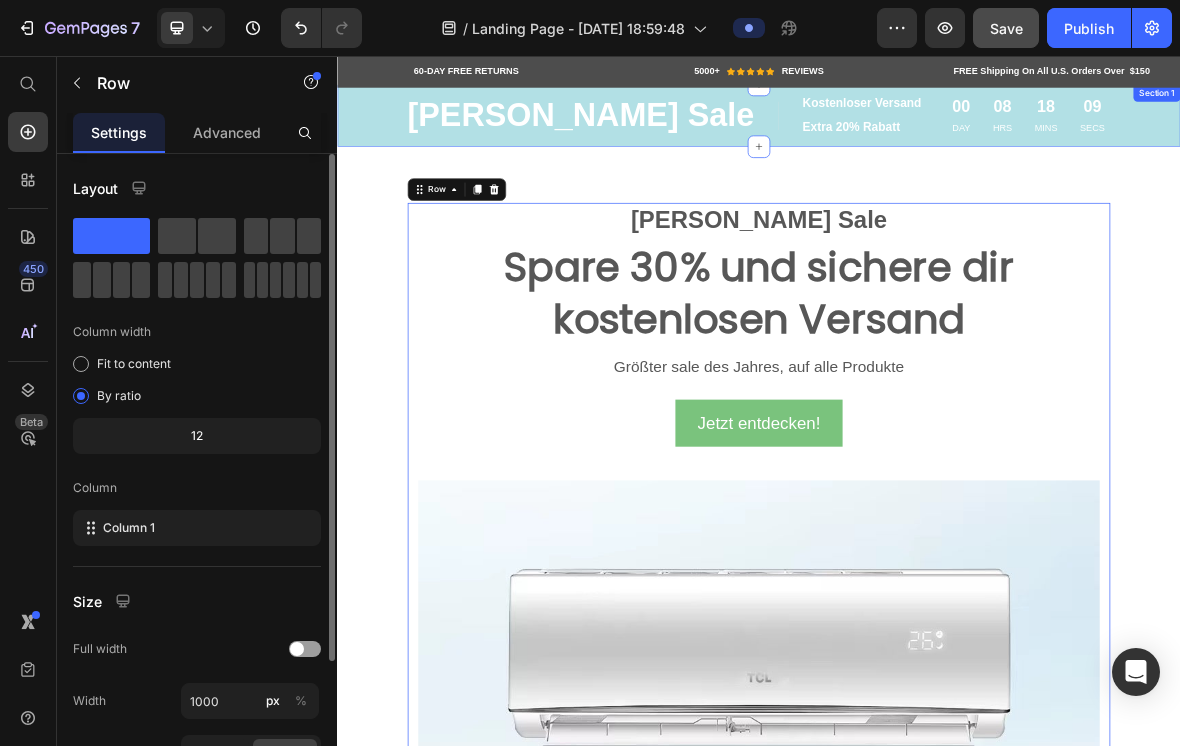 click on "[PERSON_NAME] Sale Text block Image Kostenloser Versand Text block Extra 20% Rabatt Text block Row Row 00 DAY 08 HRS 18 MINS 09 SECS CountDown Timer Row Section 1" at bounding box center (937, 141) 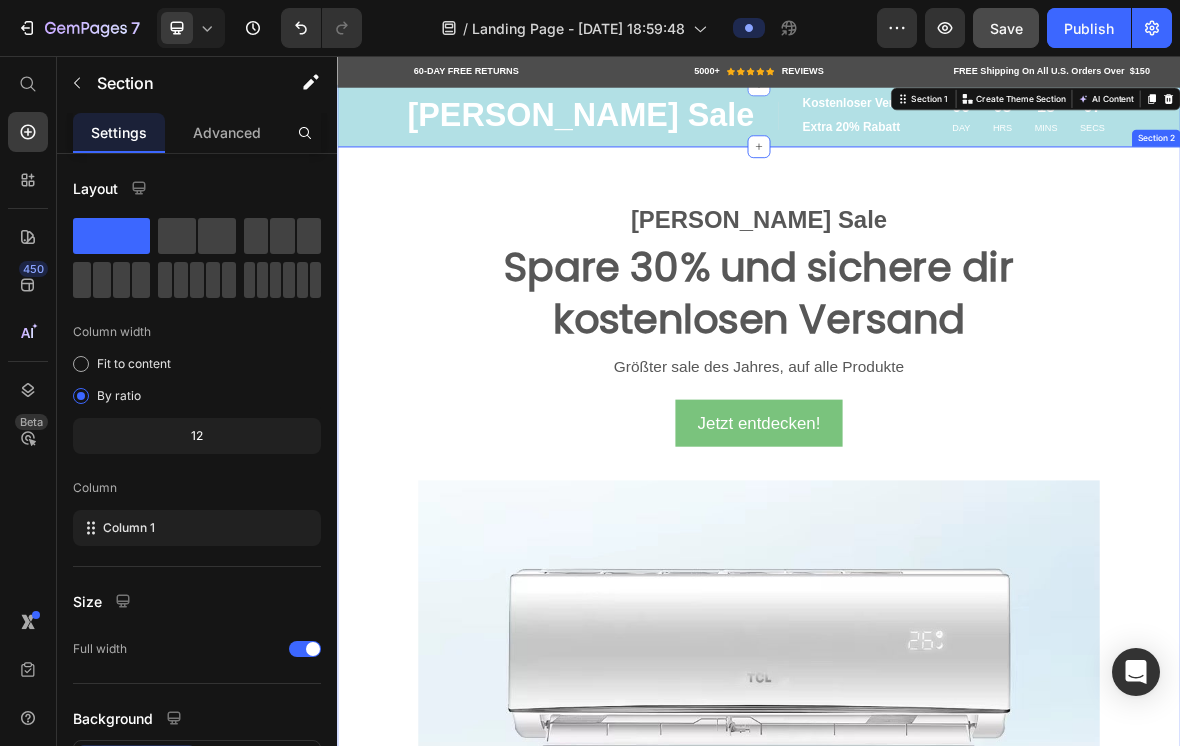 click on "Section 2" at bounding box center (1502, 173) 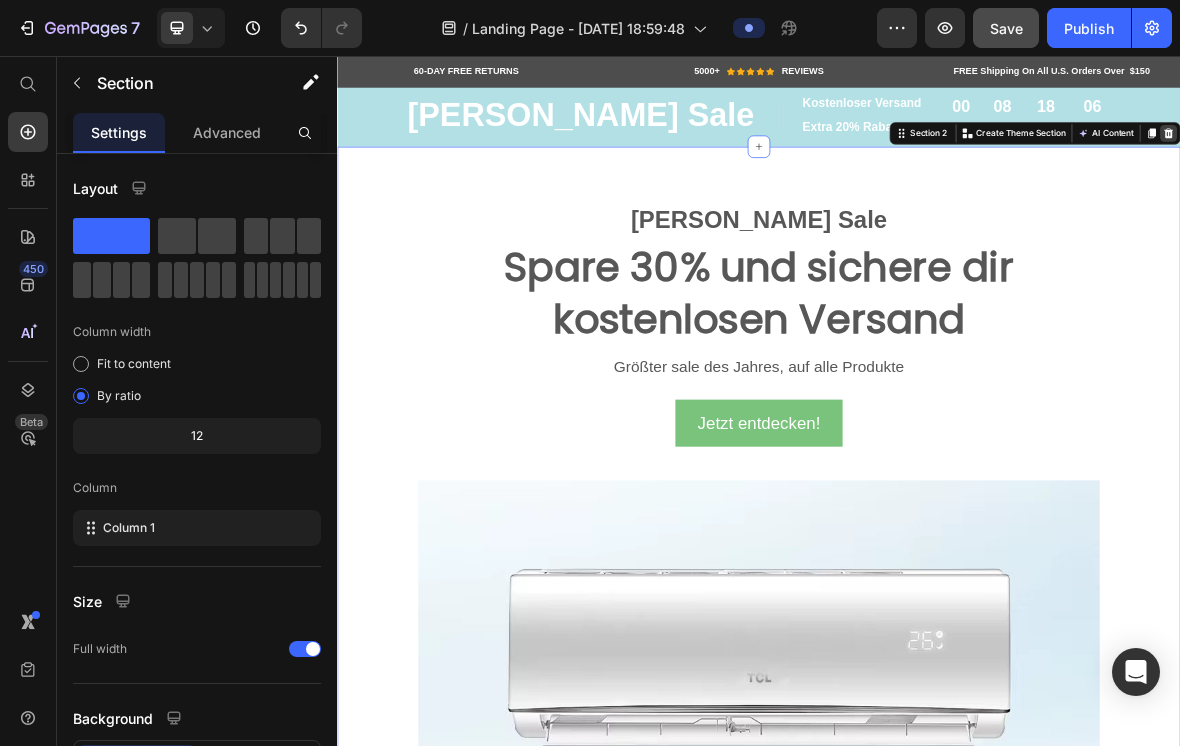 click 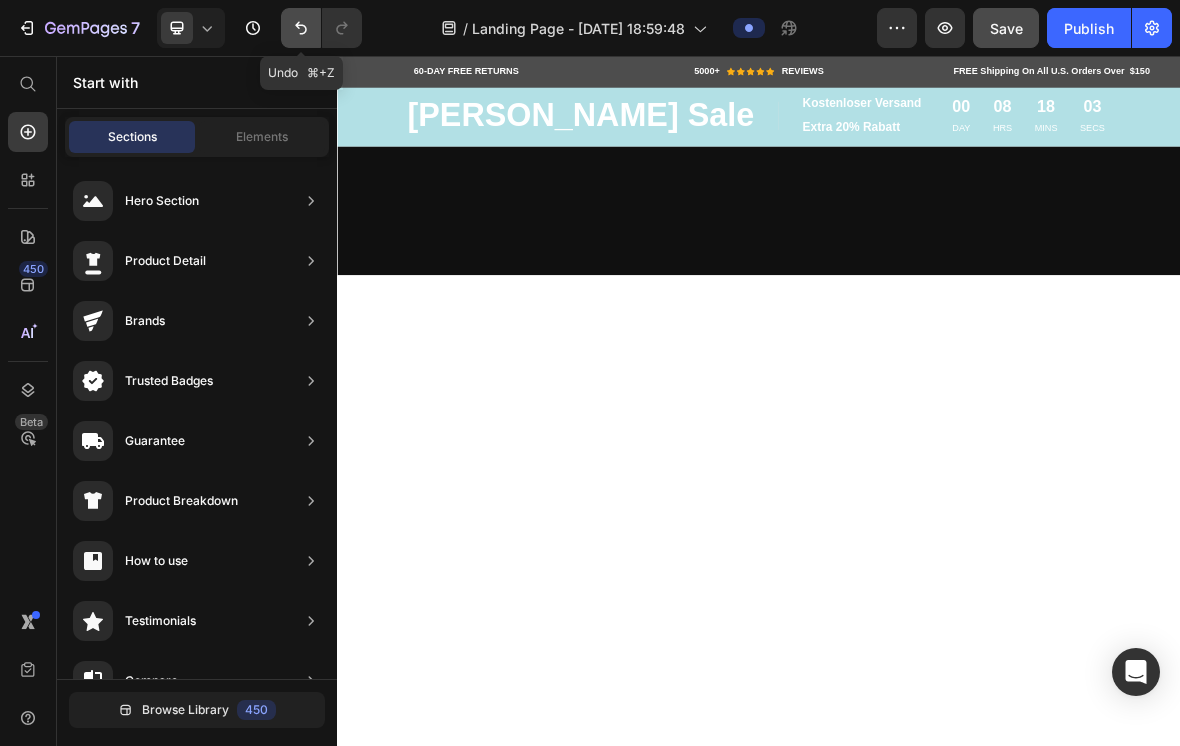 click 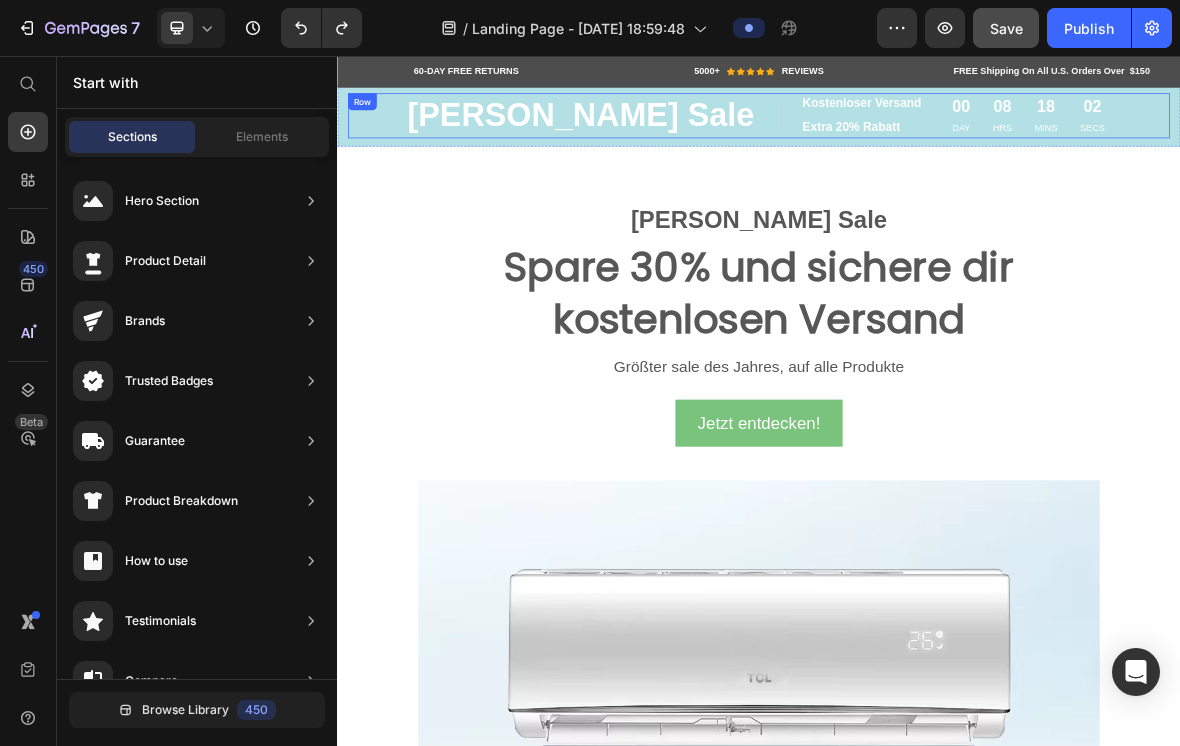 click on "[PERSON_NAME] Sale Text block Image Kostenloser Versand Text block Extra 20% Rabatt Text block Row Row 00 DAY 08 HRS 18 MINS 02 SECS CountDown Timer Row" at bounding box center (937, 141) 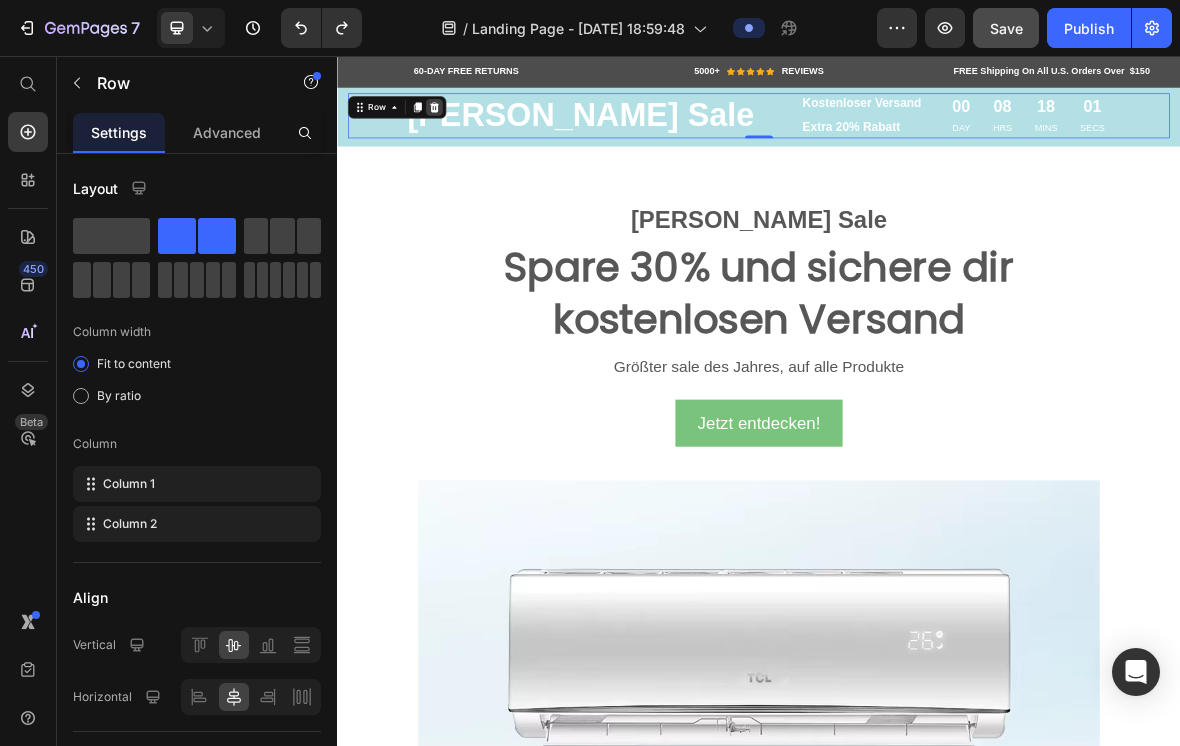 click 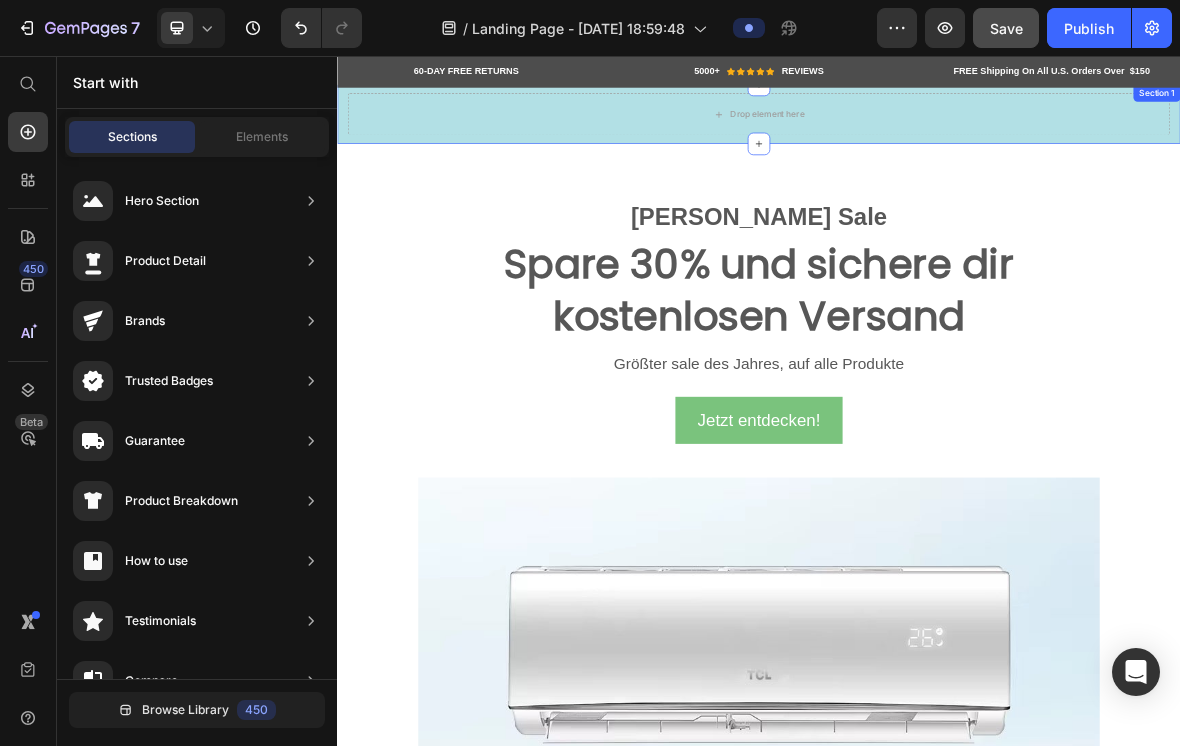 scroll, scrollTop: 0, scrollLeft: 0, axis: both 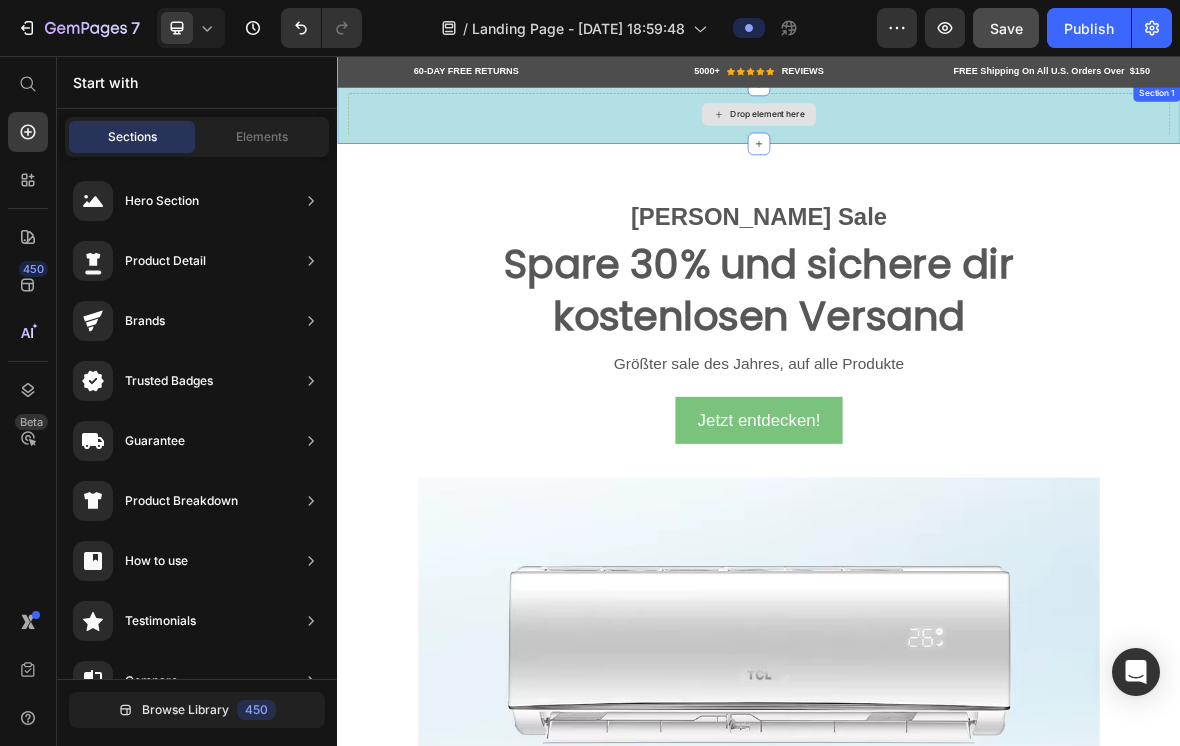 click on "Drop element here Section 1" at bounding box center (937, 139) 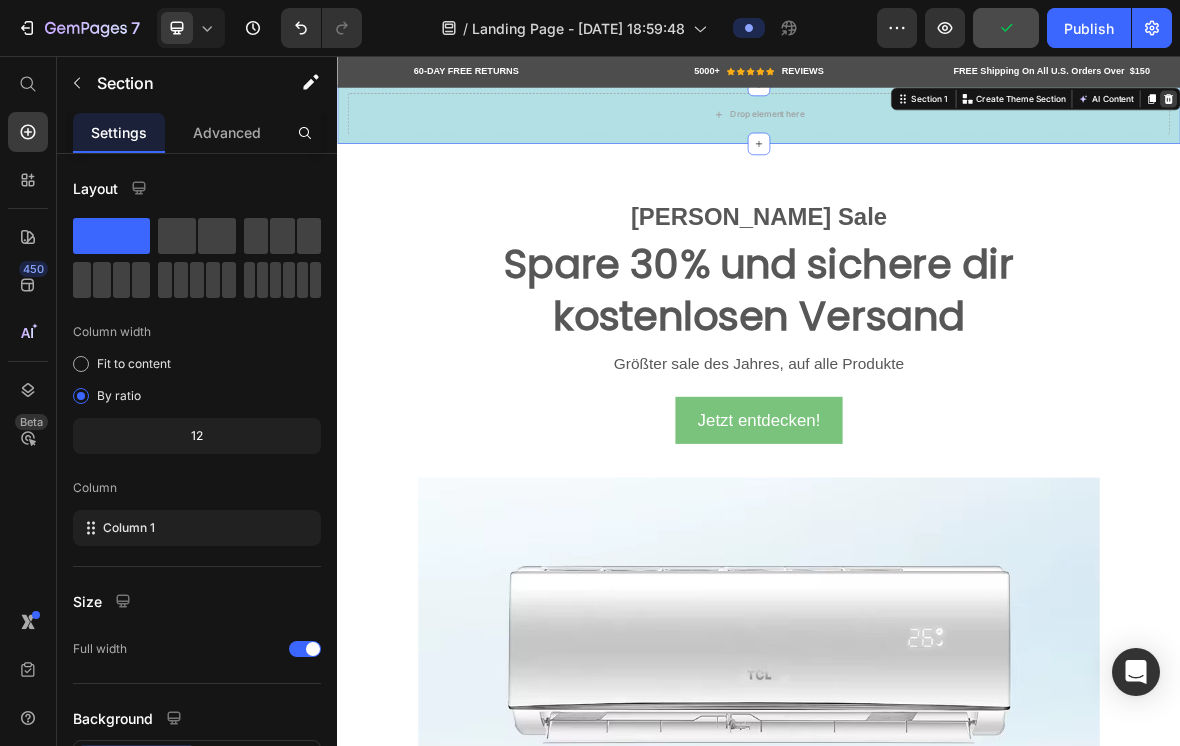 click 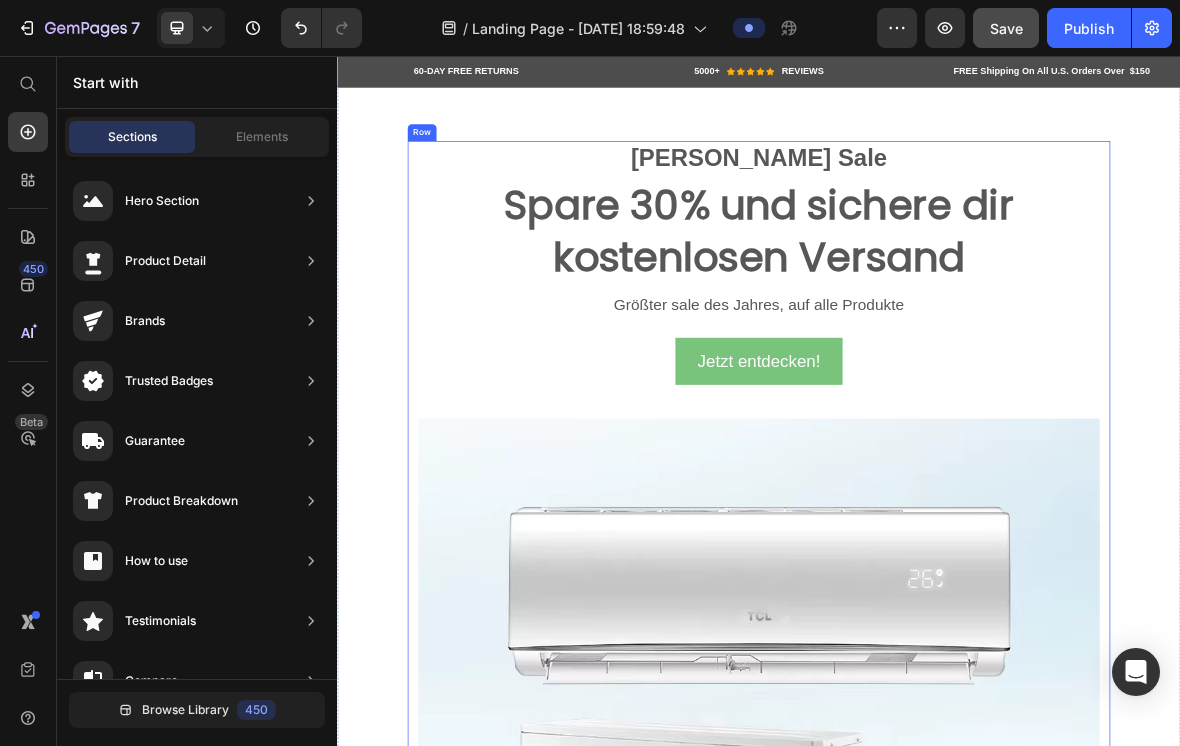 scroll, scrollTop: 0, scrollLeft: 0, axis: both 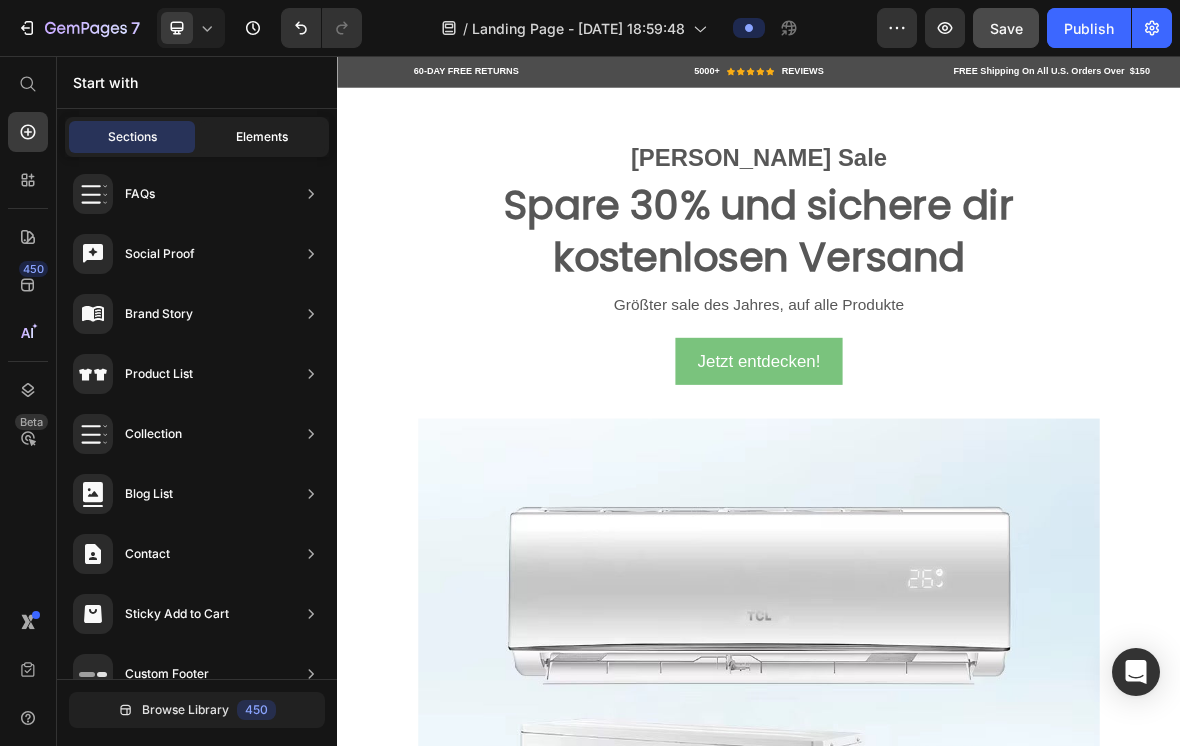 click on "Elements" 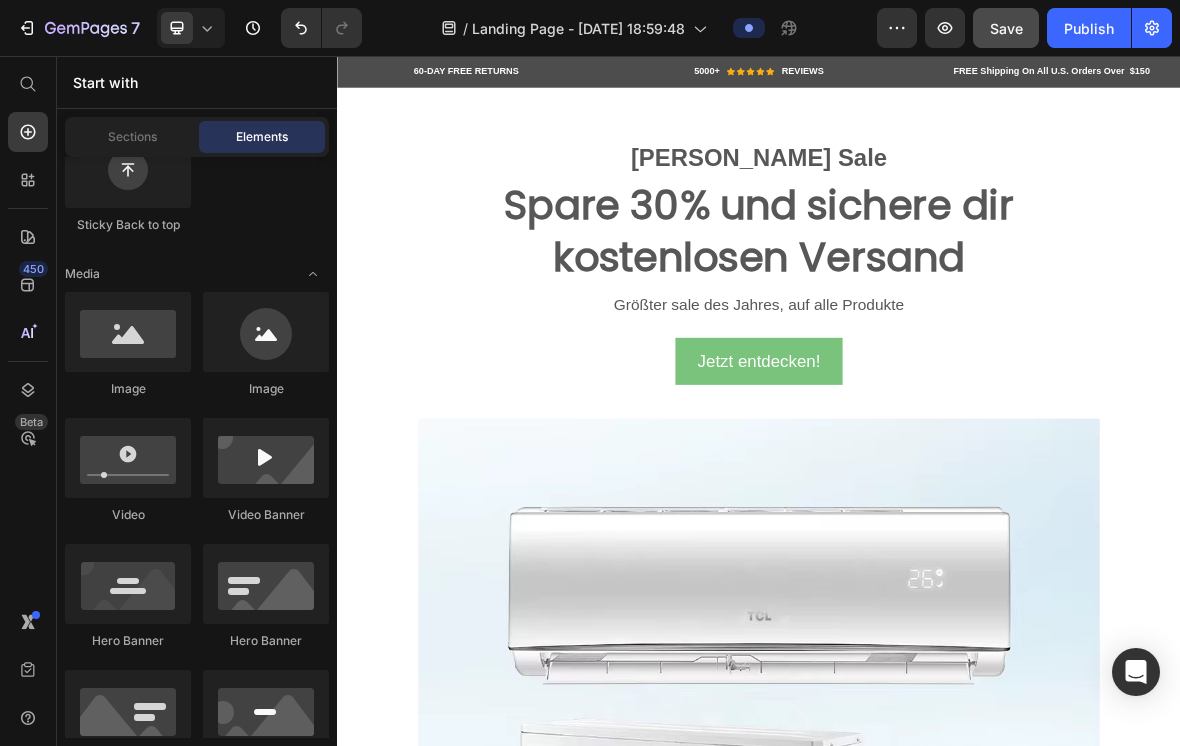 scroll, scrollTop: 0, scrollLeft: 0, axis: both 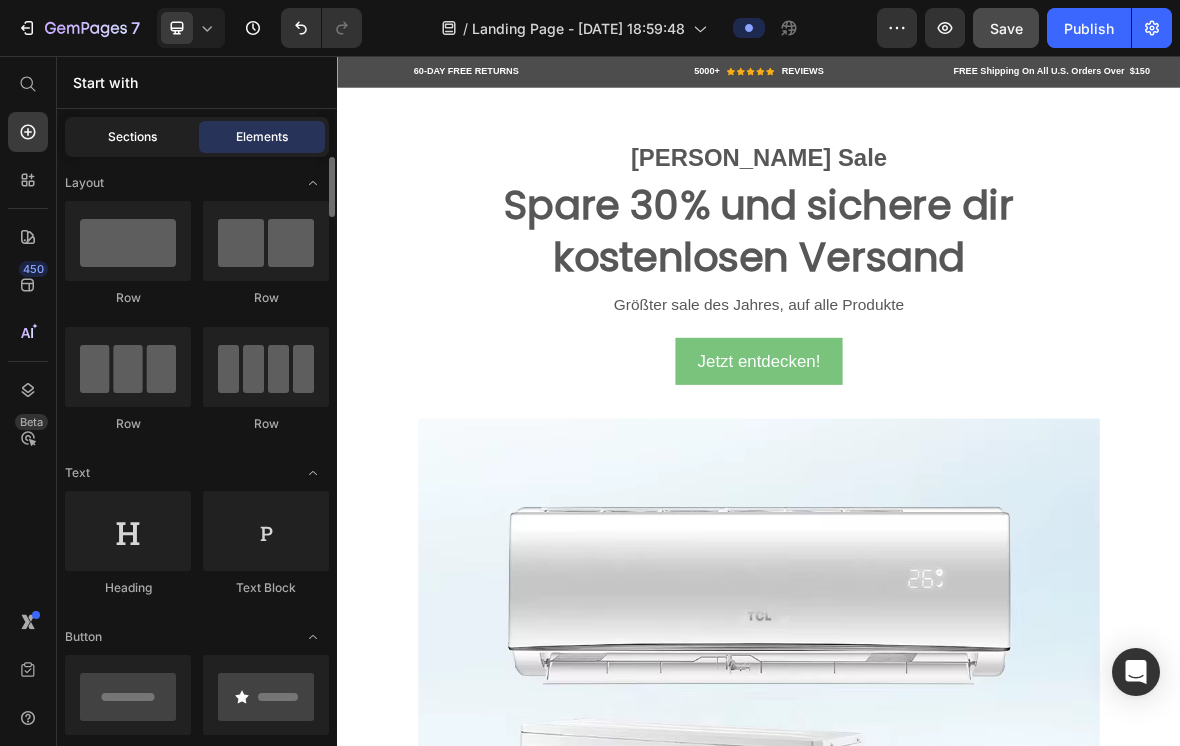 click on "Sections" at bounding box center [132, 137] 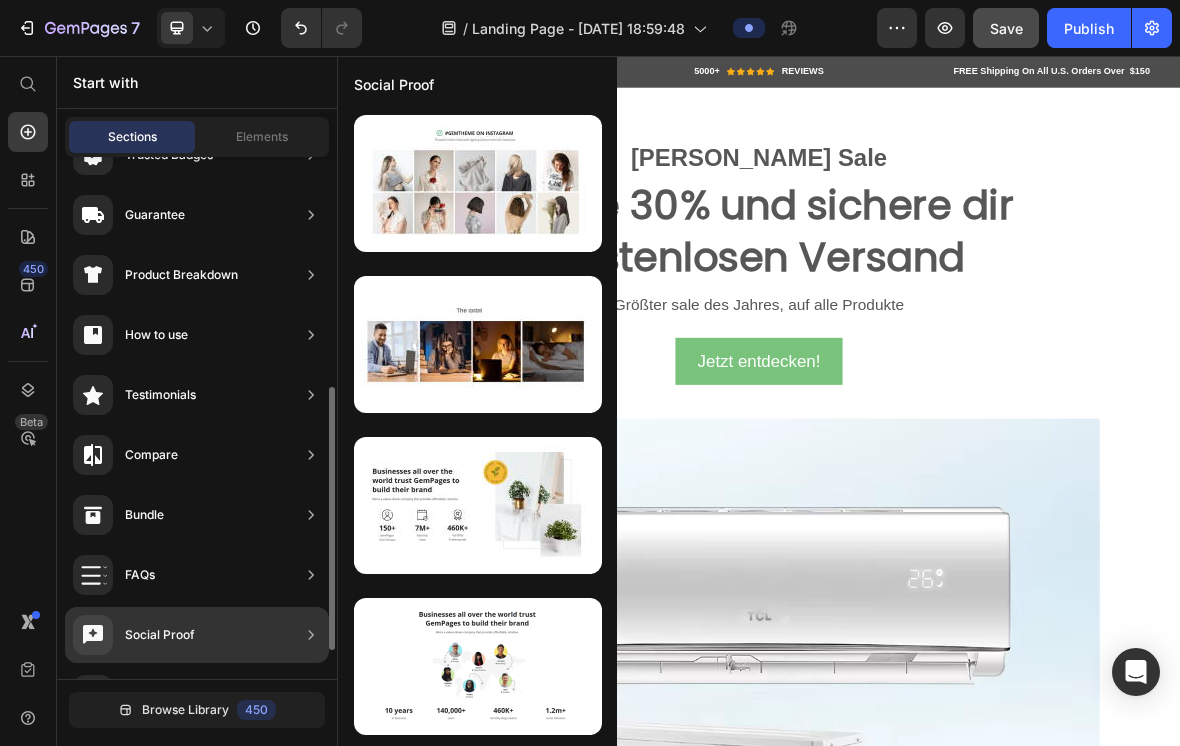 scroll, scrollTop: 0, scrollLeft: 0, axis: both 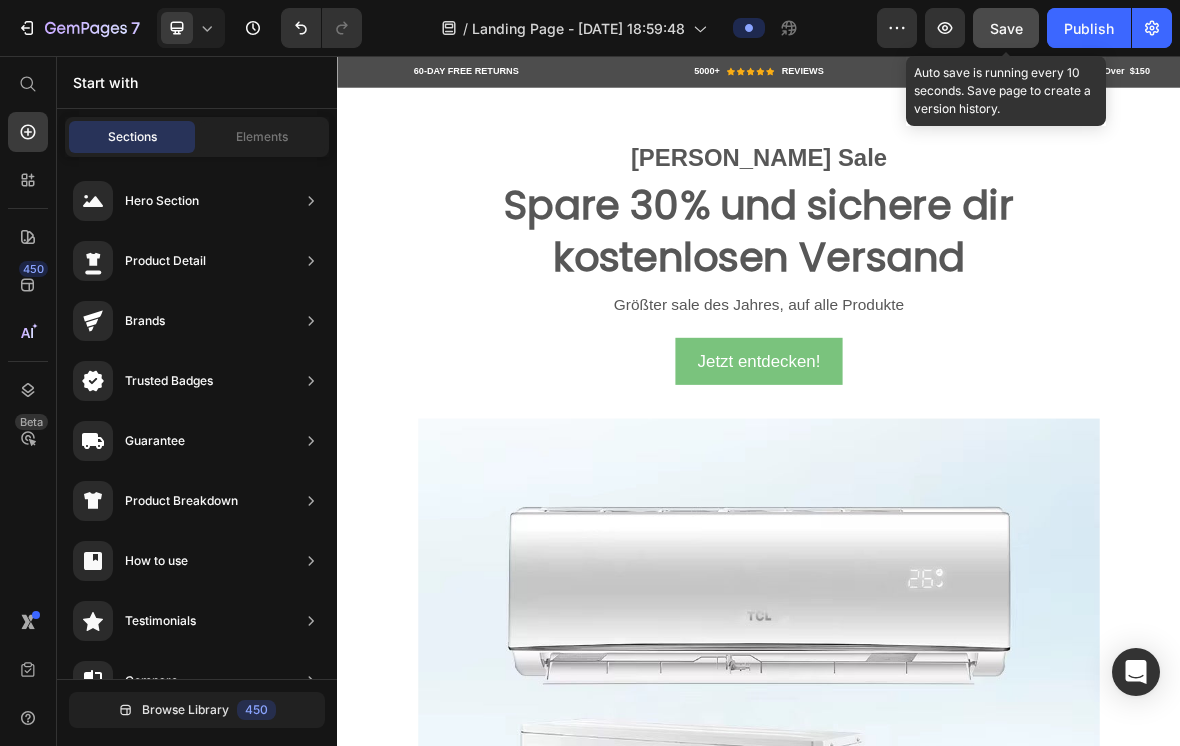 click on "Save" 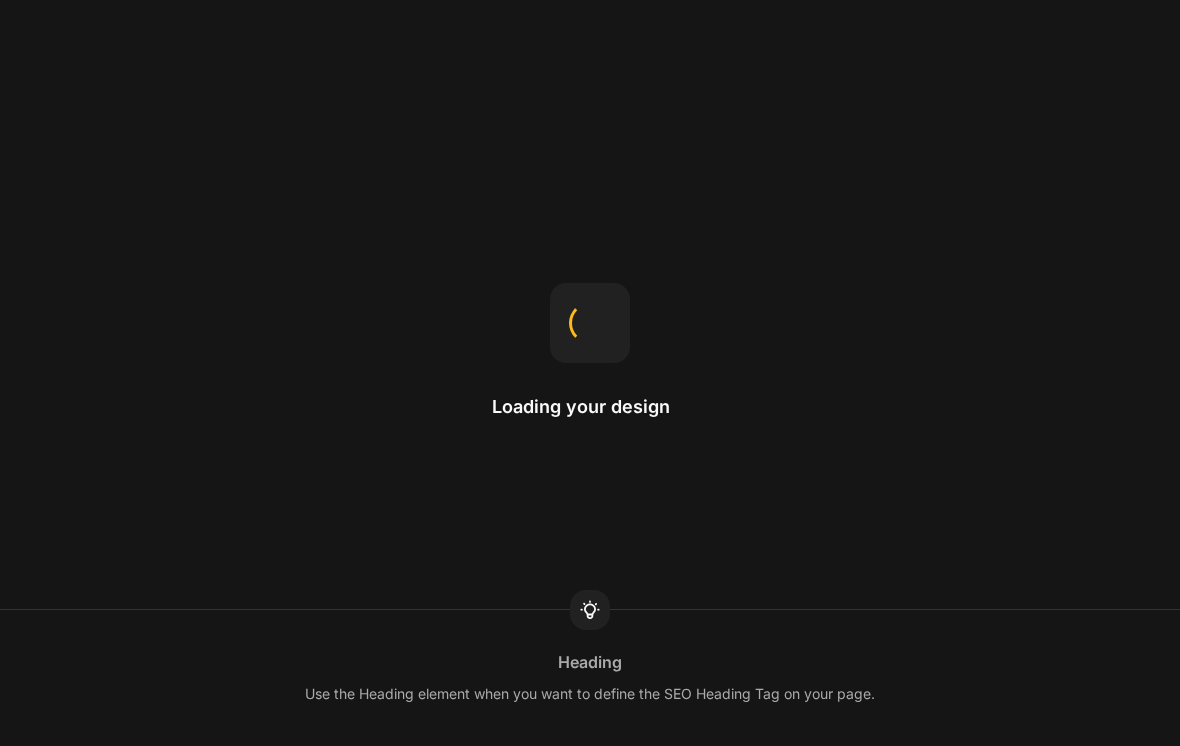 scroll, scrollTop: 0, scrollLeft: 0, axis: both 